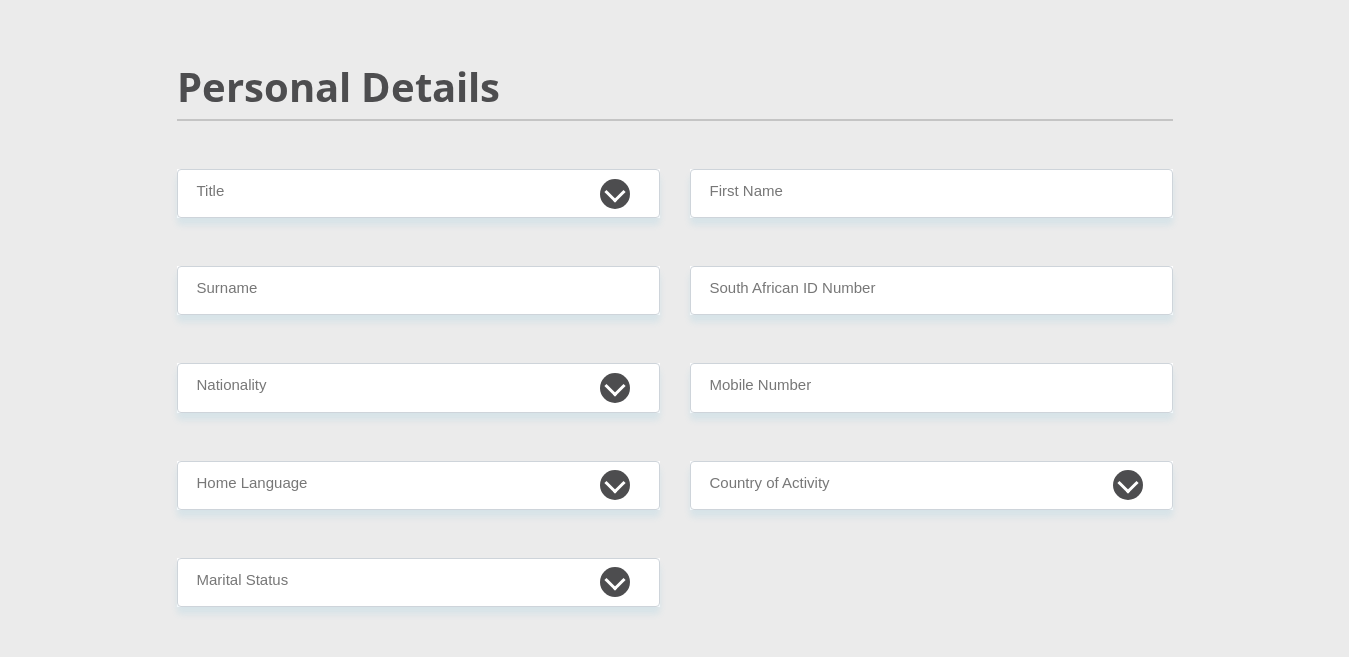 scroll, scrollTop: 0, scrollLeft: 0, axis: both 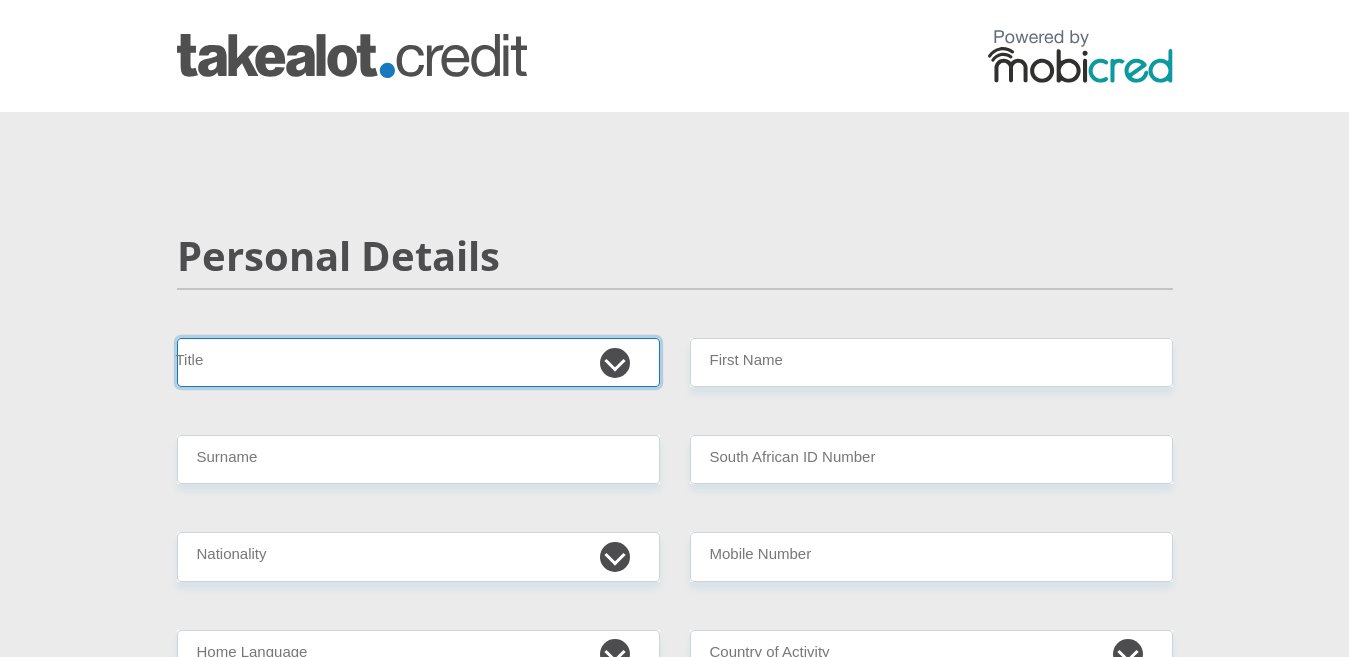 click on "Mr
Ms
Mrs
Dr
Other" at bounding box center (418, 362) 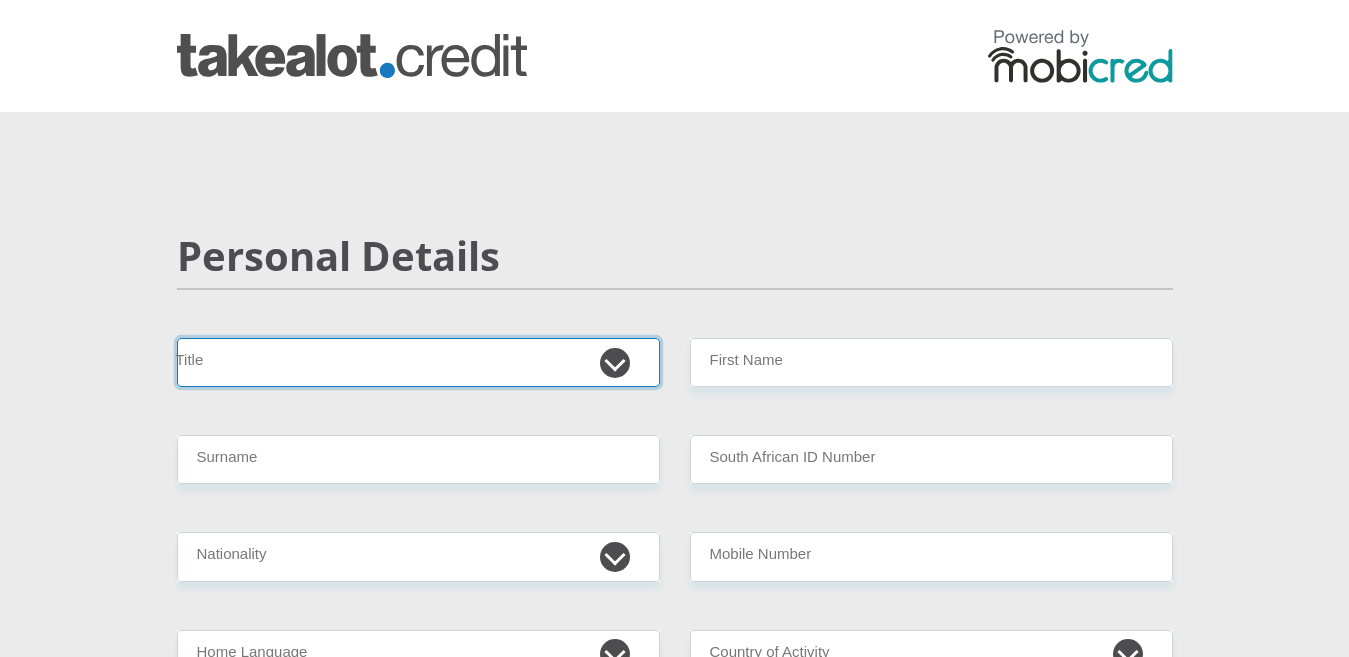 select on "Mrs" 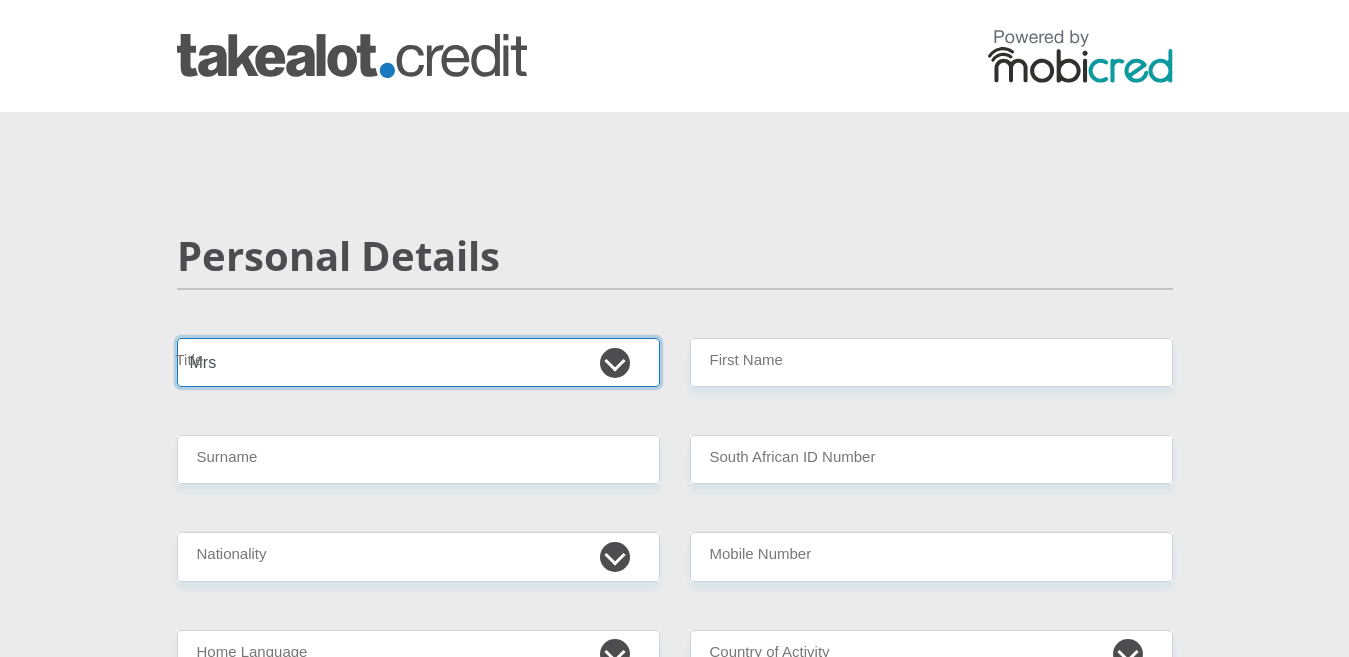 click on "Mr
Ms
Mrs
Dr
Other" at bounding box center (418, 362) 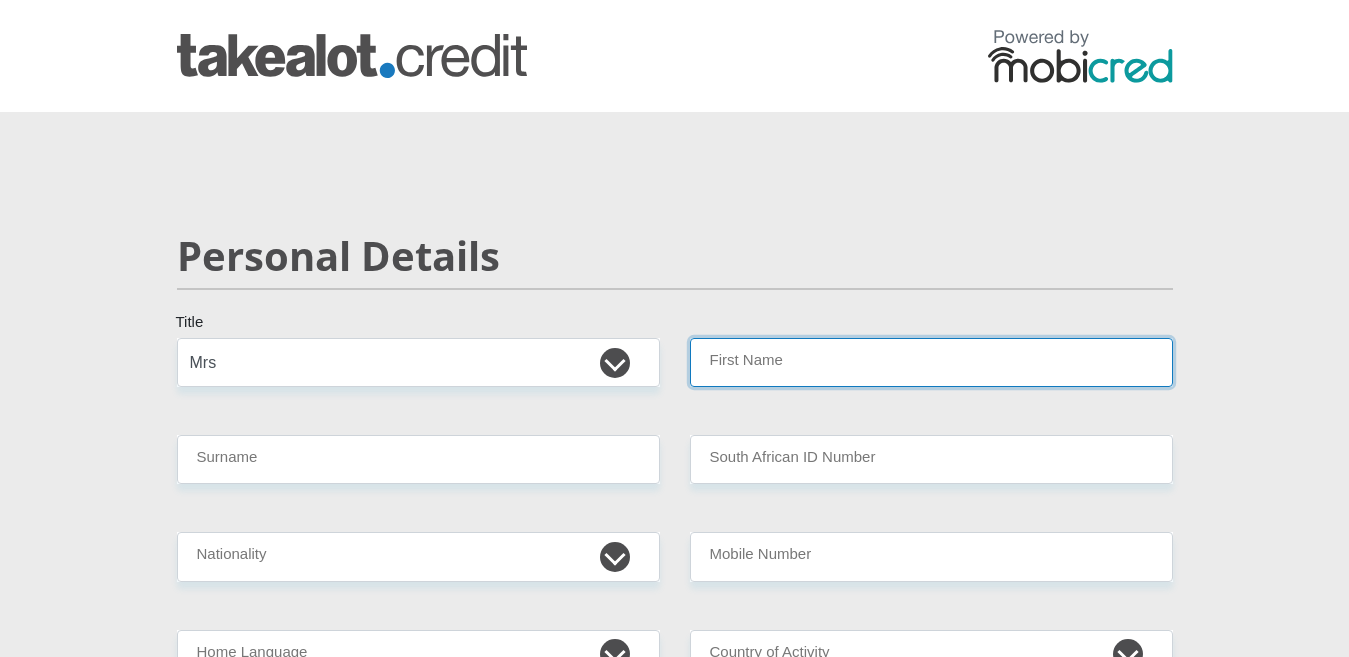 click on "First Name" at bounding box center (931, 362) 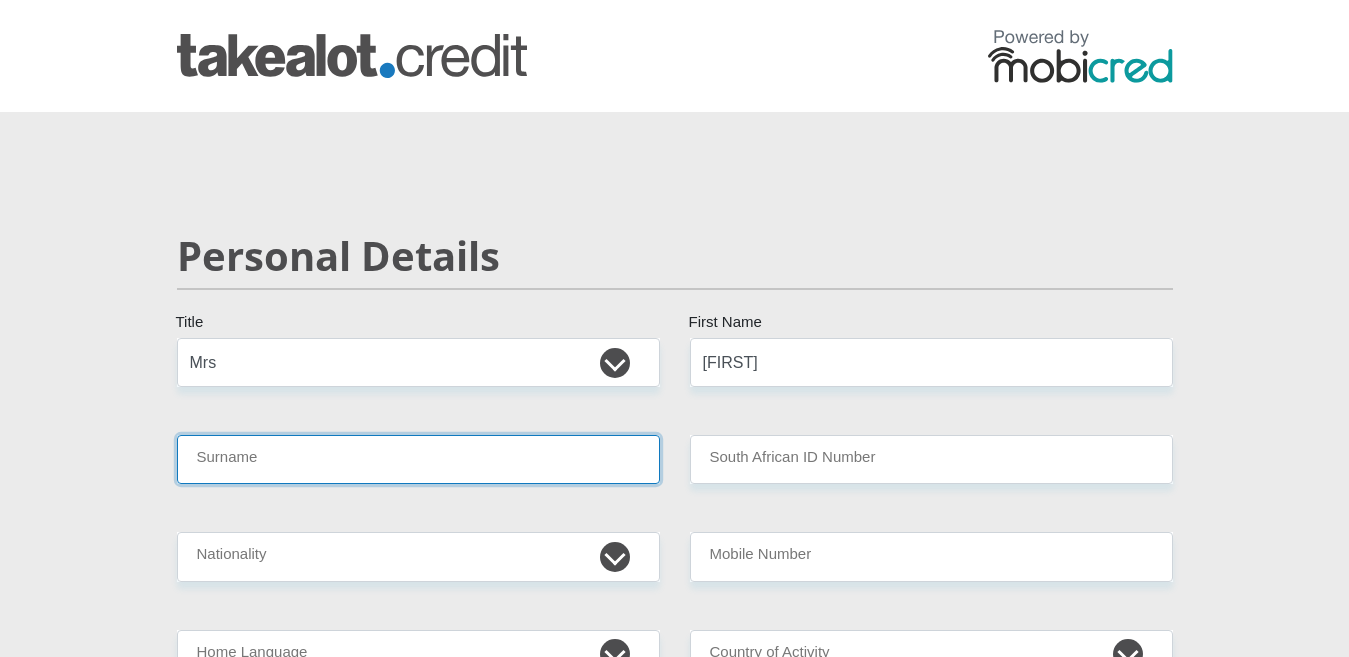 type on "[LAST]" 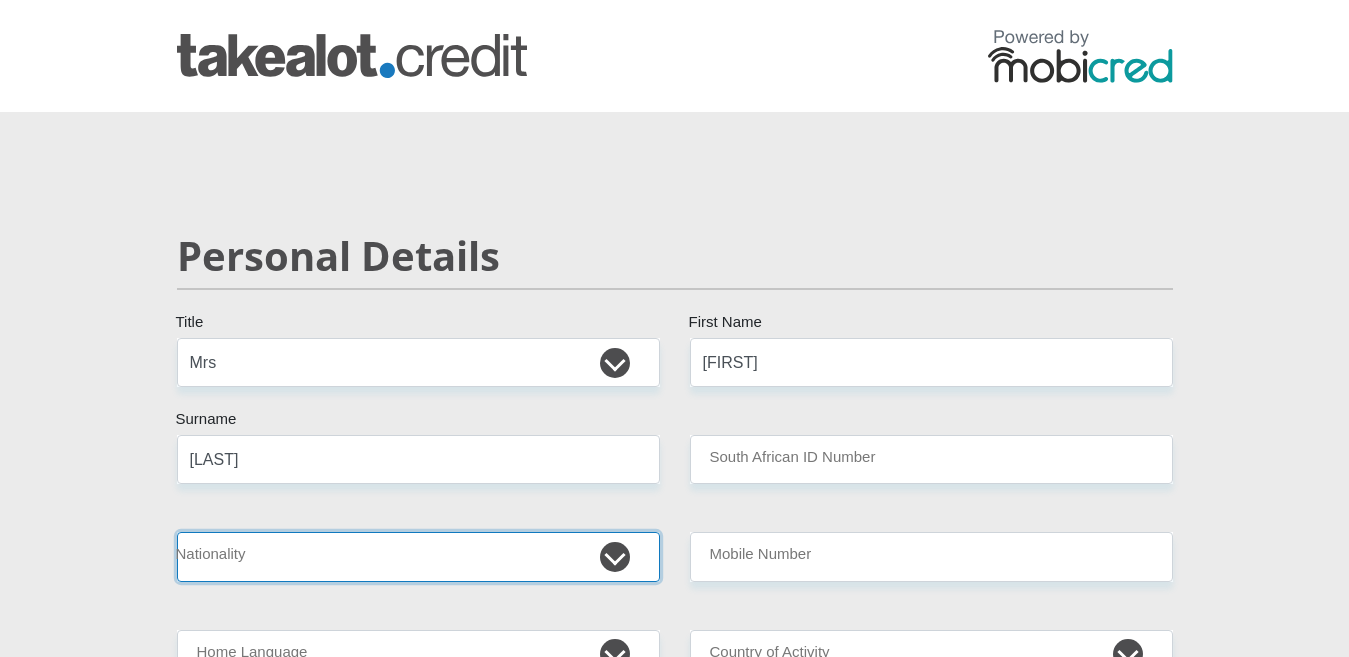 select on "ZAF" 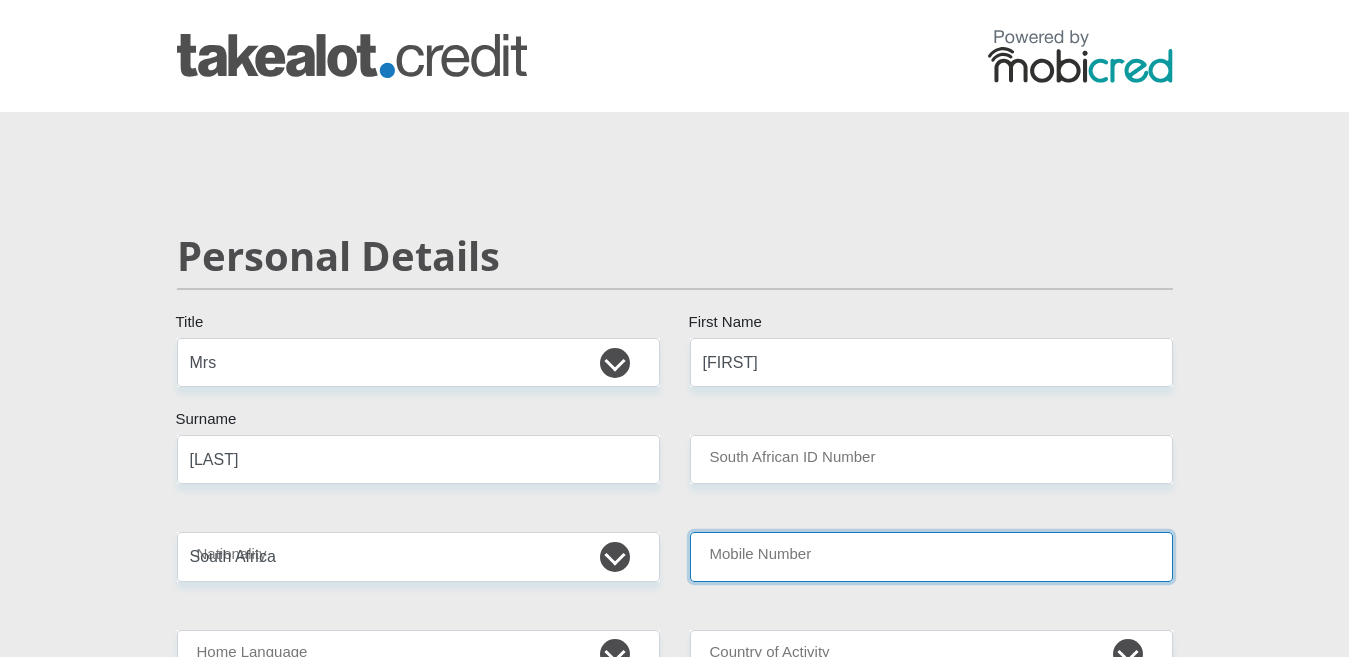 type on "[PHONE]" 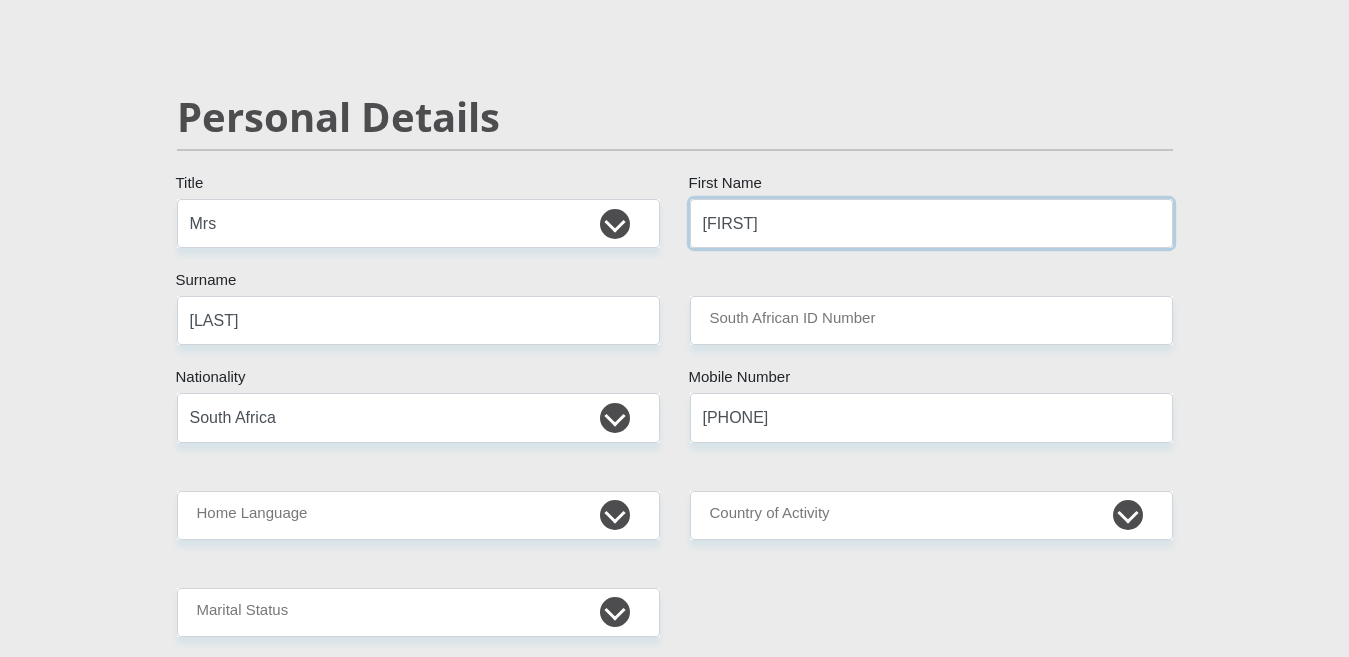 scroll, scrollTop: 200, scrollLeft: 0, axis: vertical 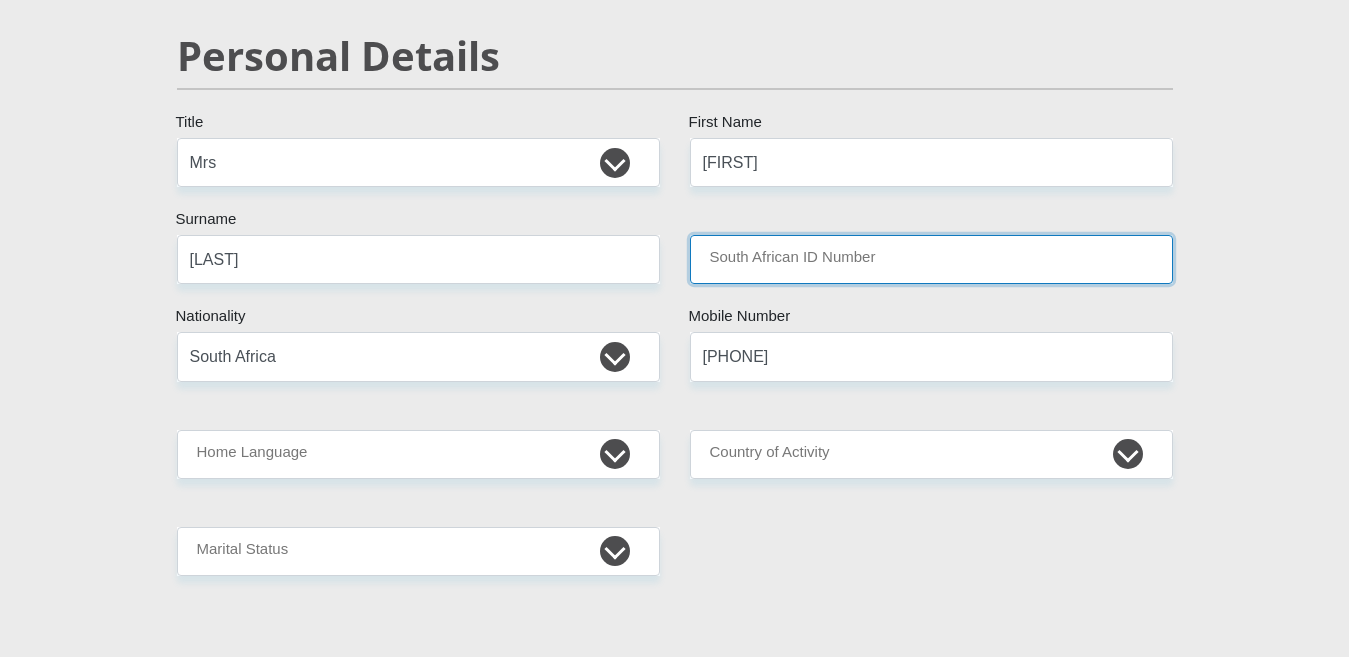 click on "South African ID Number" at bounding box center [931, 259] 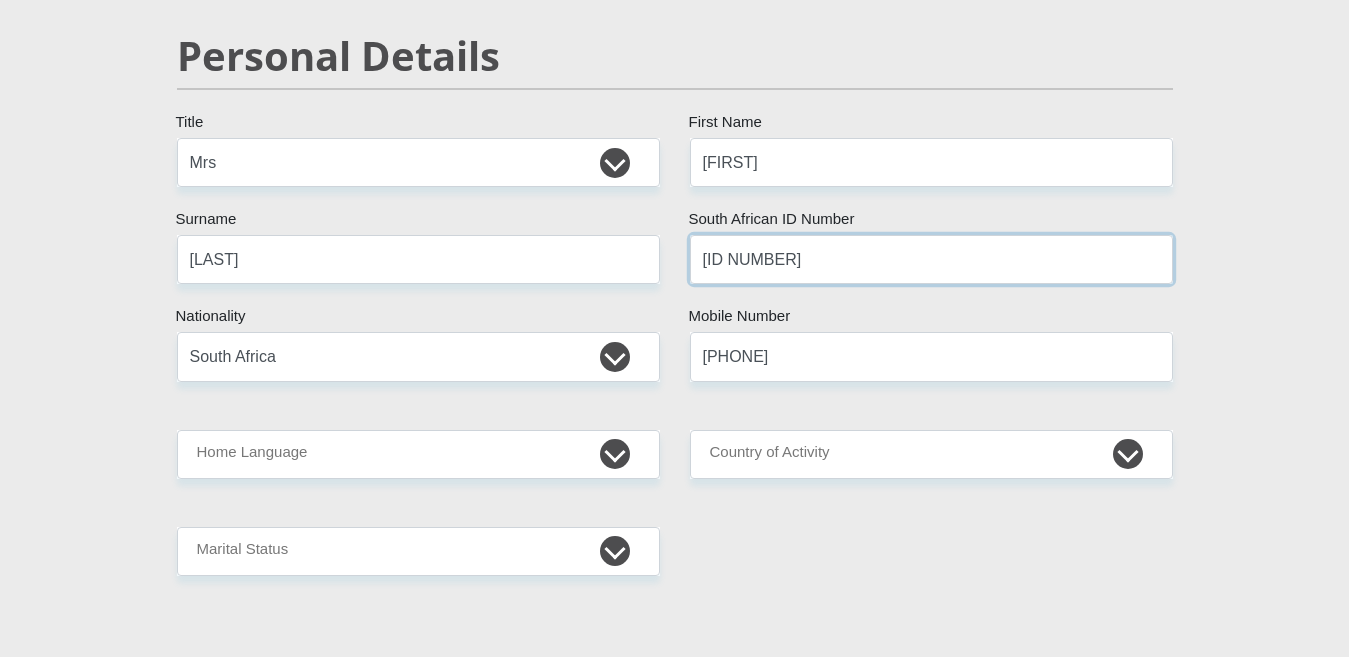 type on "[ID NUMBER]" 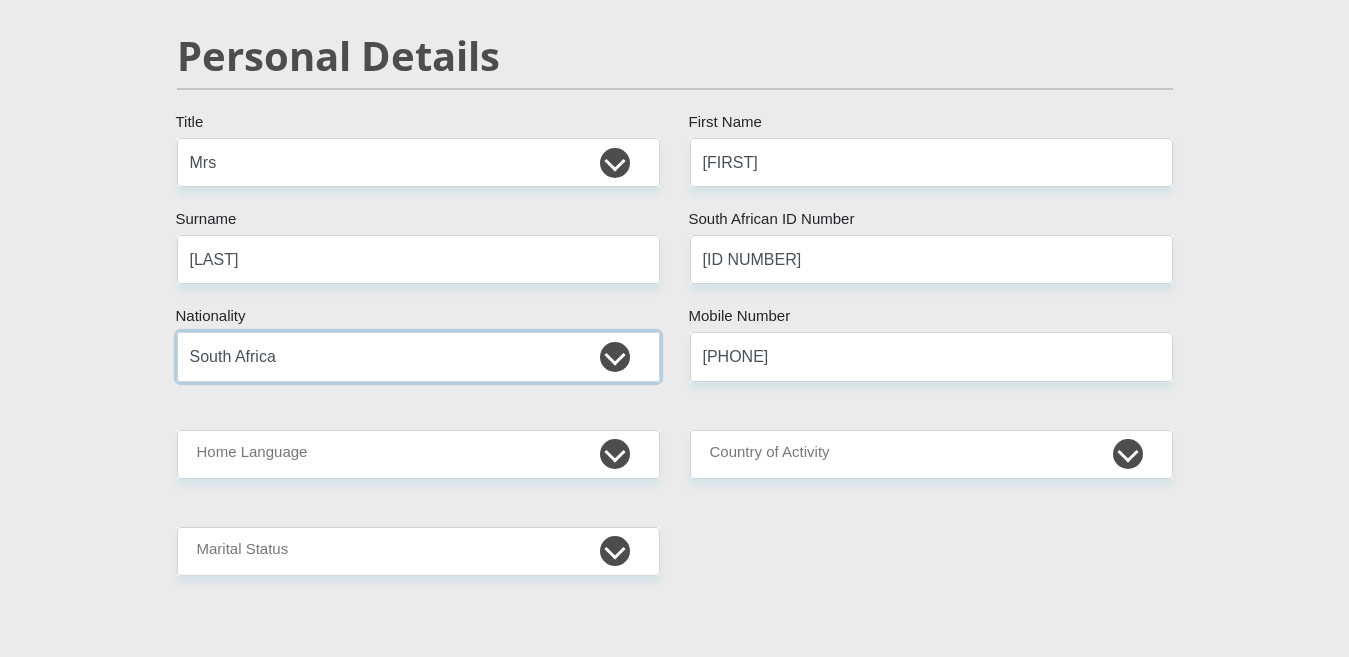 click on "South Africa
Afghanistan
Aland Islands
Albania
Algeria
America Samoa
American Virgin Islands
Andorra
Angola
Anguilla
Antarctica
Antigua and Barbuda
Argentina
Armenia
Aruba
Ascension Island
Australia
Austria
Azerbaijan
Bahamas
Bahrain
Bangladesh
Barbados
Chad" at bounding box center (418, 356) 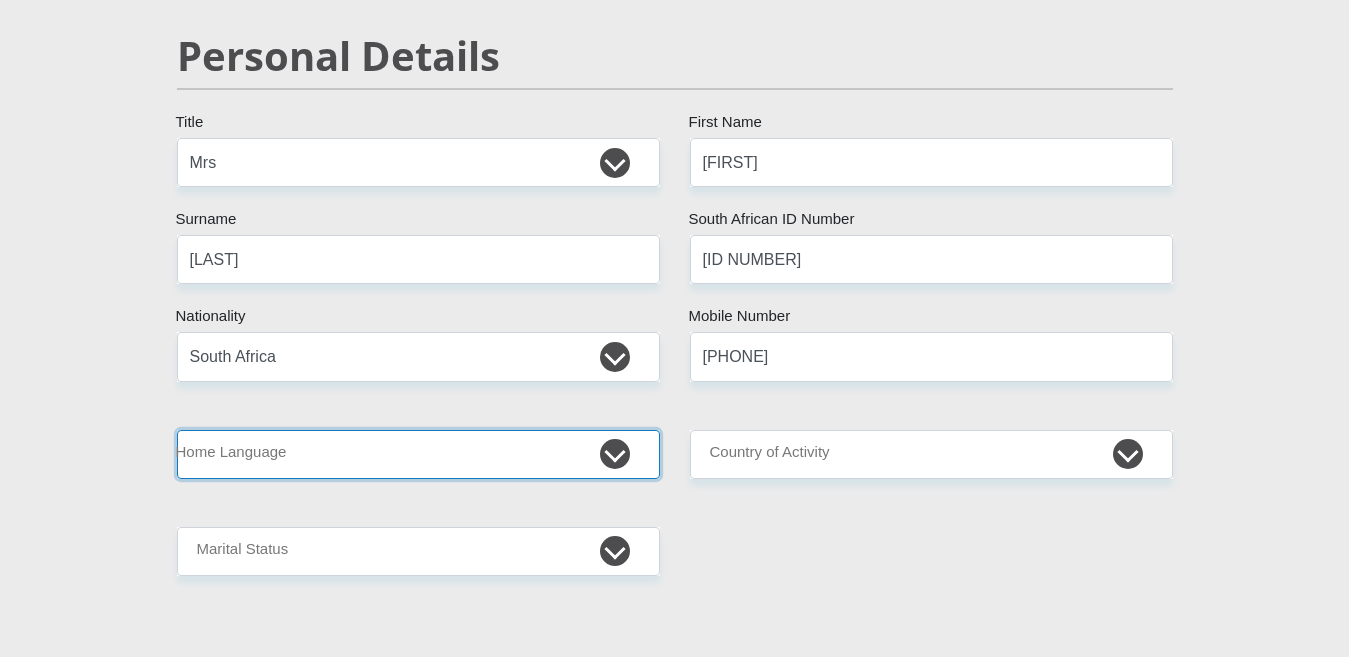 click on "Afrikaans
English
Sepedi
South Ndebele
Southern Sotho
Swati
Tsonga
Tswana
Venda
Xhosa
Zulu
Other" at bounding box center [418, 454] 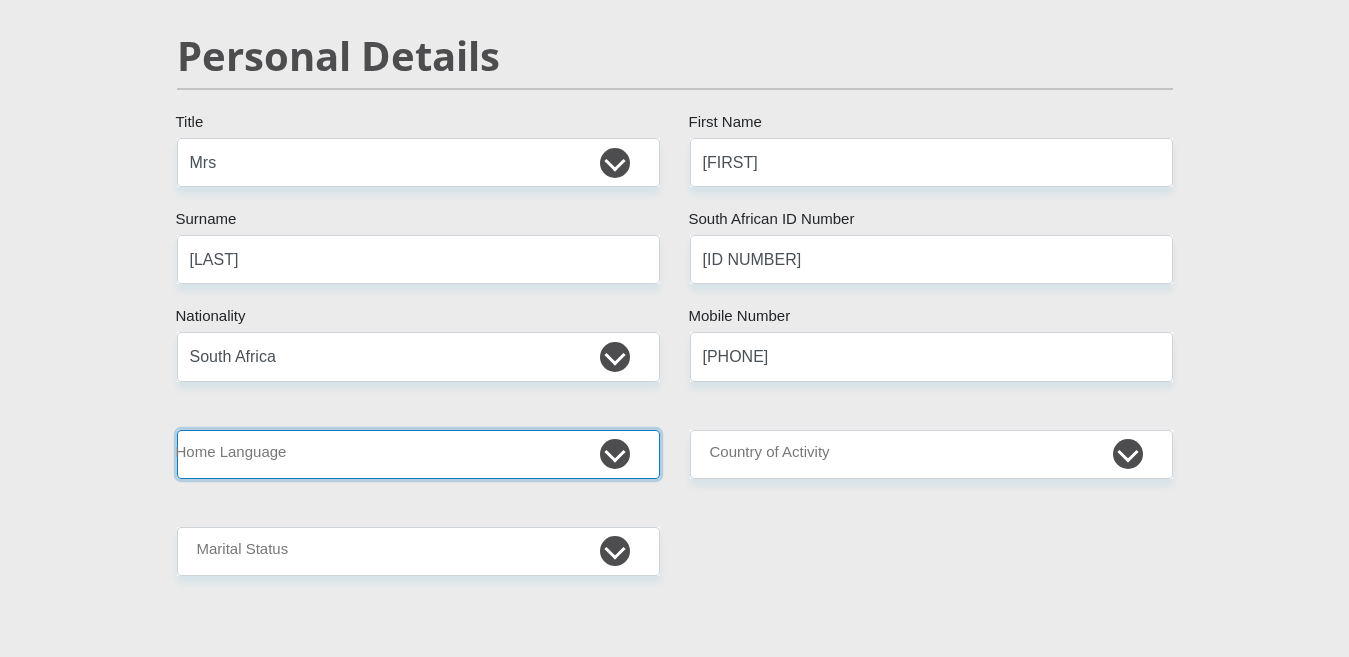 select on "eng" 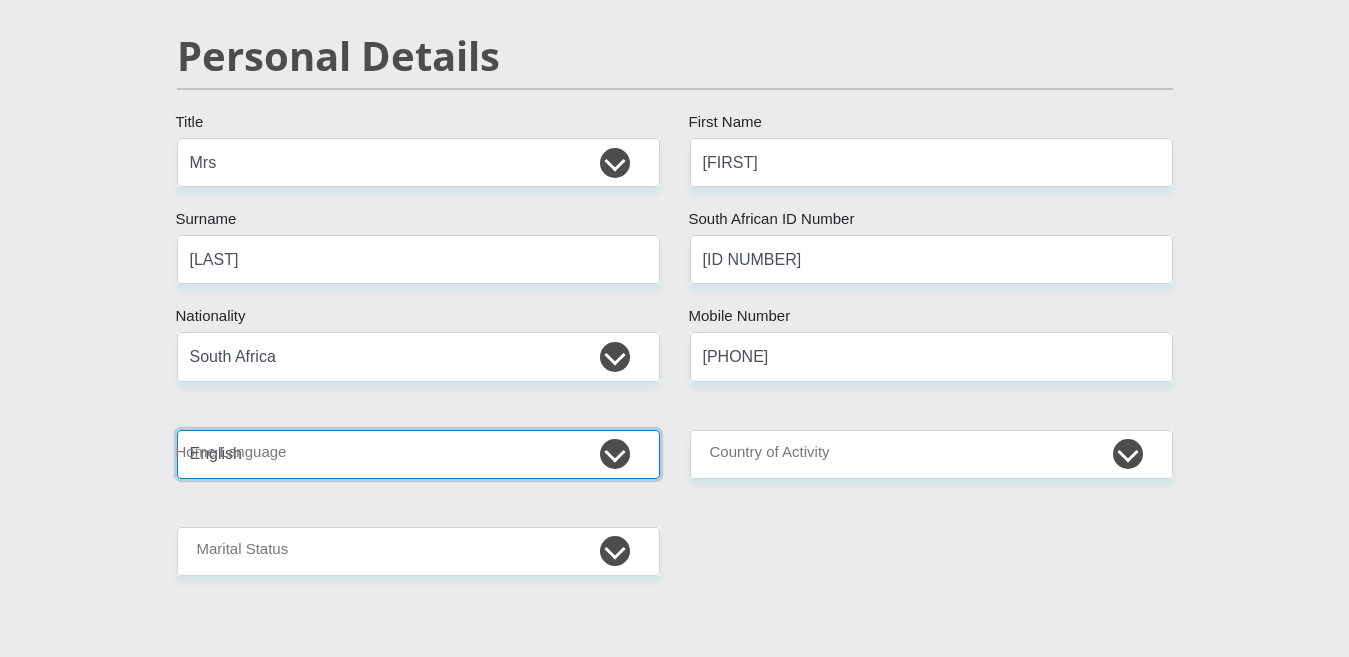 click on "Afrikaans
English
Sepedi
South Ndebele
Southern Sotho
Swati
Tsonga
Tswana
Venda
Xhosa
Zulu
Other" at bounding box center (418, 454) 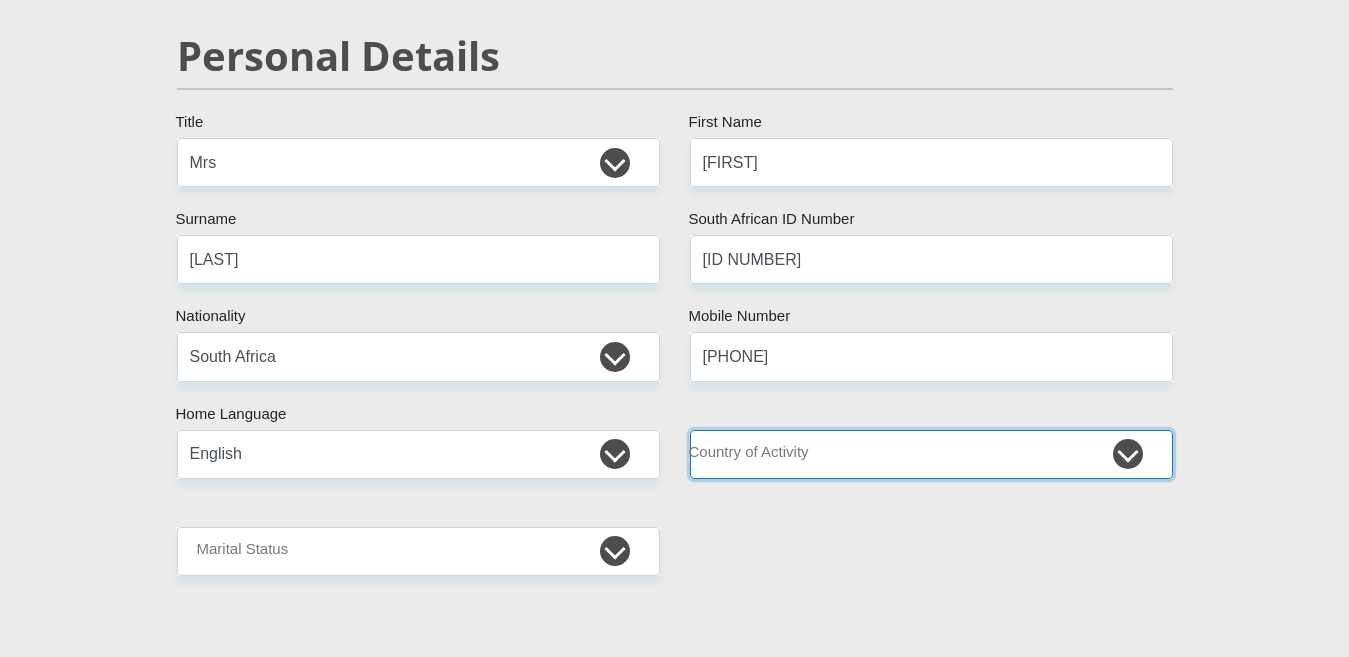 drag, startPoint x: 781, startPoint y: 440, endPoint x: 805, endPoint y: 498, distance: 62.76942 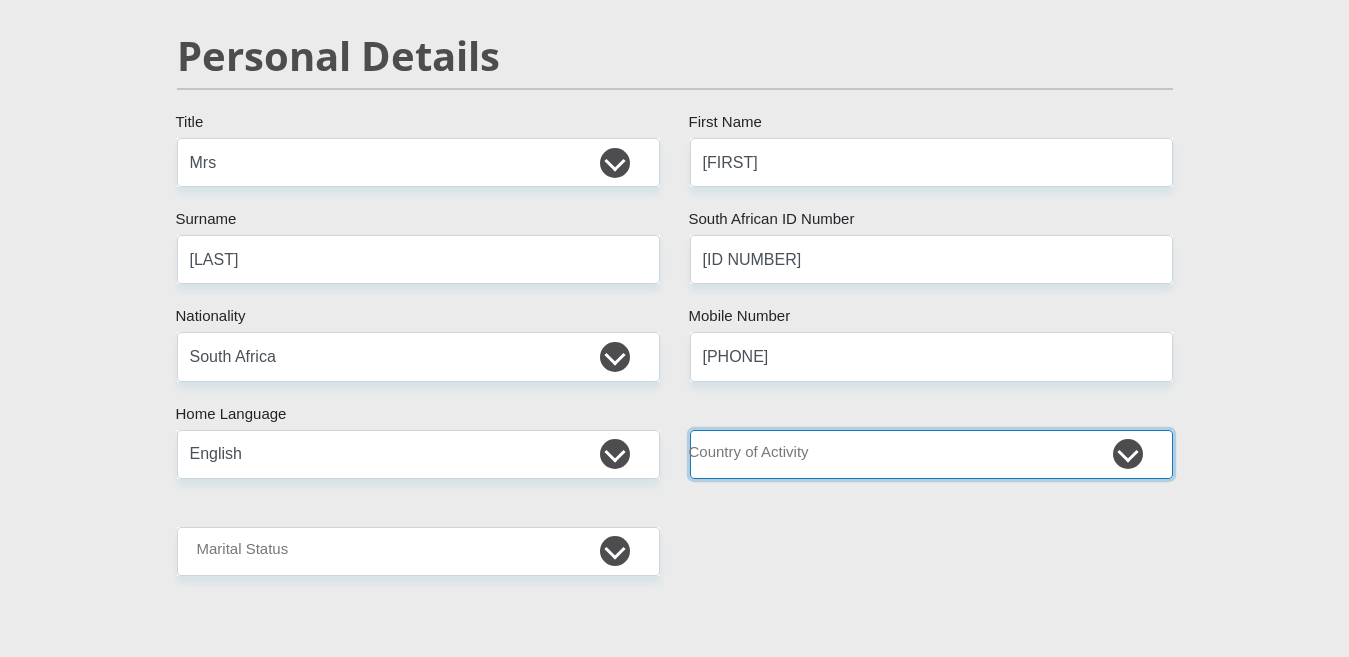click on "South Africa
Afghanistan
Aland Islands
Albania
Algeria
America Samoa
American Virgin Islands
Andorra
Angola
Anguilla
Antarctica
Antigua and Barbuda
Argentina
Armenia
Aruba
Ascension Island
Australia
Austria
Azerbaijan
Chad" at bounding box center (931, 454) 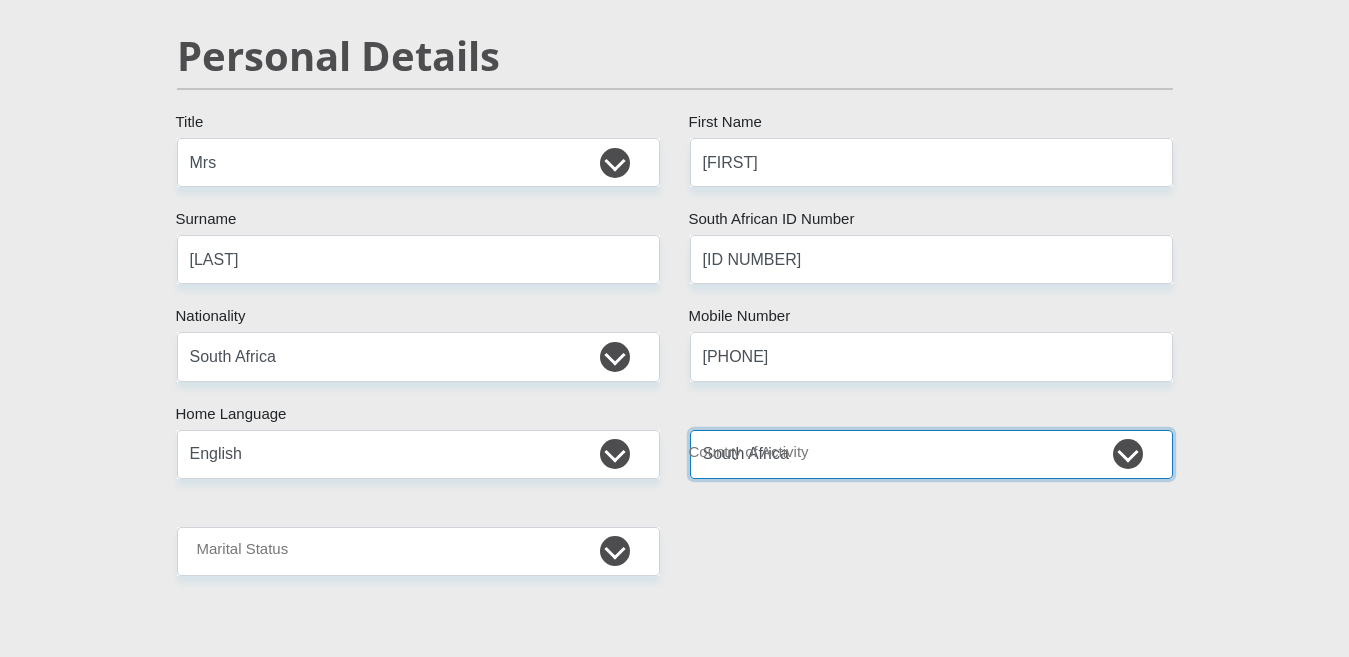 click on "South Africa
Afghanistan
Aland Islands
Albania
Algeria
America Samoa
American Virgin Islands
Andorra
Angola
Anguilla
Antarctica
Antigua and Barbuda
Argentina
Armenia
Aruba
Ascension Island
Australia
Austria
Azerbaijan
Chad" at bounding box center [931, 454] 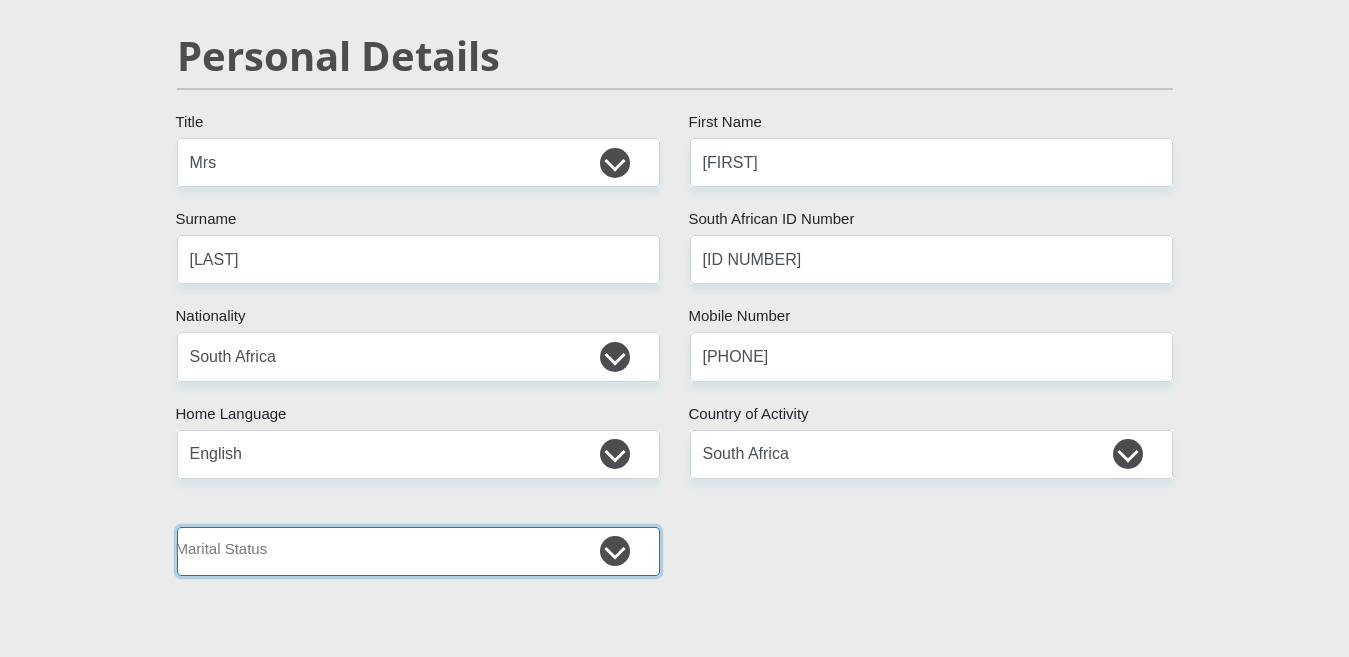 click on "Married ANC
Single
Divorced
Widowed
Married COP or Customary Law" at bounding box center (418, 551) 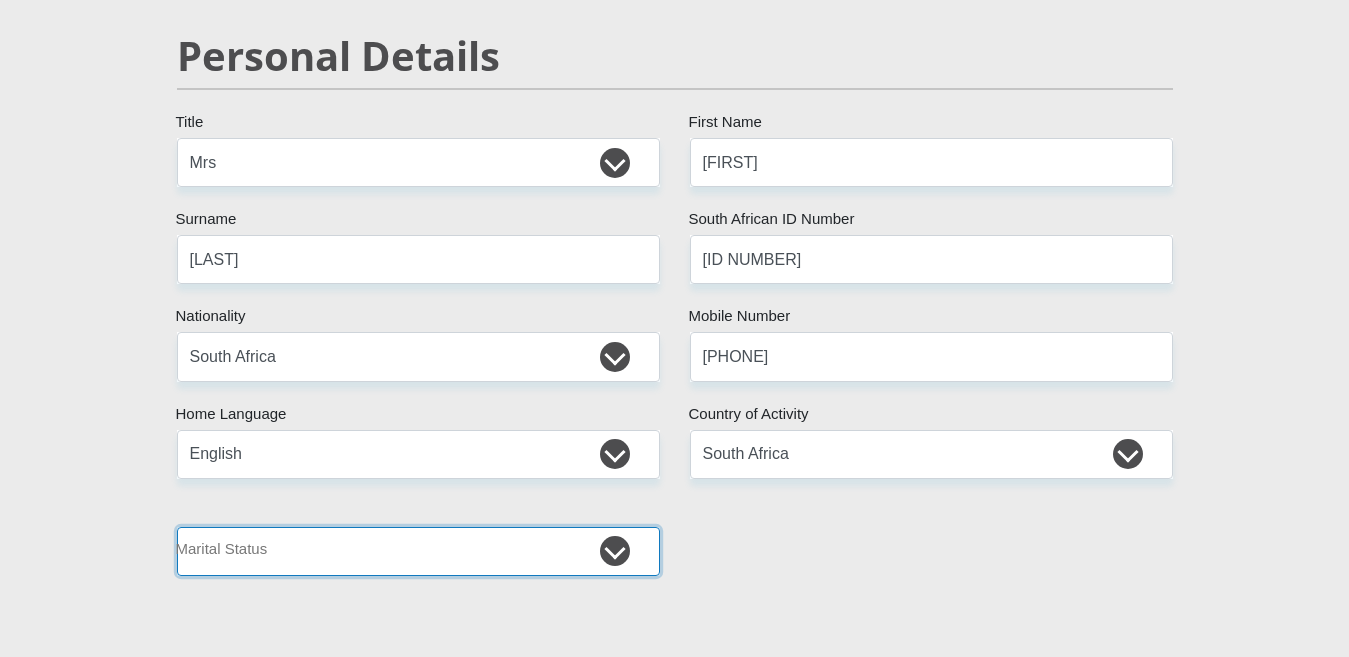 select on "1" 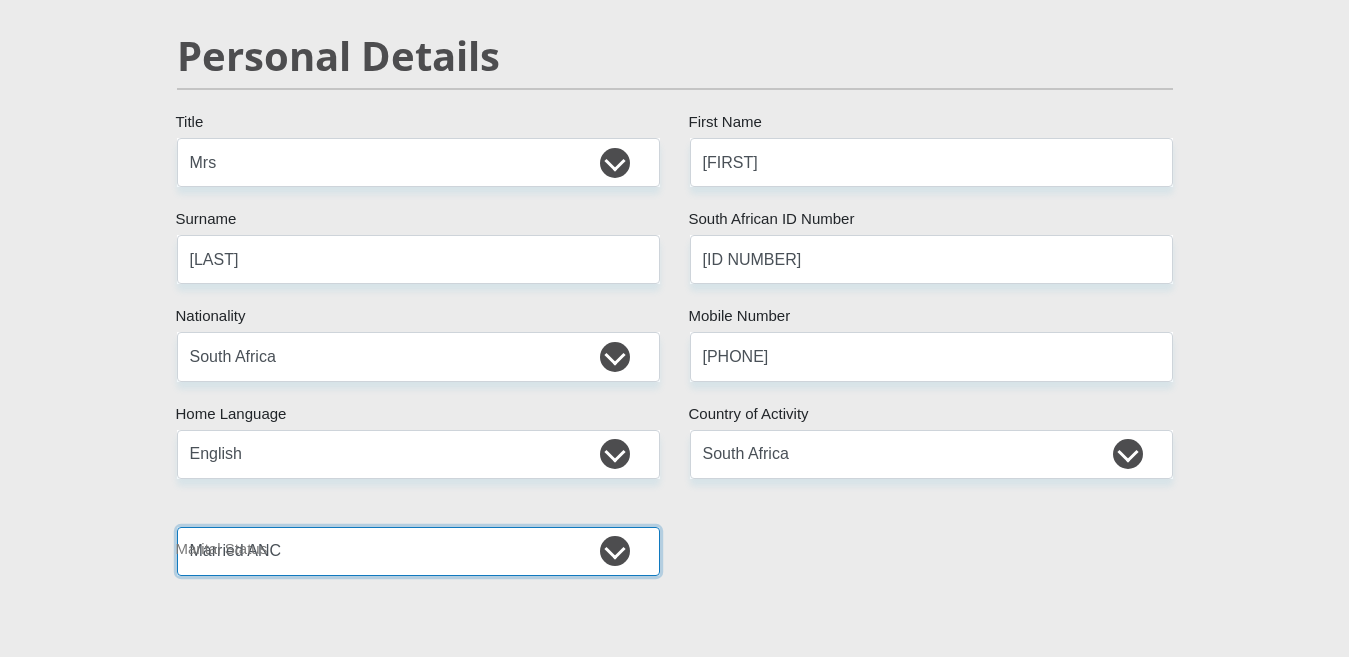 click on "Married ANC
Single
Divorced
Widowed
Married COP or Customary Law" at bounding box center (418, 551) 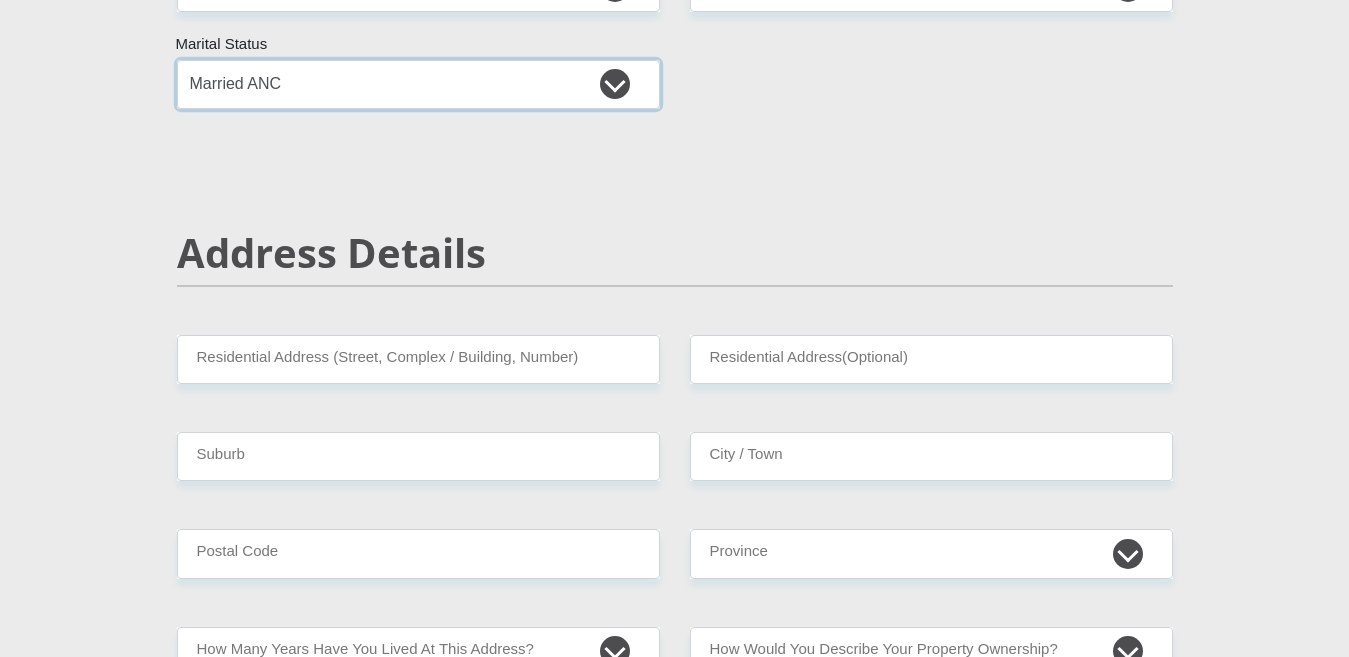 scroll, scrollTop: 700, scrollLeft: 0, axis: vertical 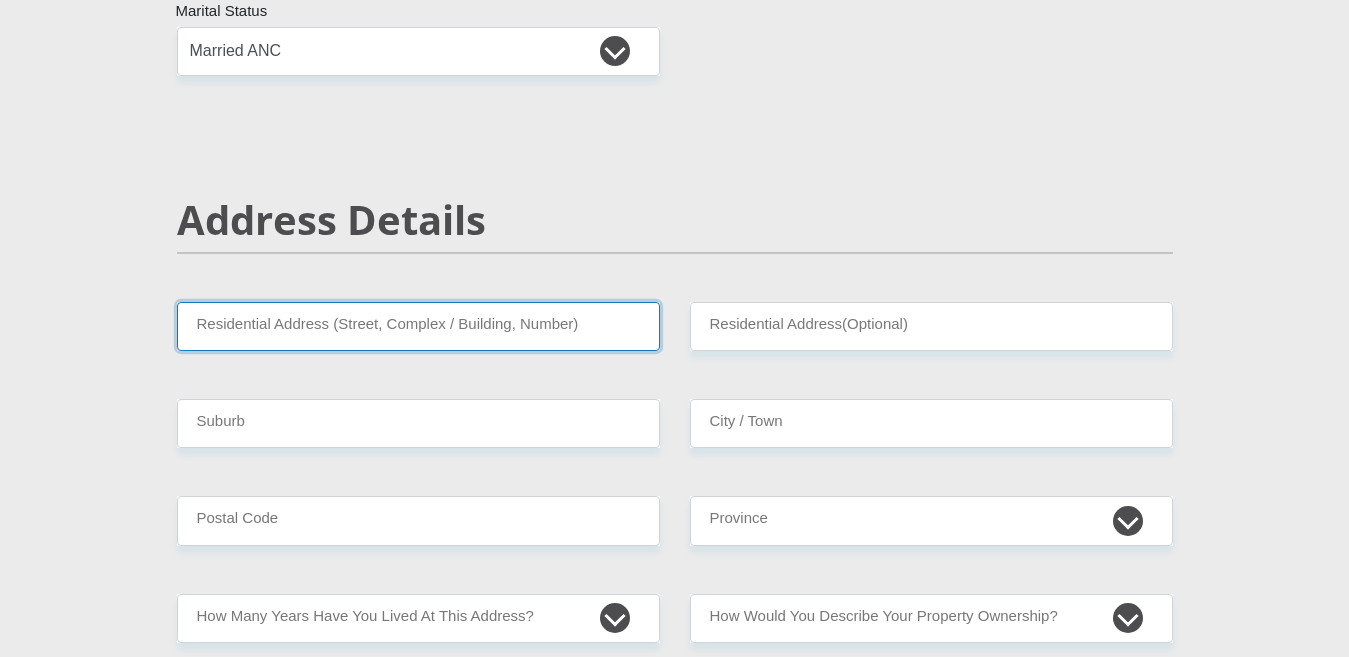 click on "Residential Address (Street, Complex / Building, Number)" at bounding box center (418, 326) 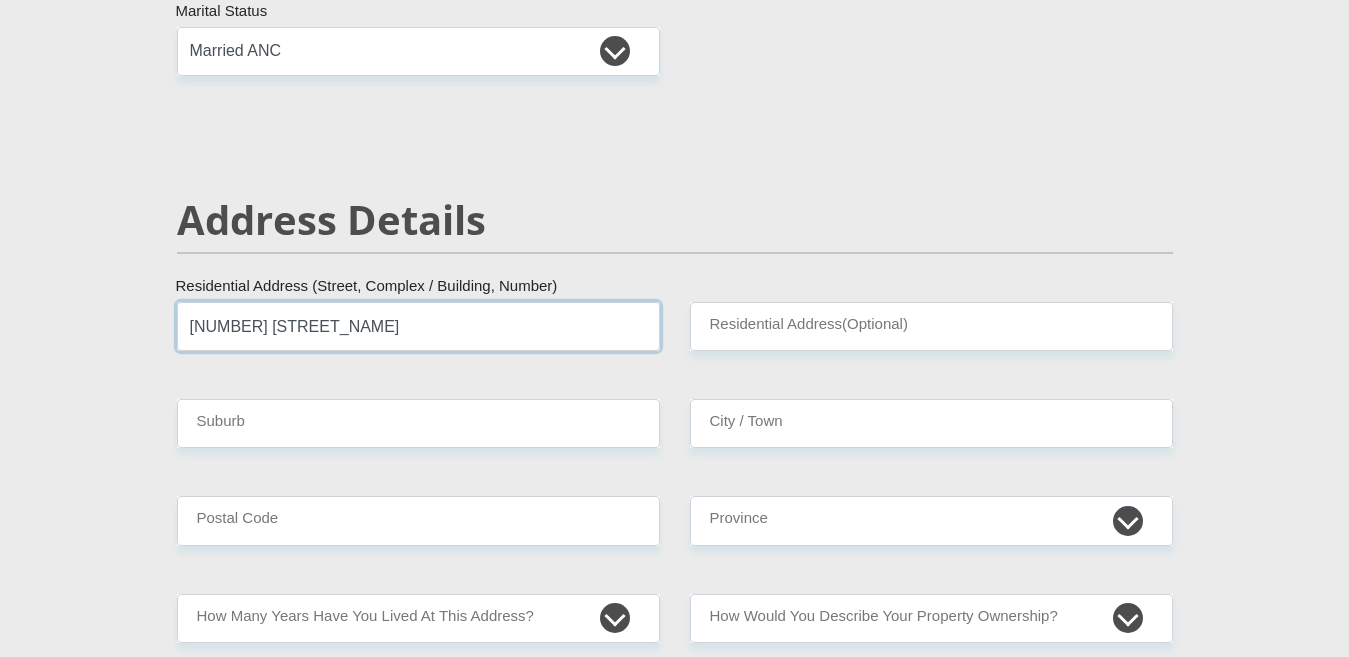 type on "[NUMBER] [STREET_NAME] [STREET_TYPE]" 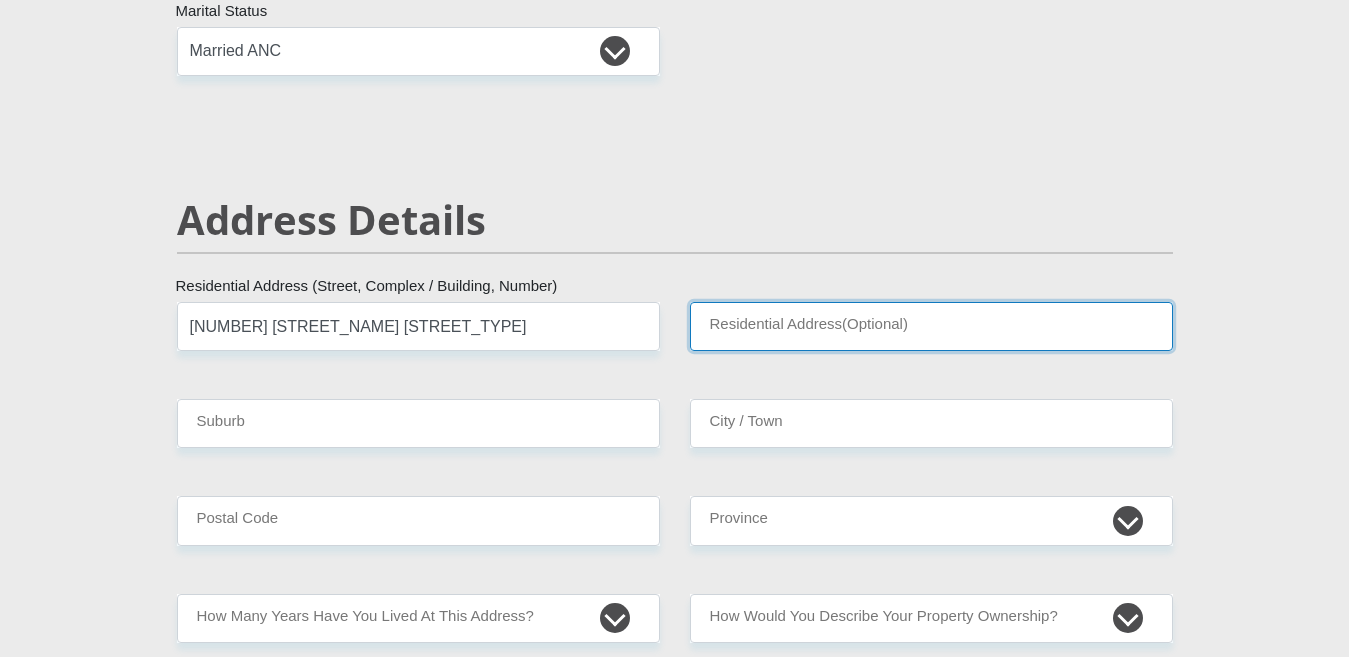 click on "Residential Address(Optional)" at bounding box center [931, 326] 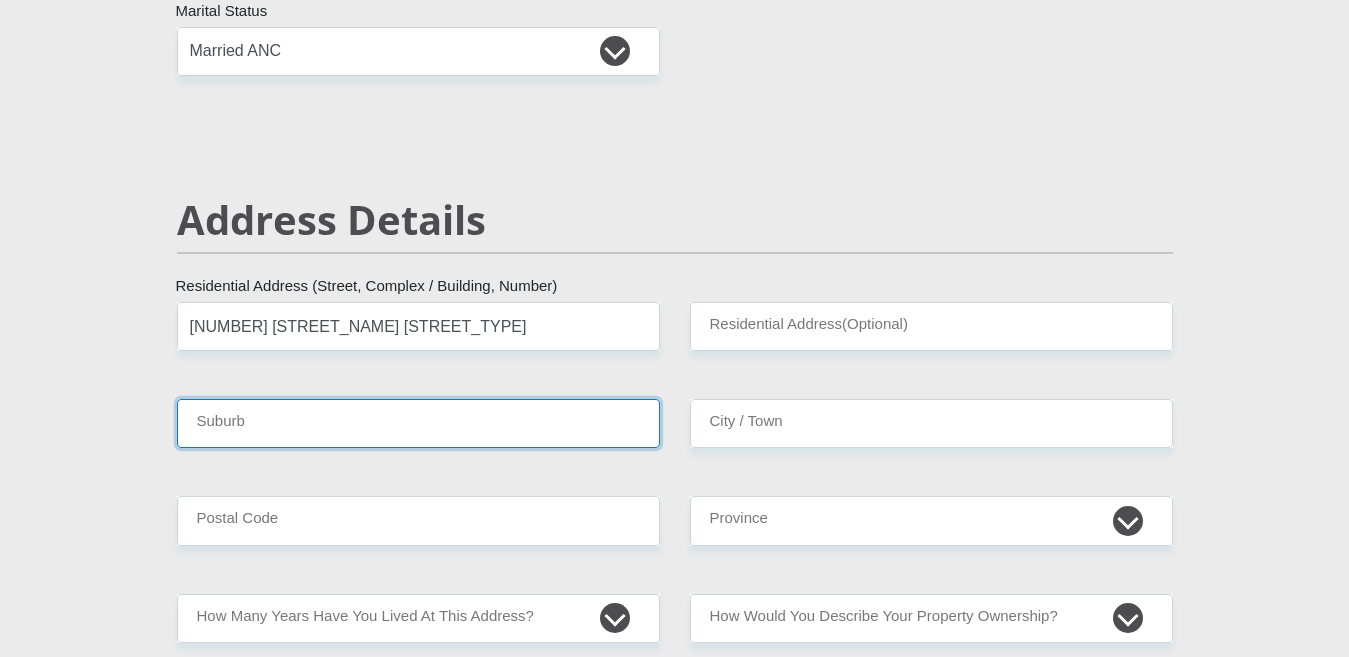 click on "Suburb" at bounding box center [418, 423] 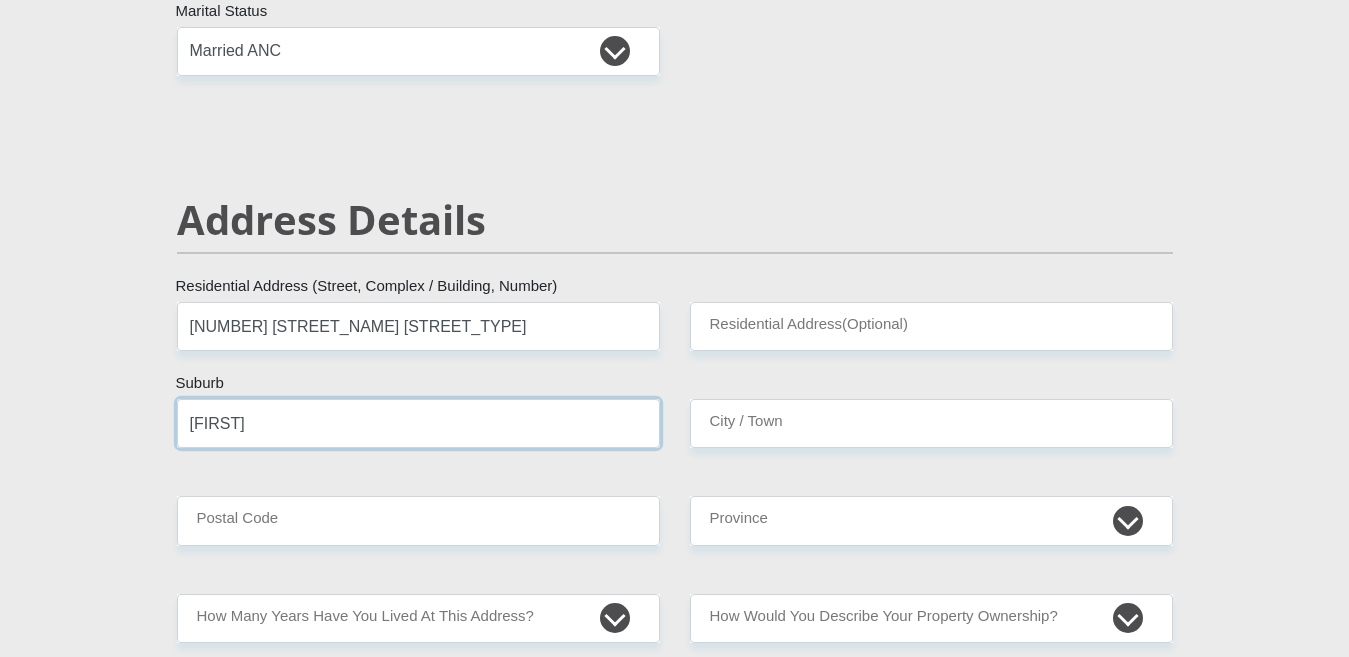 type on "[FIRST]" 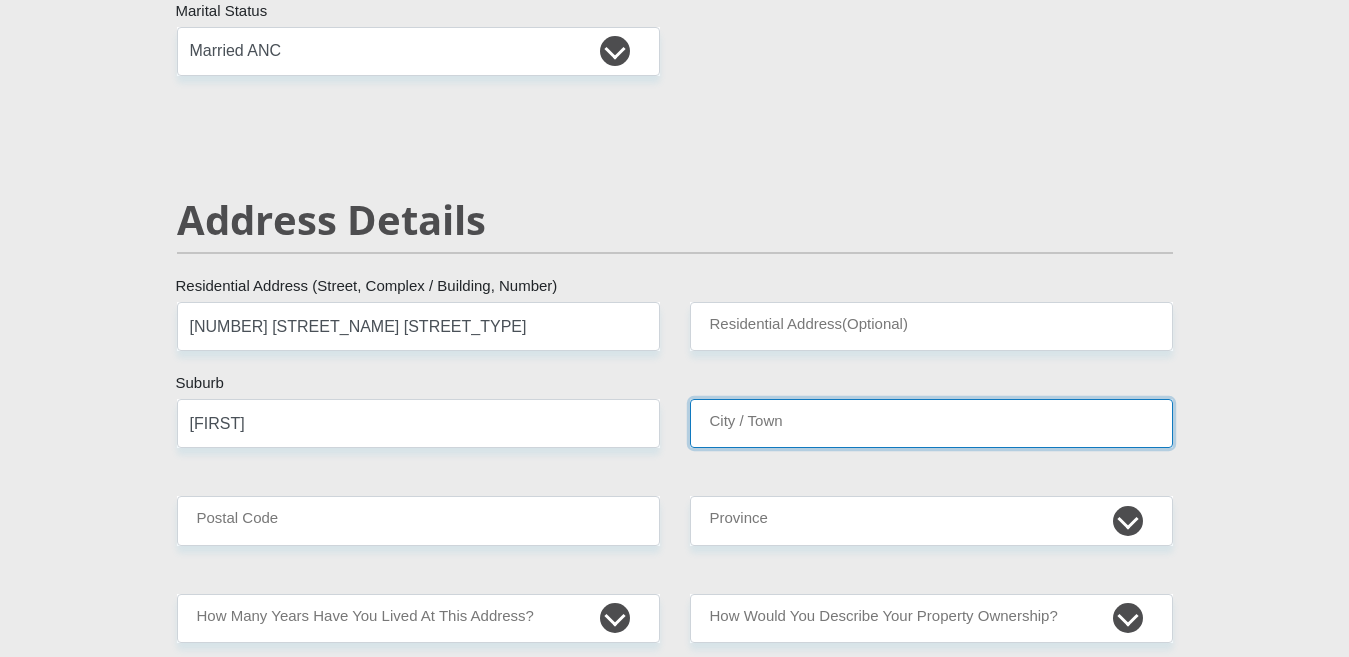 click on "City / Town" at bounding box center [931, 423] 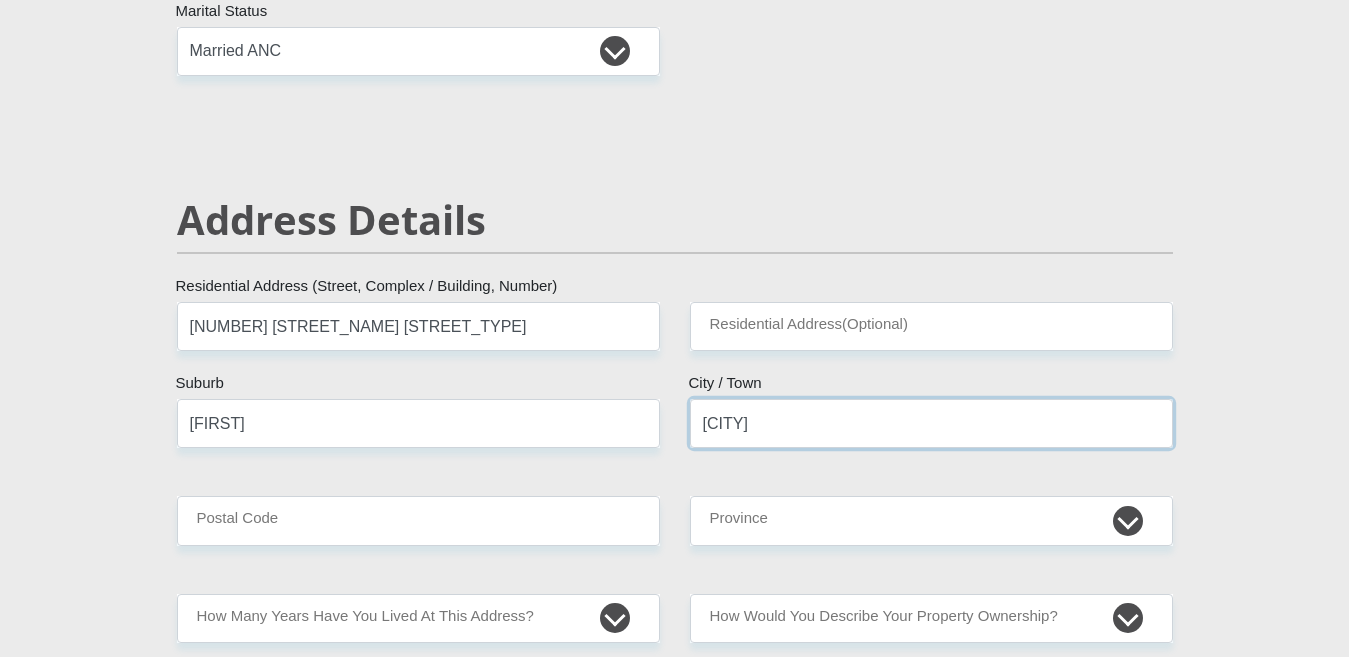 type on "[CITY]" 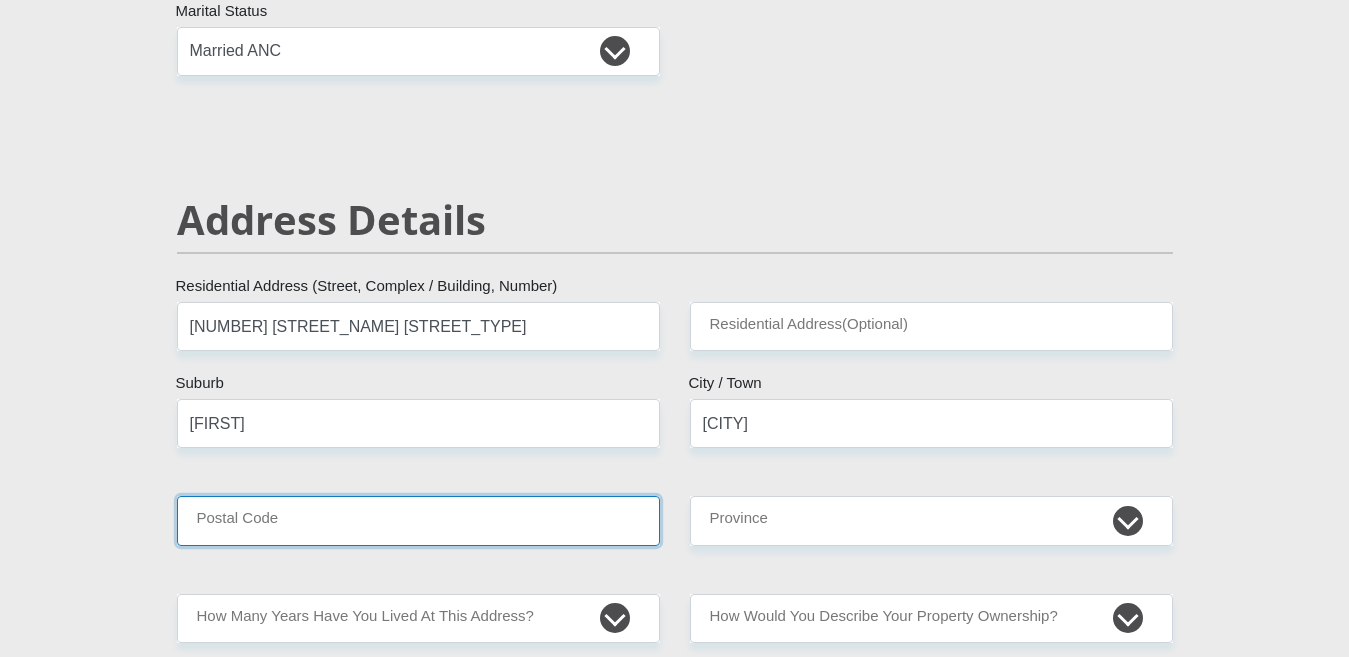 click on "Postal Code" at bounding box center (418, 520) 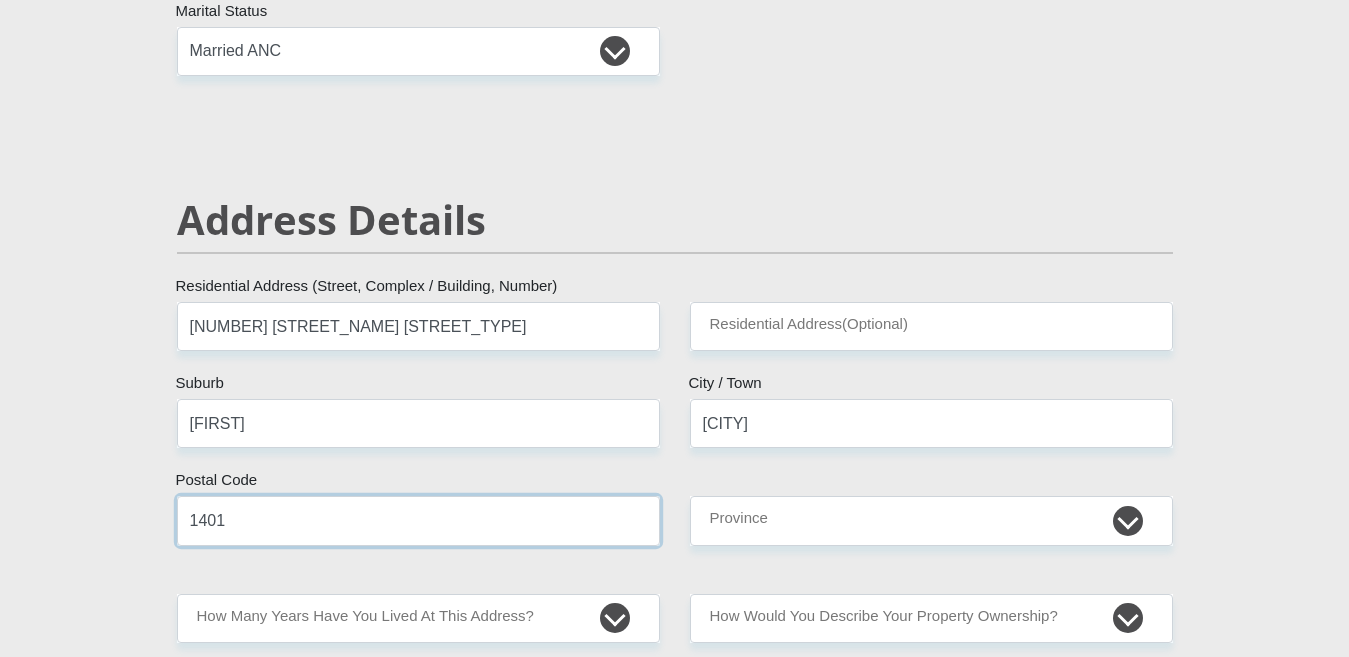 type on "1401" 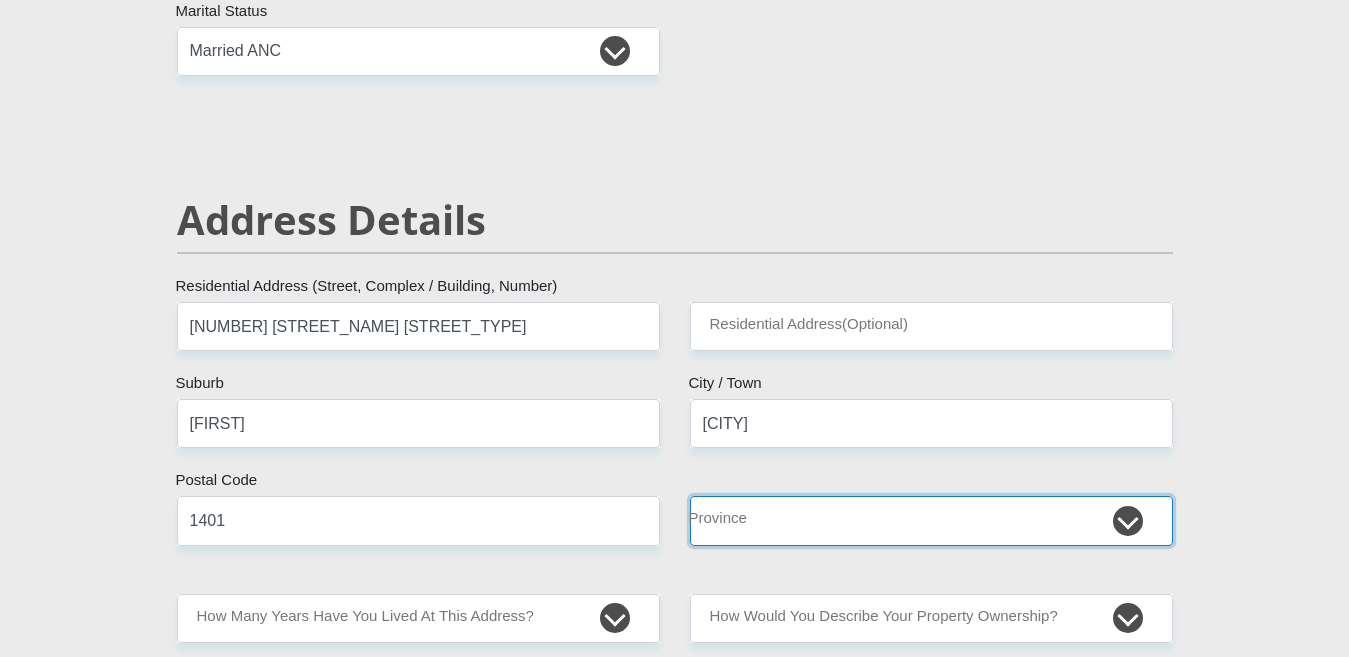 click on "Eastern Cape
Free State
Gauteng
KwaZulu-Natal
Limpopo
Mpumalanga
Northern Cape
North West
Western Cape" at bounding box center [931, 520] 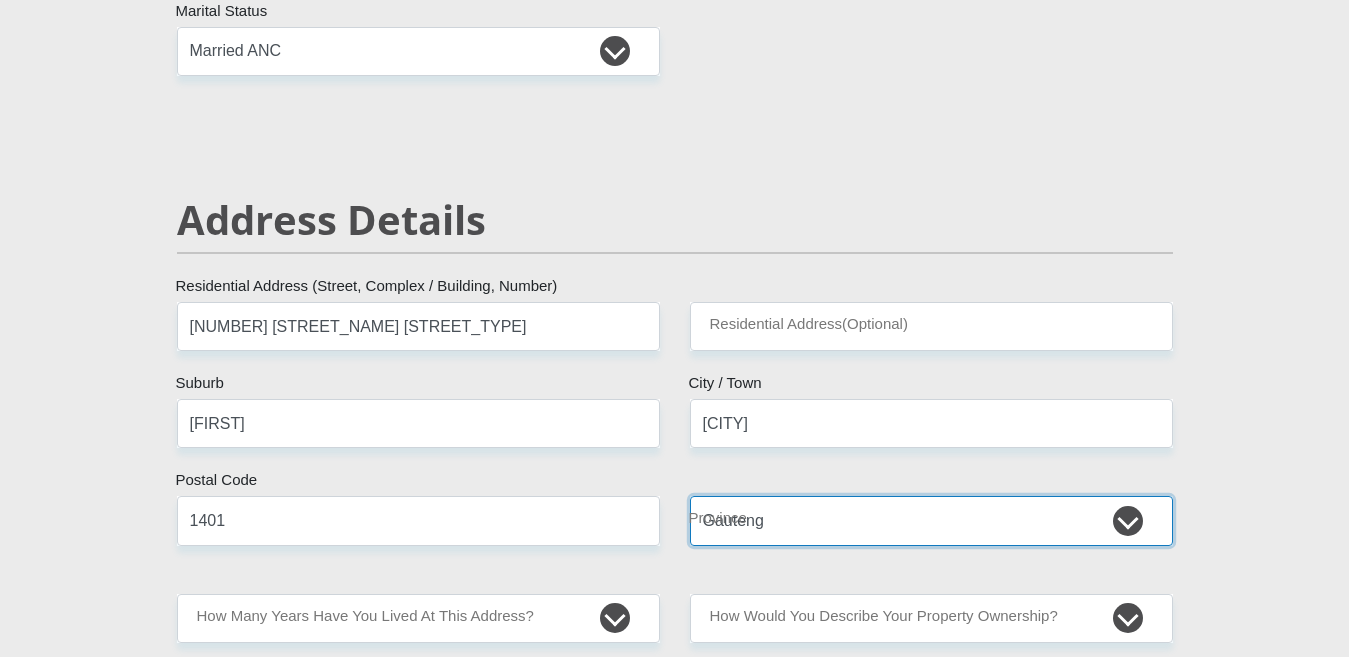 click on "Eastern Cape
Free State
Gauteng
KwaZulu-Natal
Limpopo
Mpumalanga
Northern Cape
North West
Western Cape" at bounding box center [931, 520] 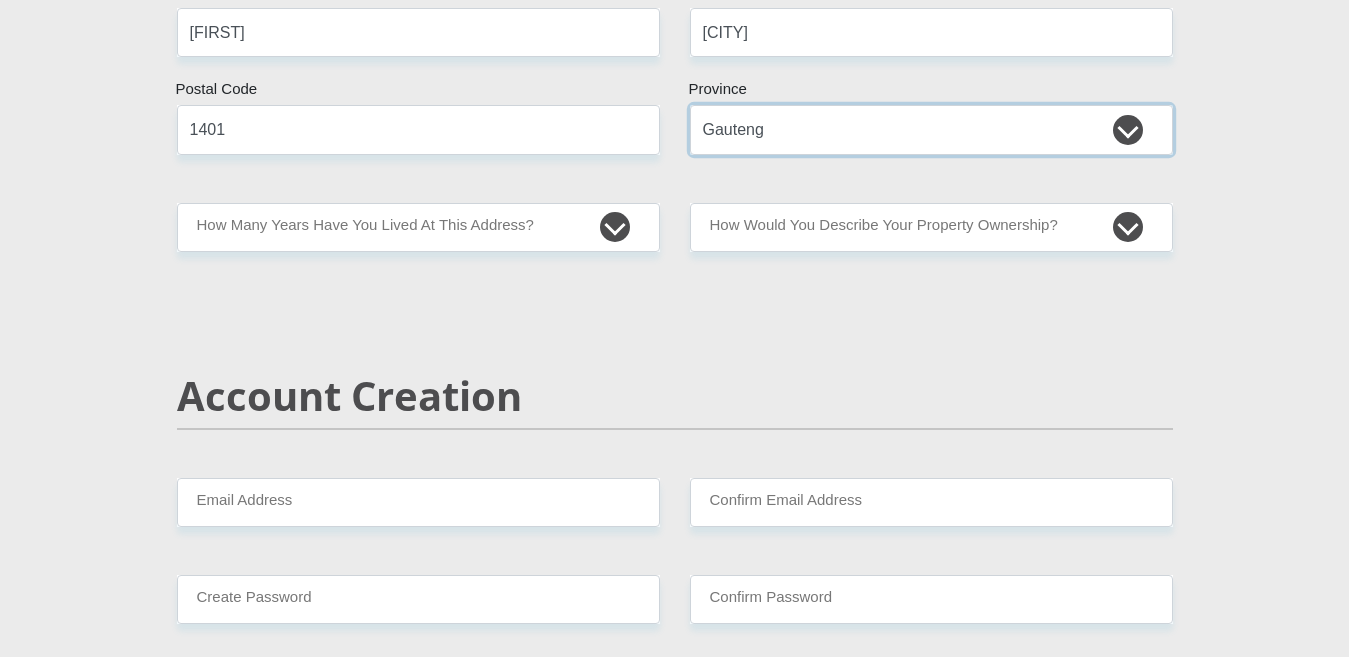 scroll, scrollTop: 1100, scrollLeft: 0, axis: vertical 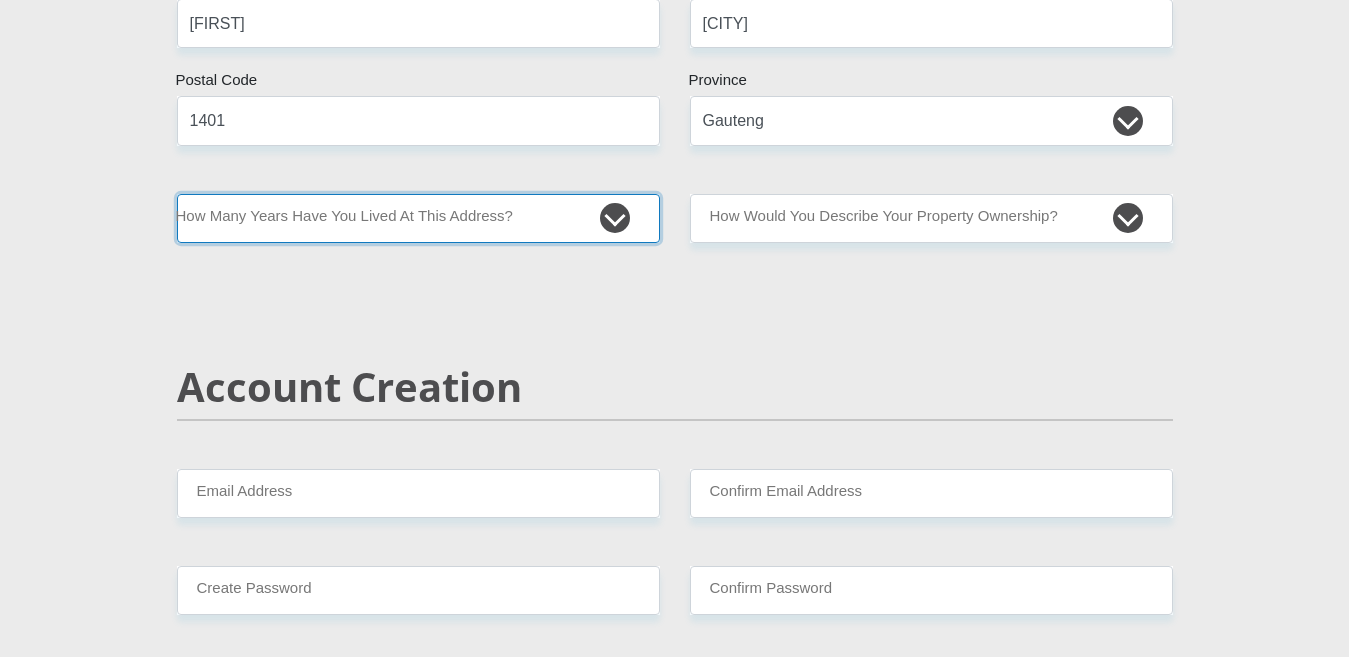 click on "less than 1 year
1-3 years
3-5 years
5+ years" at bounding box center [418, 218] 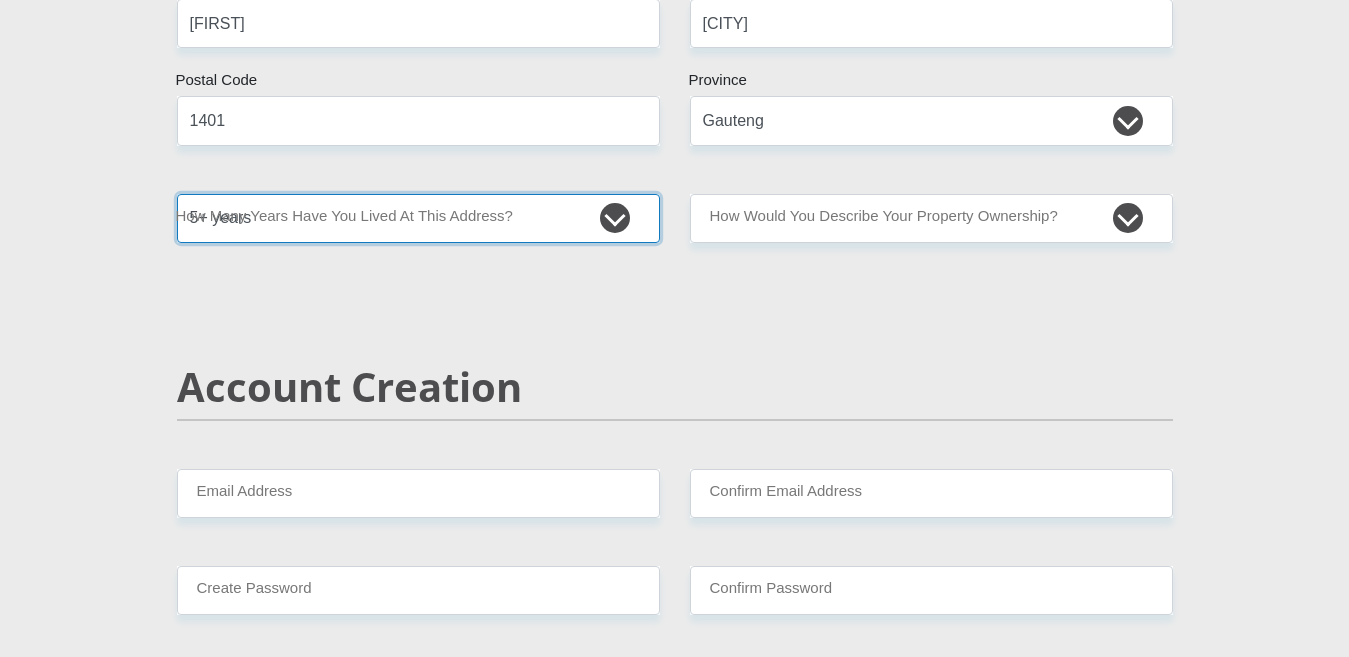 click on "less than 1 year
1-3 years
3-5 years
5+ years" at bounding box center (418, 218) 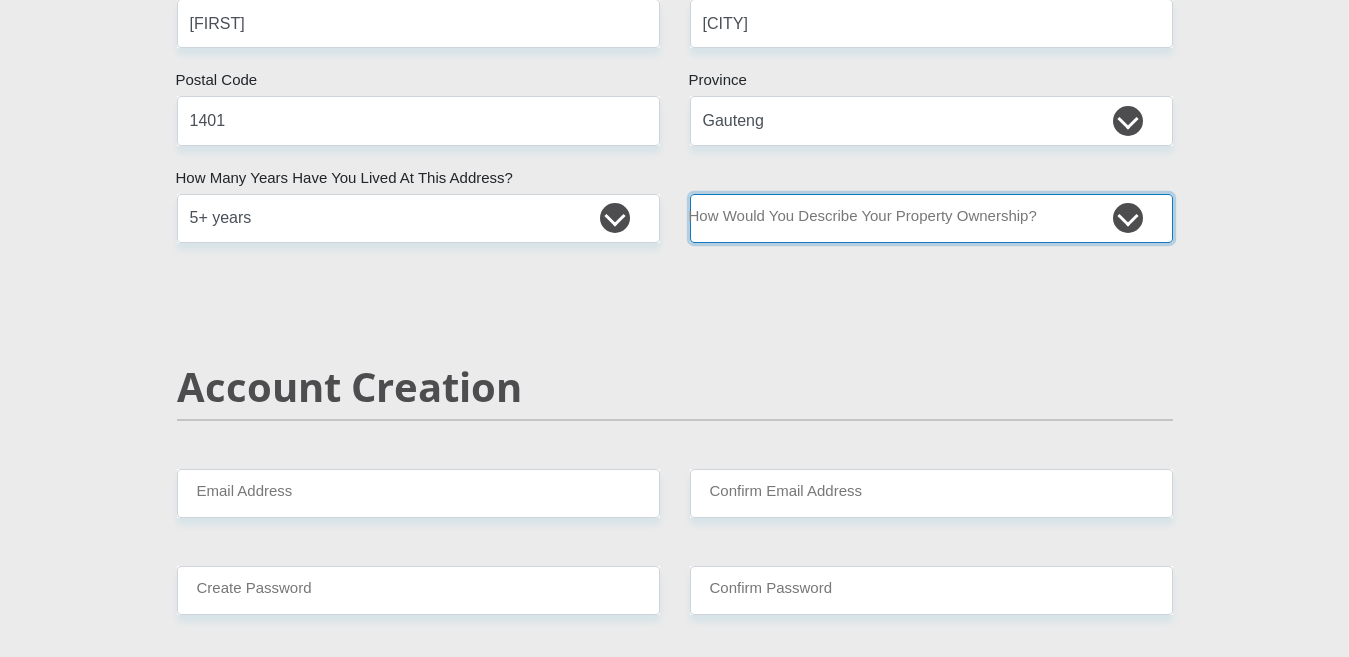 click on "Owned
Rented
Family Owned
Company Dwelling" at bounding box center [931, 218] 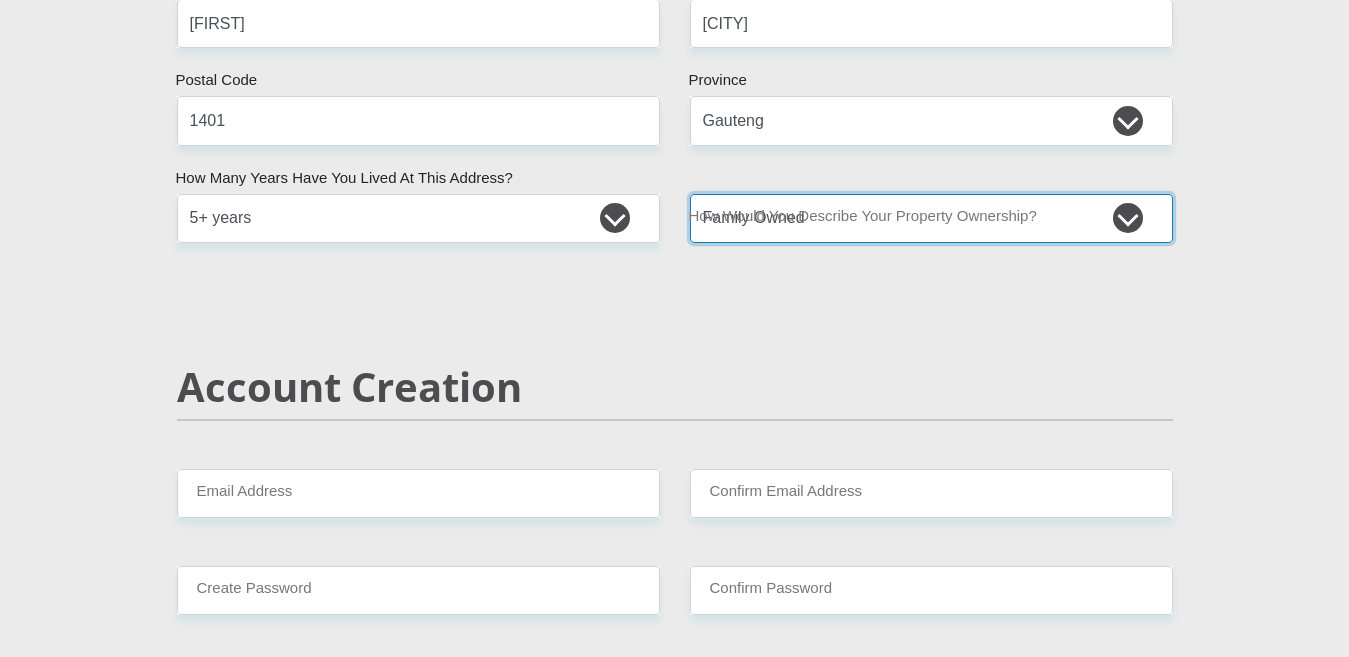 click on "Owned
Rented
Family Owned
Company Dwelling" at bounding box center (931, 218) 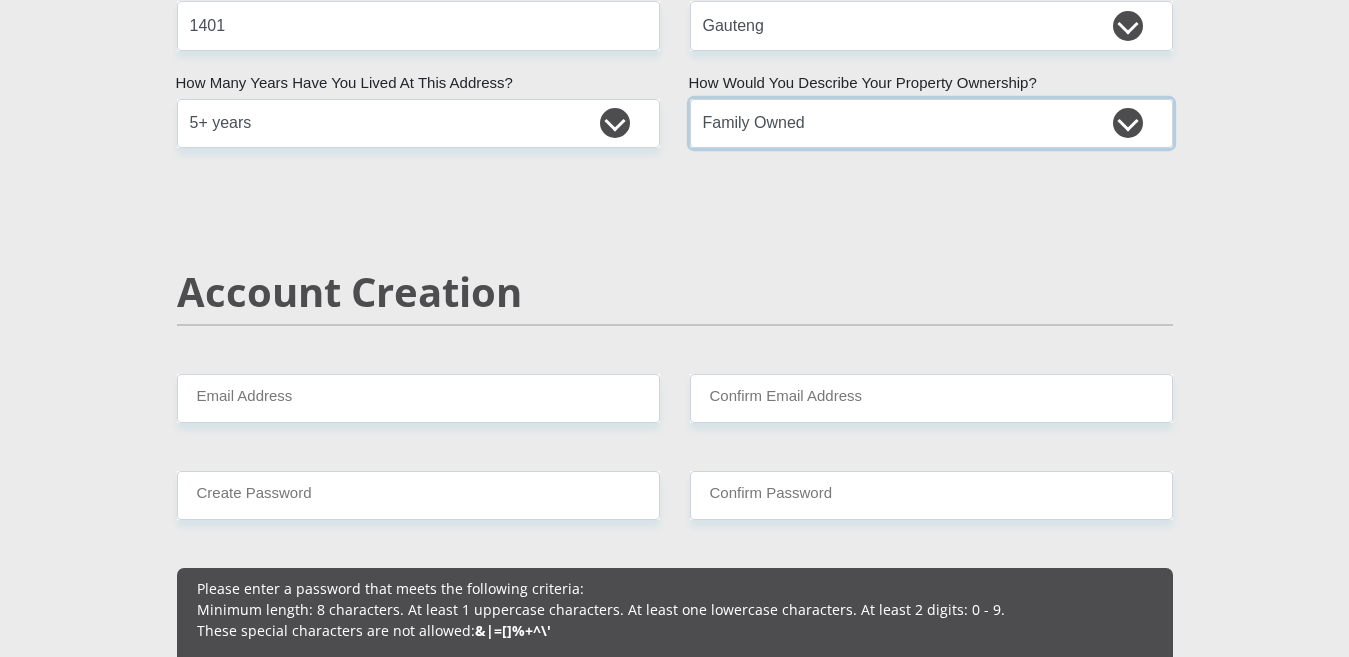 scroll, scrollTop: 1300, scrollLeft: 0, axis: vertical 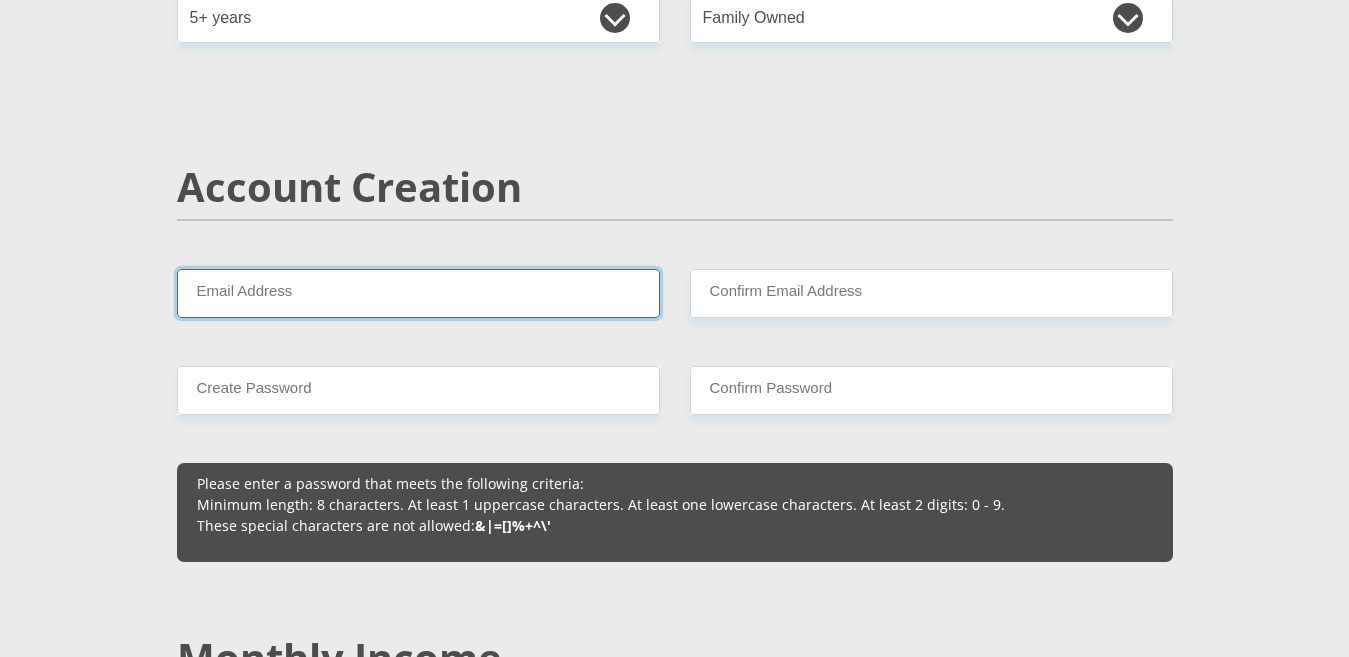 click on "Email Address" at bounding box center (418, 293) 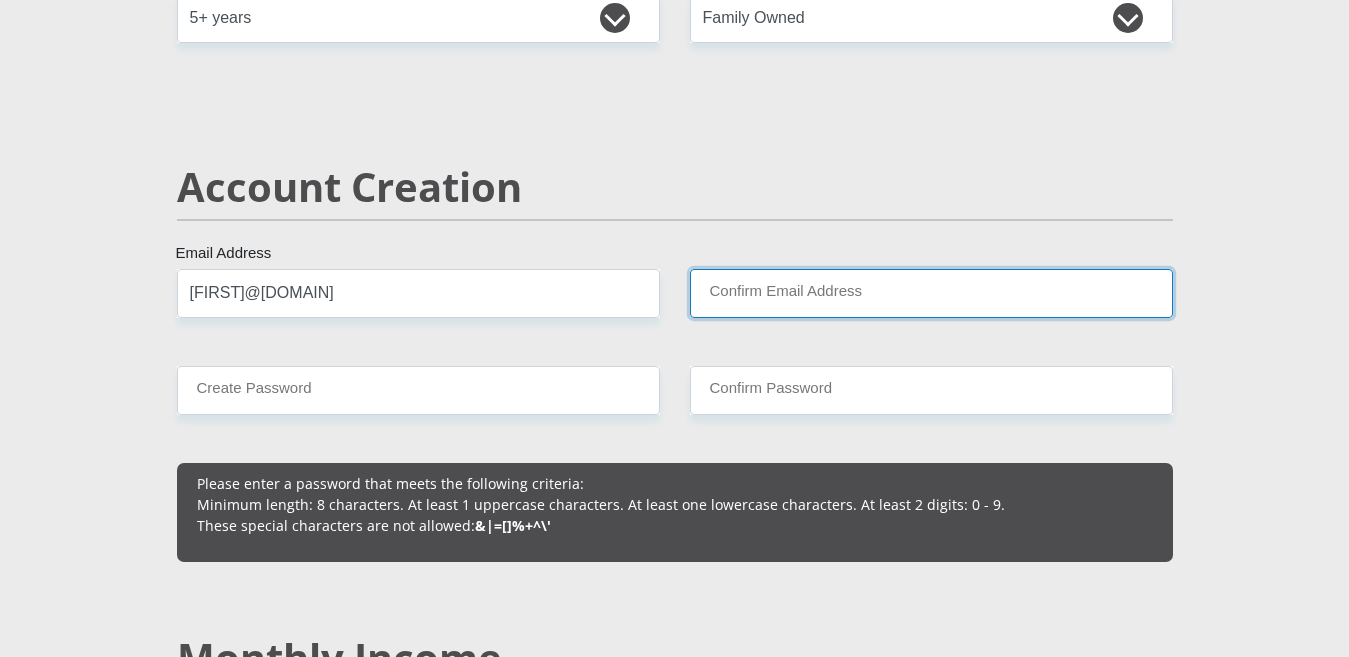 type on "[FIRST]@[DOMAIN]" 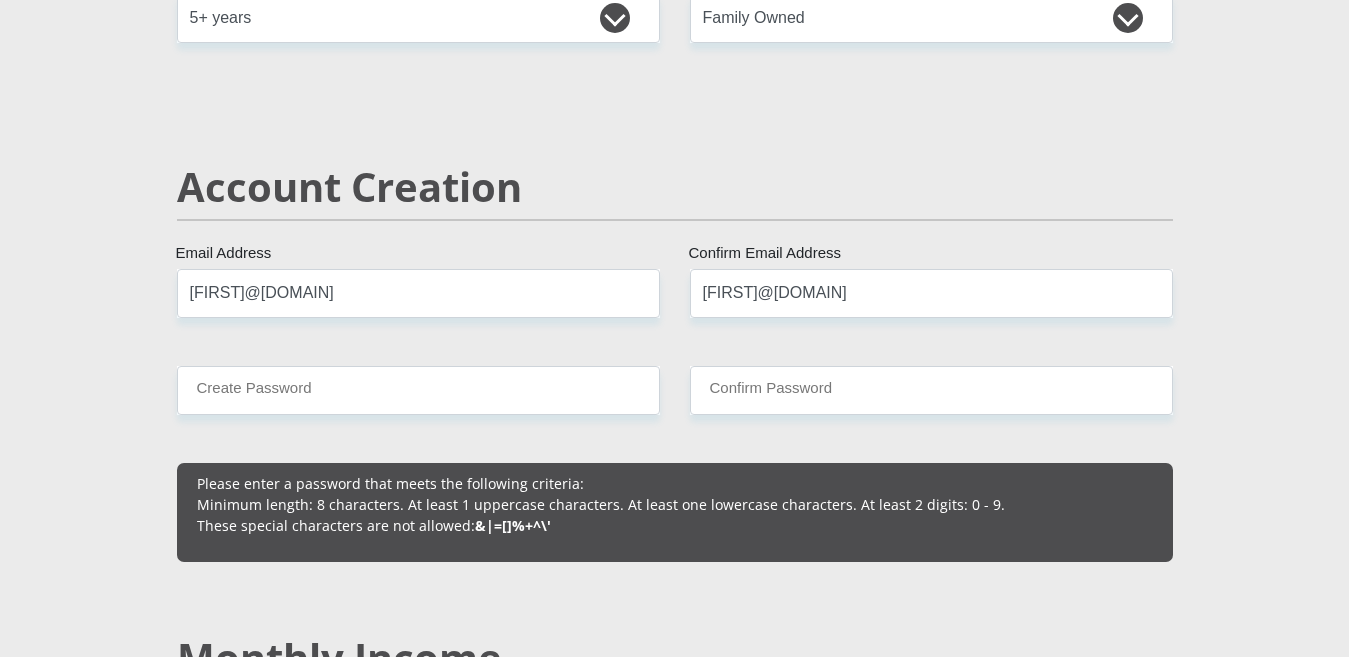 type 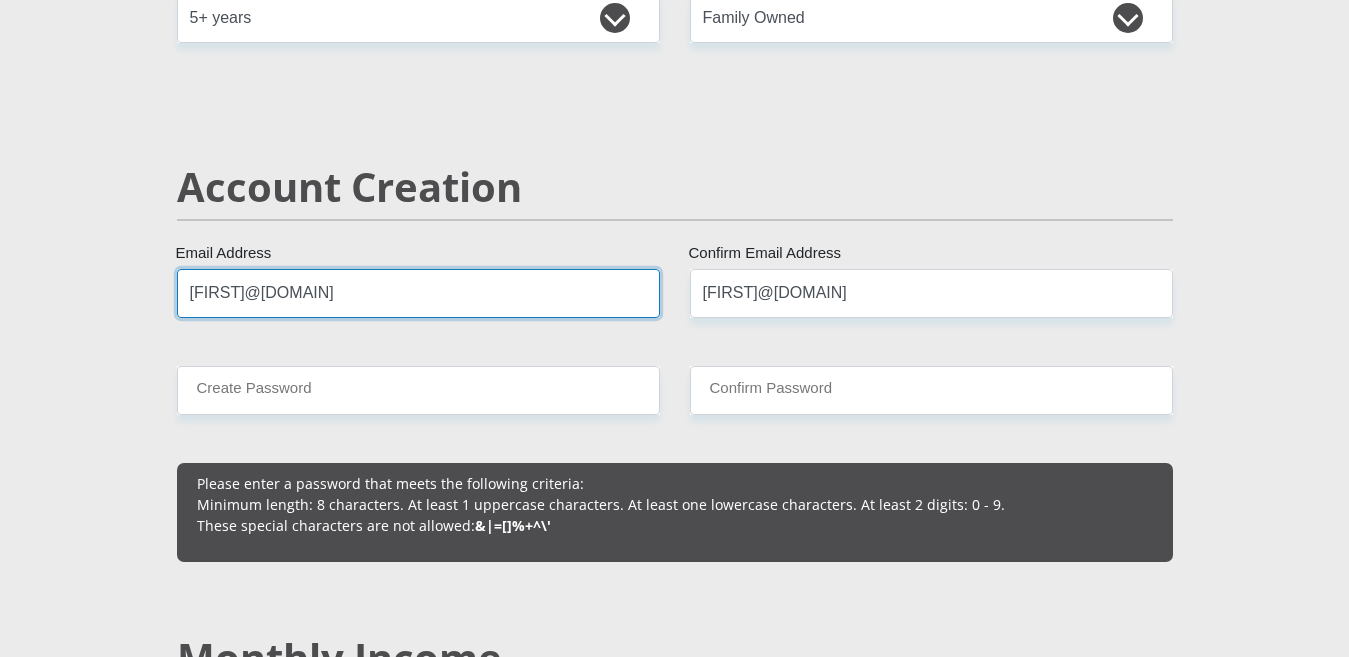 type 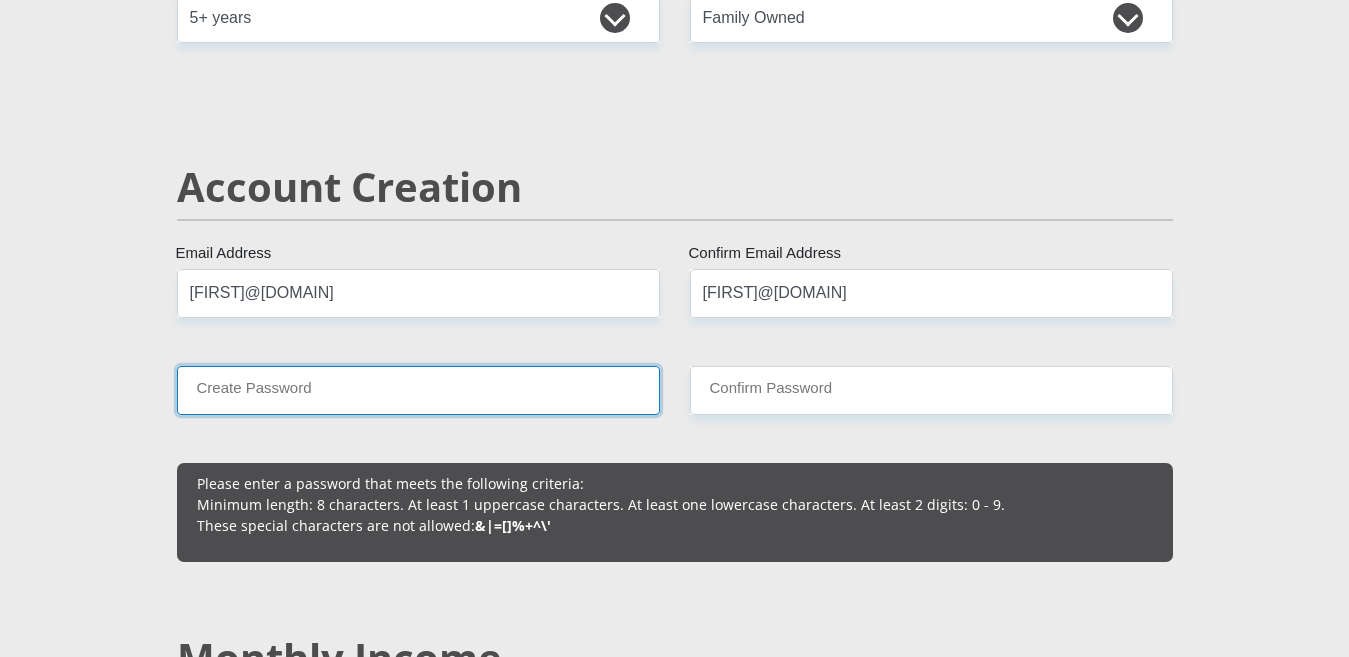 click on "Create Password" at bounding box center (418, 390) 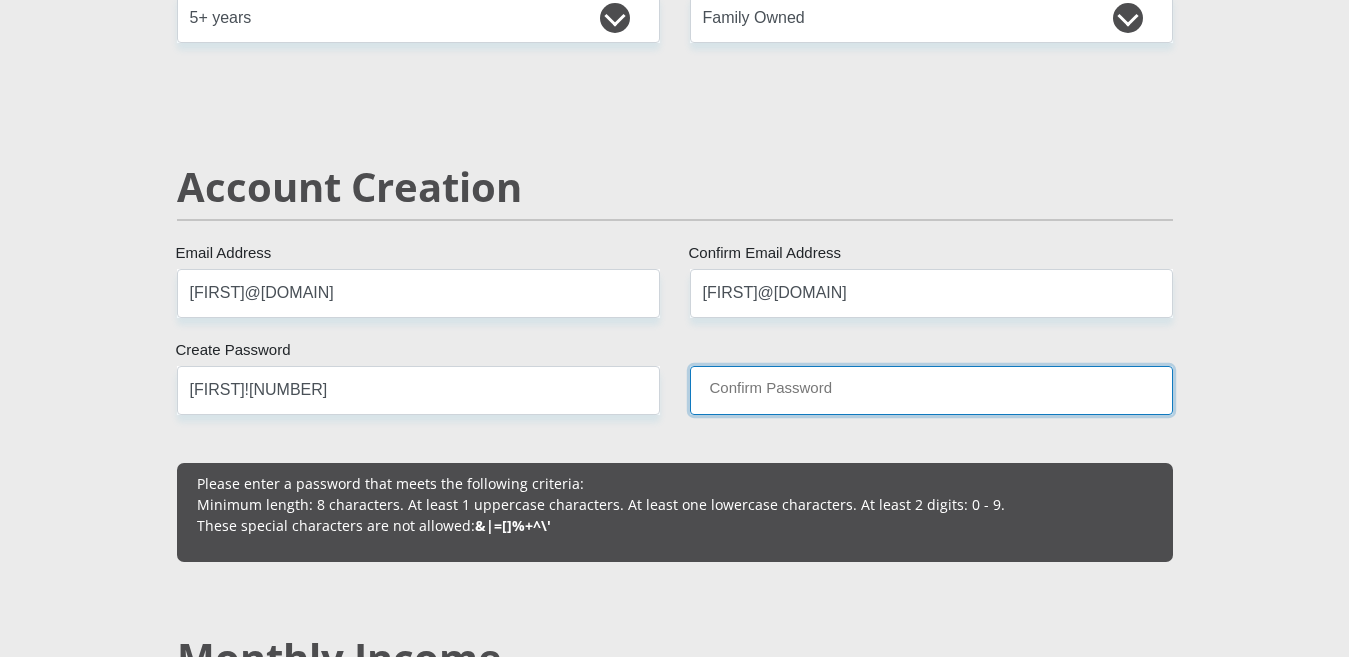 click on "Confirm Password" at bounding box center [931, 390] 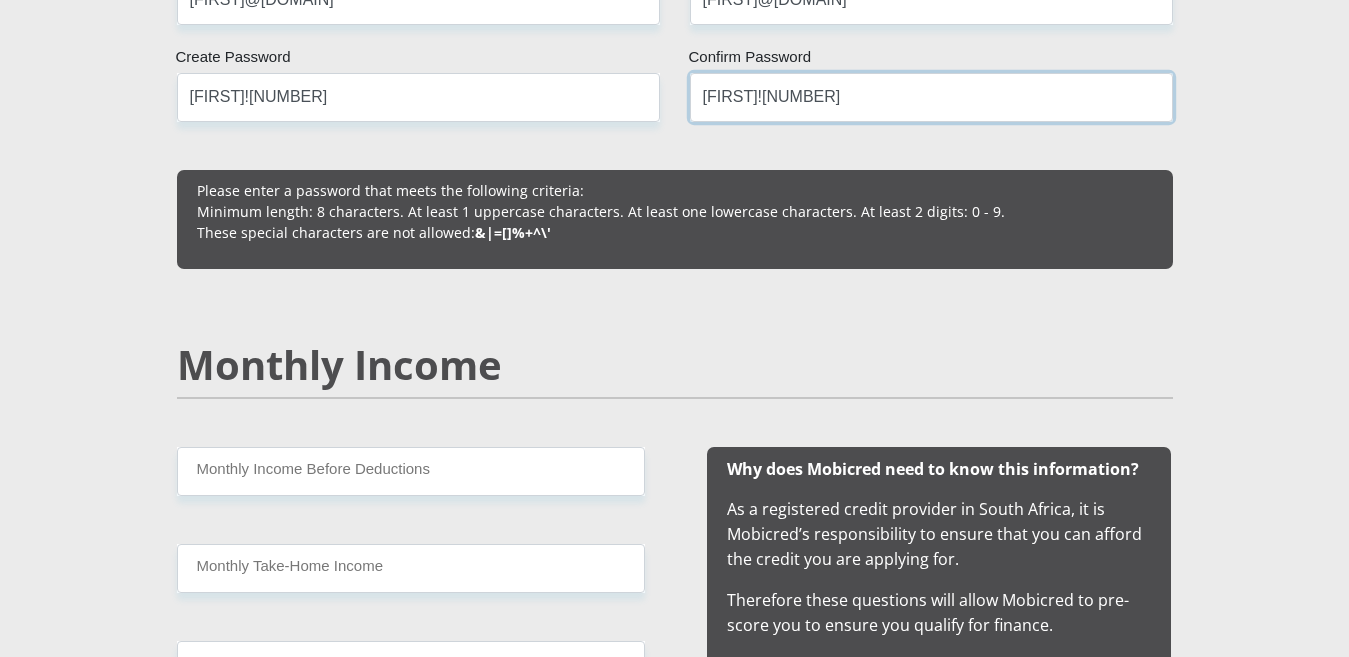 scroll, scrollTop: 1700, scrollLeft: 0, axis: vertical 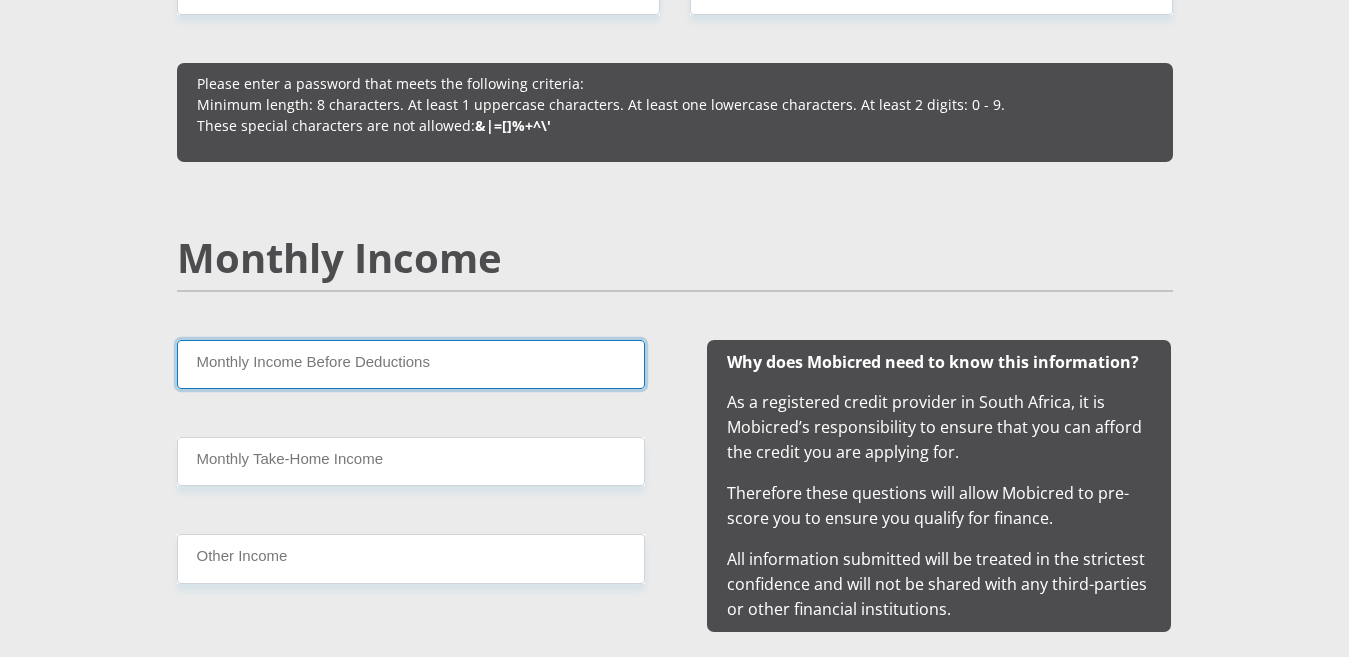 drag, startPoint x: 347, startPoint y: 368, endPoint x: 390, endPoint y: 368, distance: 43 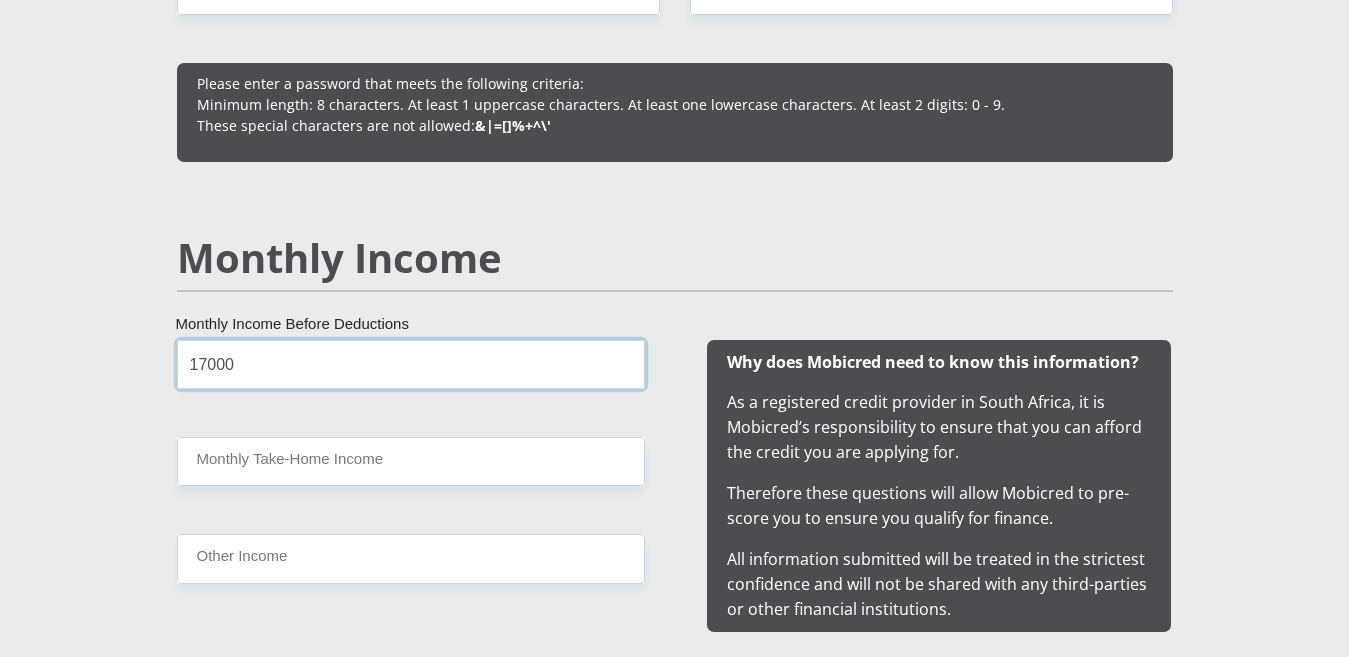 type on "17000" 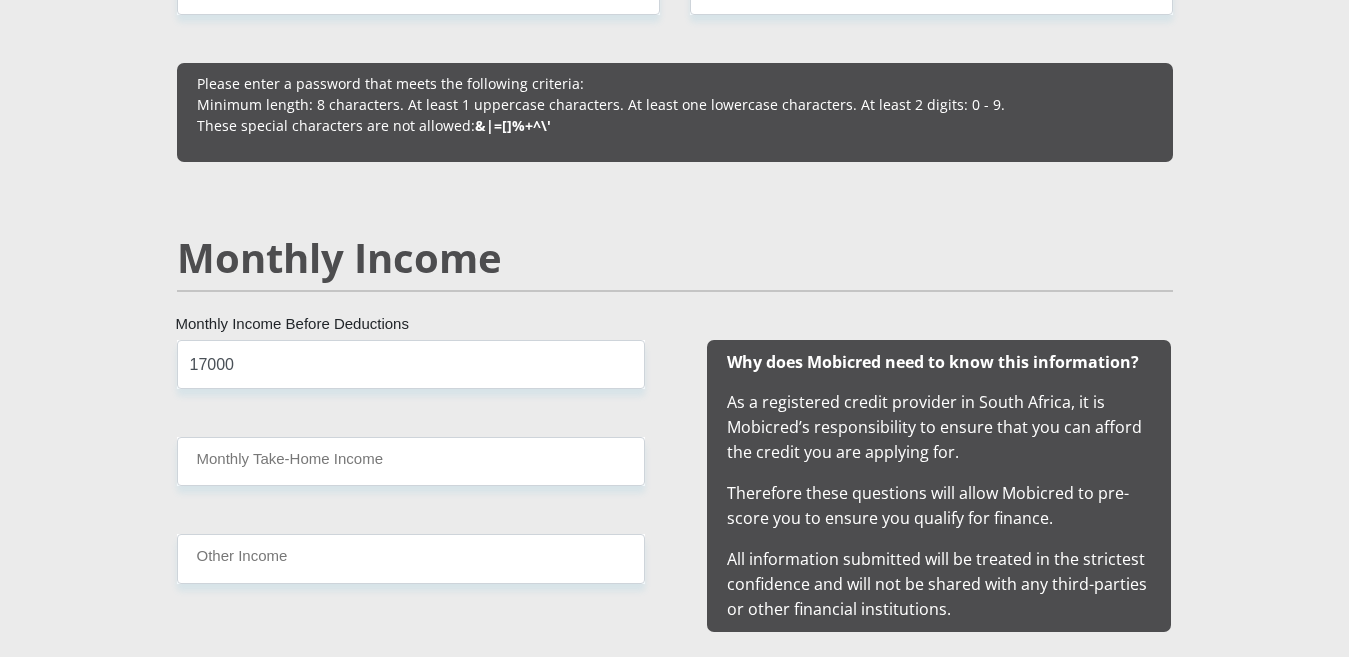 drag, startPoint x: 501, startPoint y: 426, endPoint x: 500, endPoint y: 445, distance: 19.026299 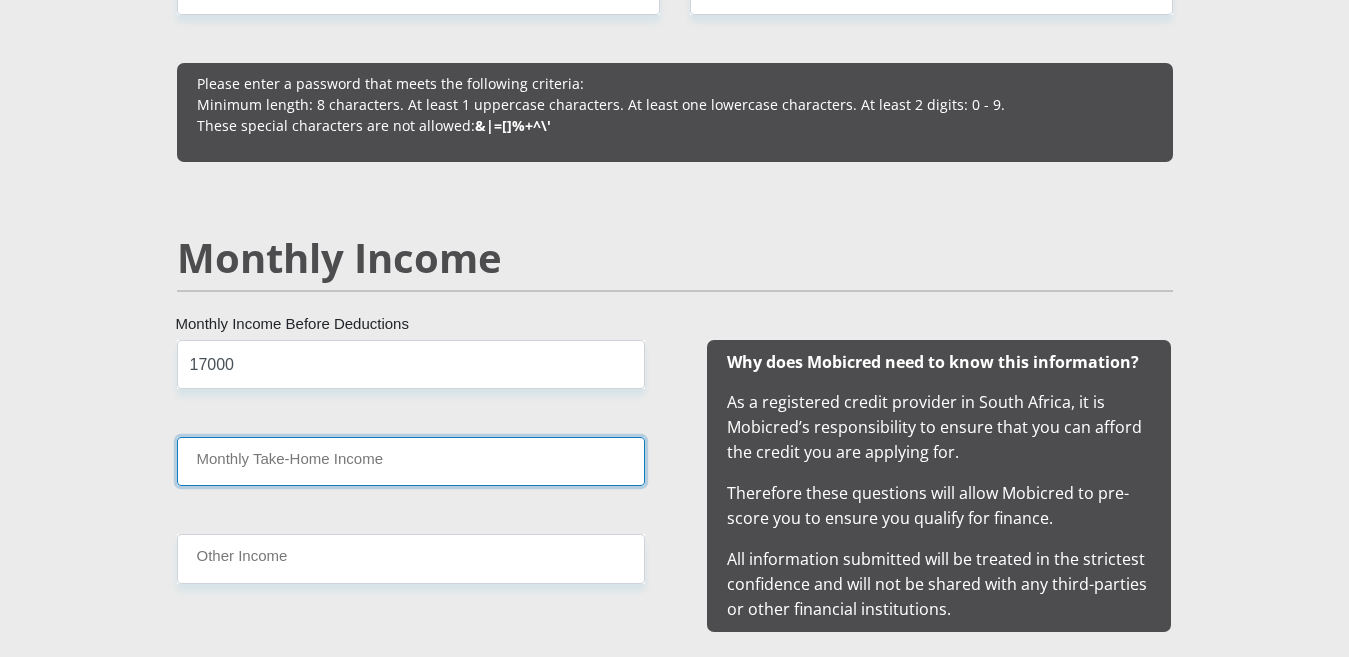 click on "Monthly Take-Home Income" at bounding box center (411, 461) 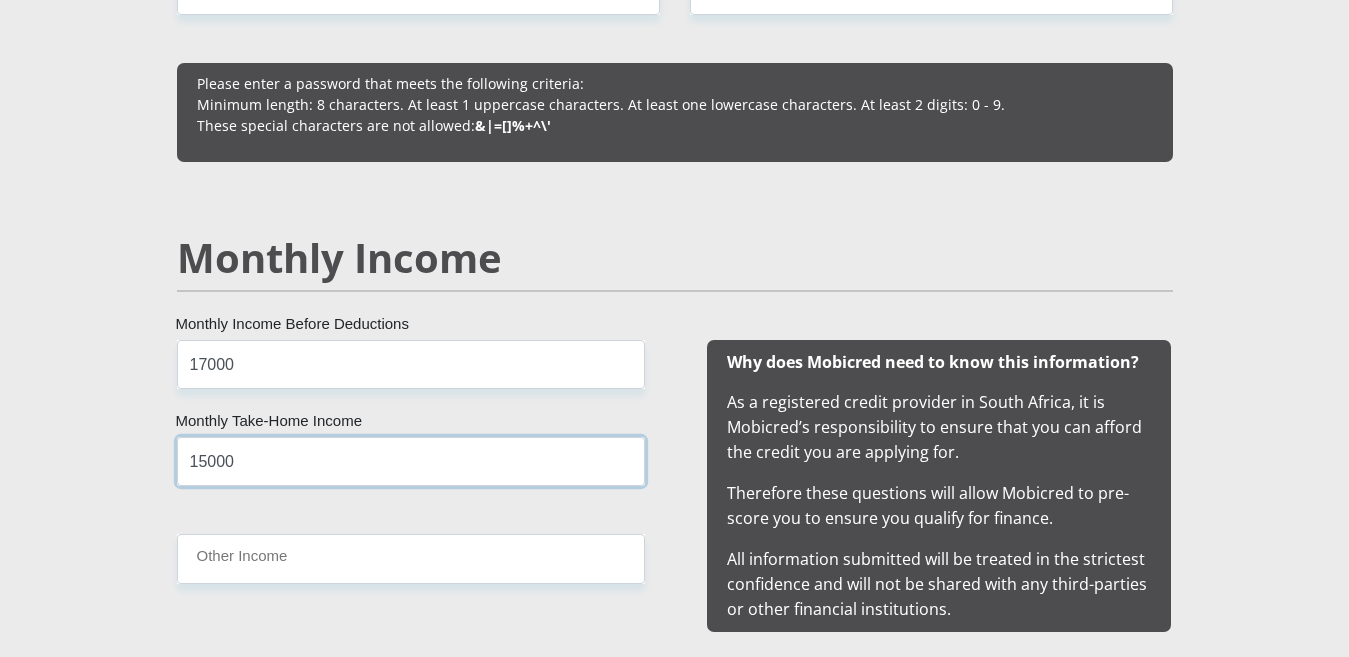type on "15000" 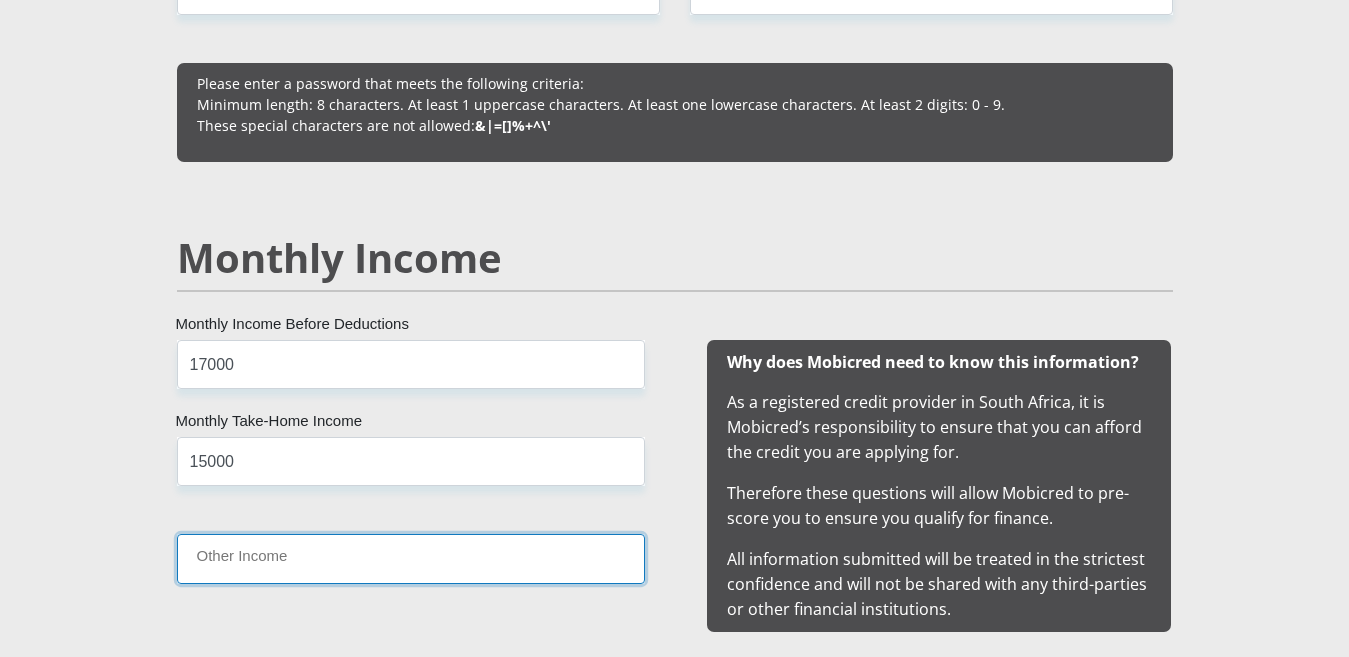 click on "Other Income" at bounding box center [411, 558] 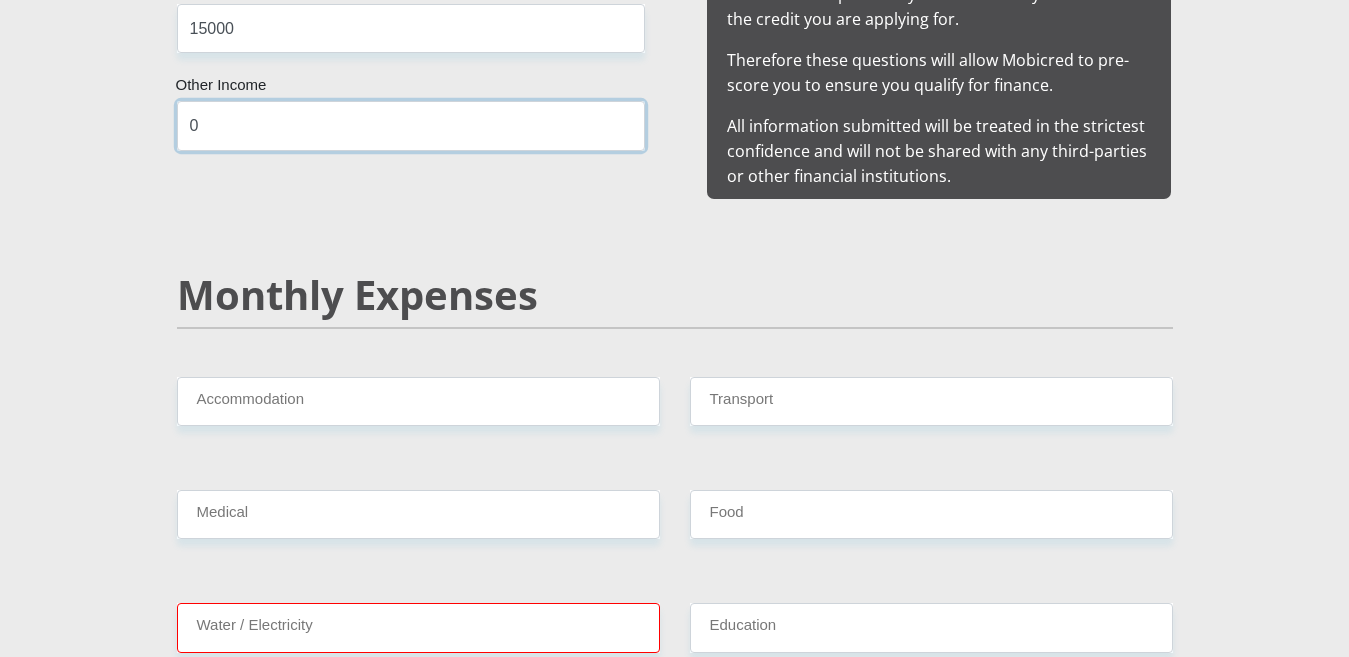 scroll, scrollTop: 2200, scrollLeft: 0, axis: vertical 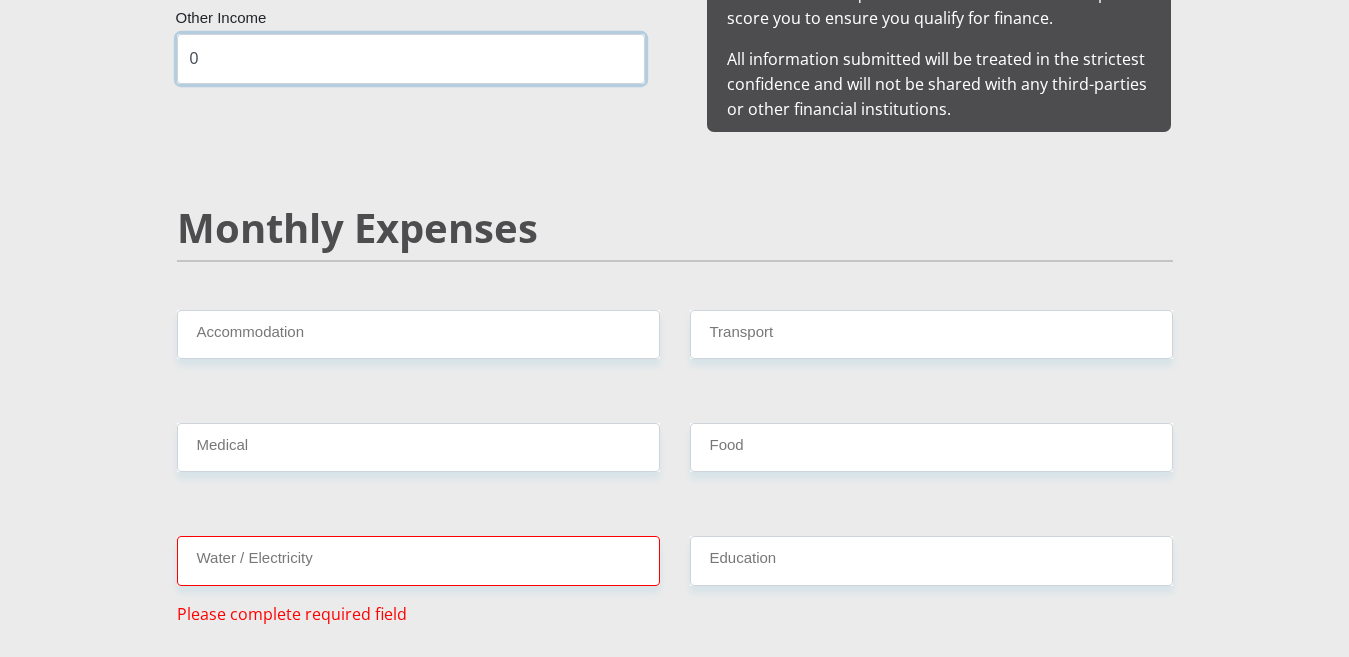 type on "0" 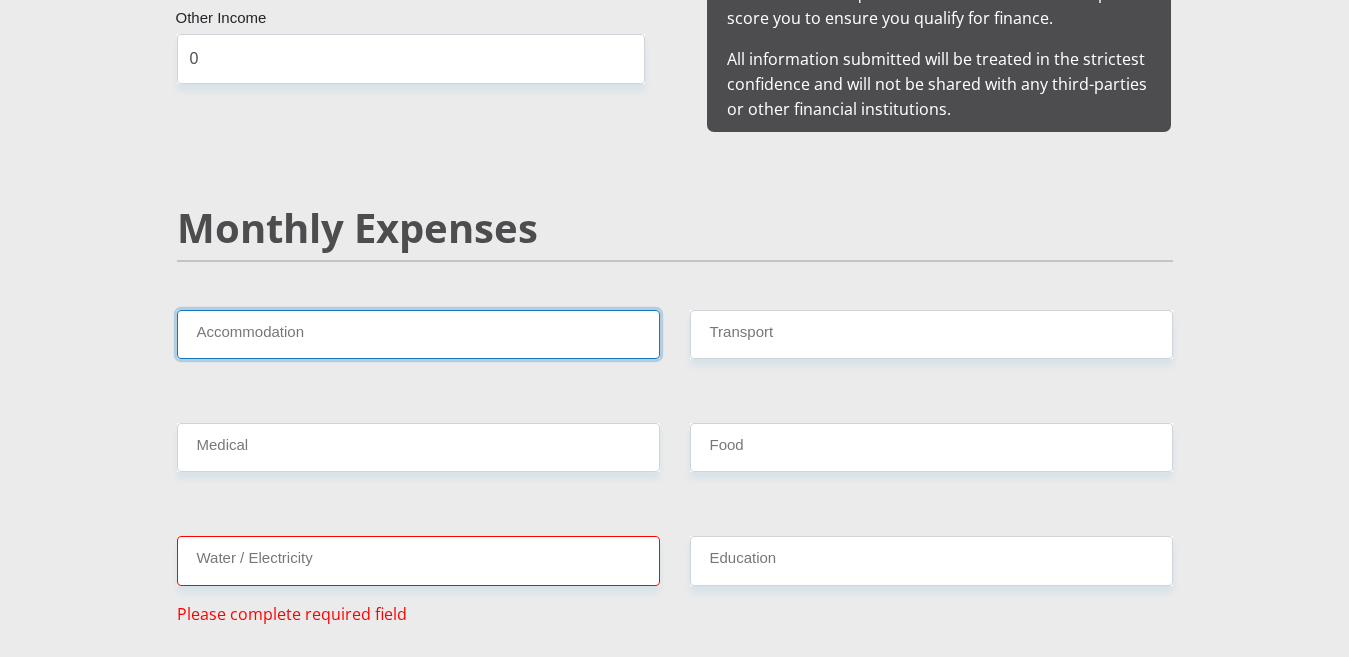 click on "Accommodation" at bounding box center [418, 334] 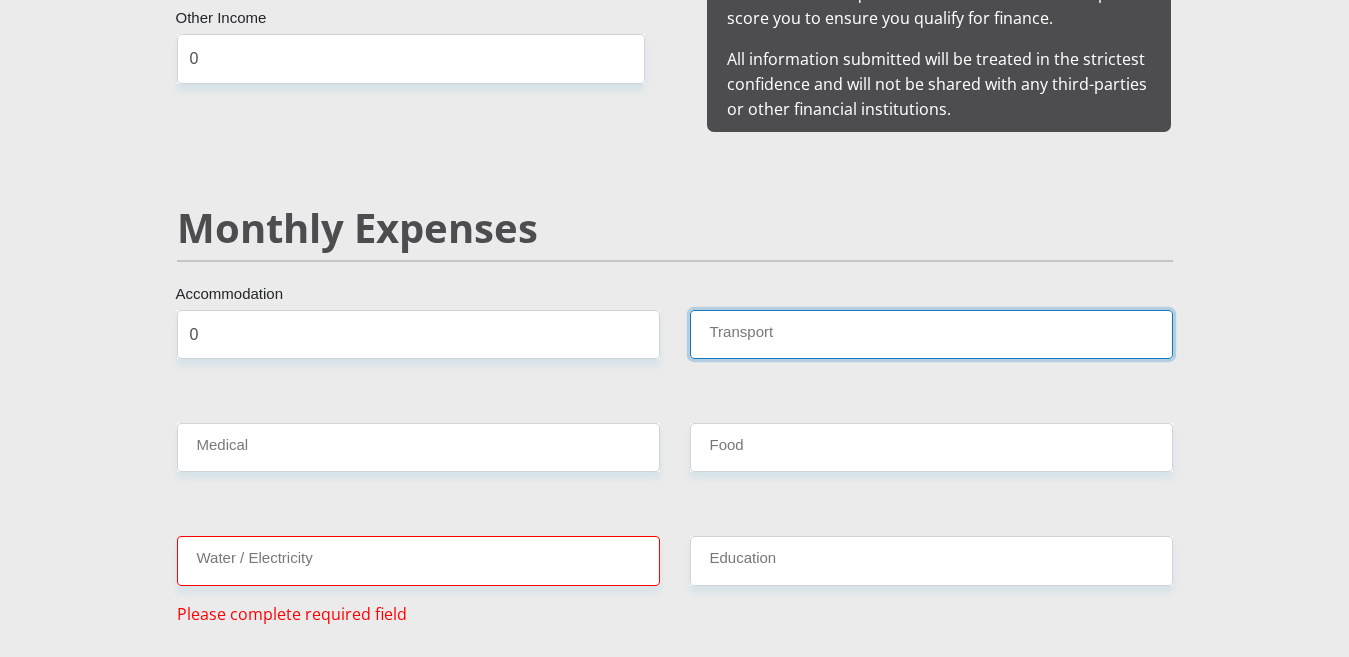 click on "Transport" at bounding box center [931, 334] 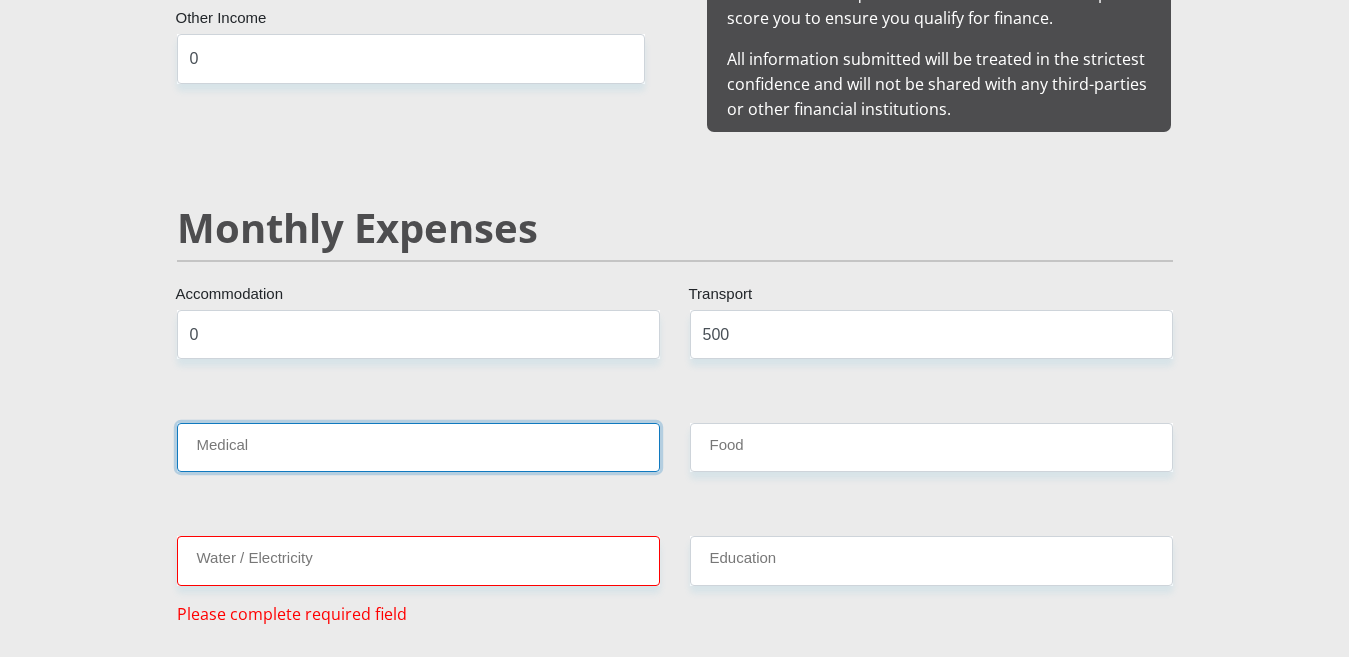 click on "Medical" at bounding box center (418, 447) 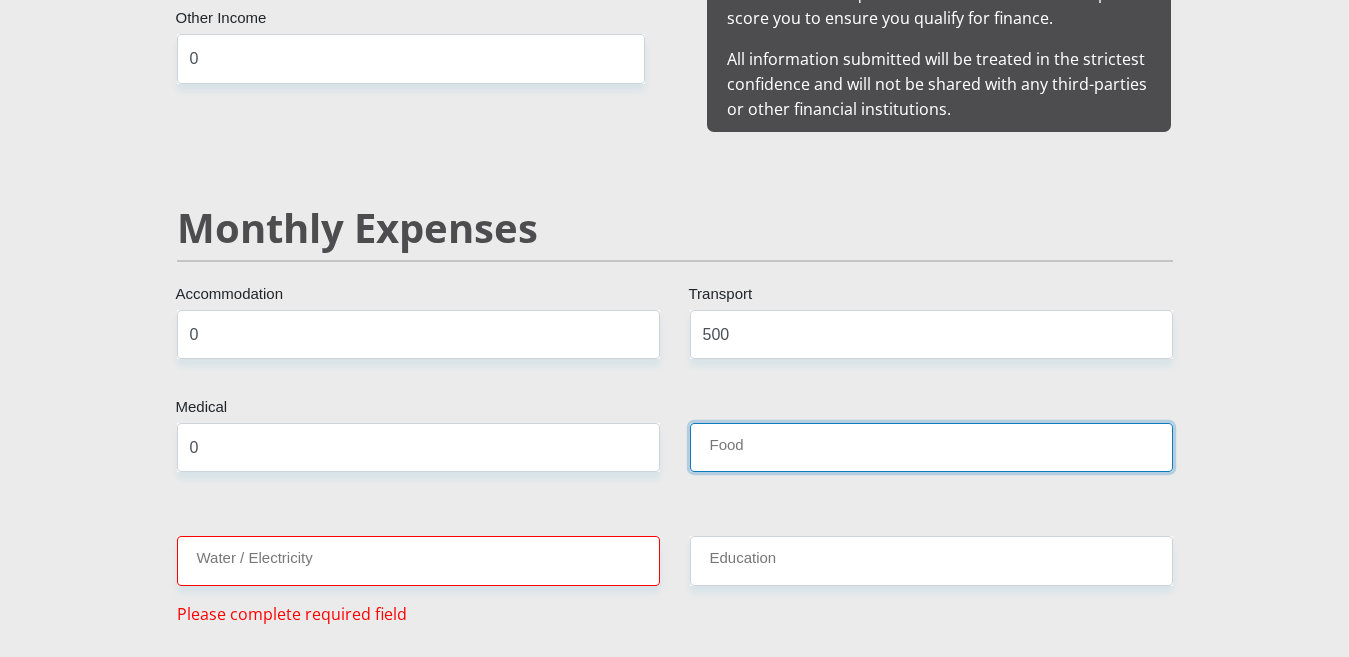 click on "Food" at bounding box center (931, 447) 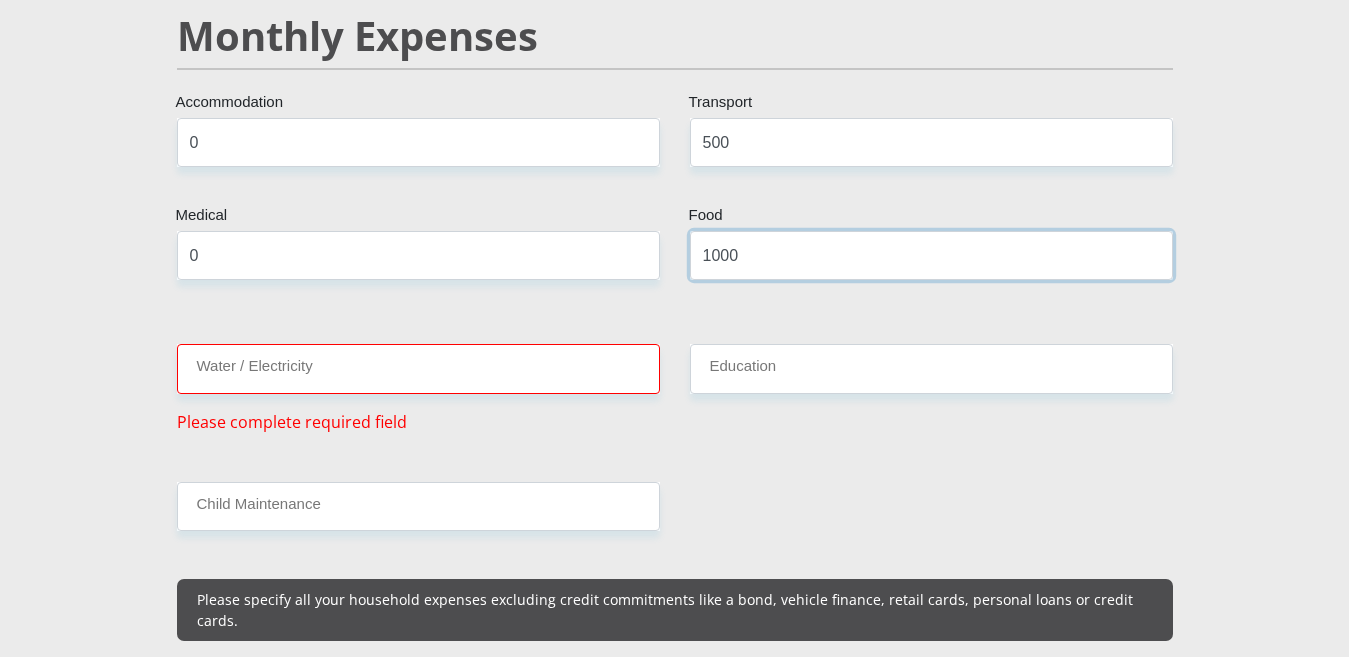 scroll, scrollTop: 2400, scrollLeft: 0, axis: vertical 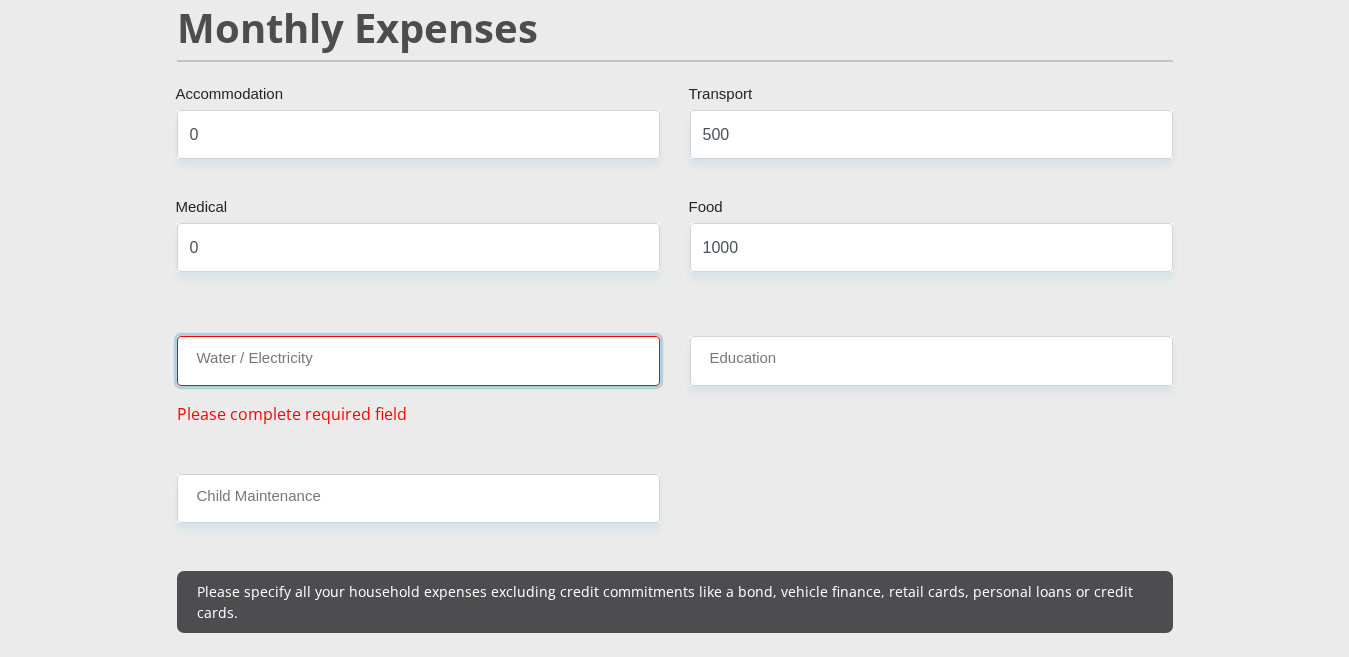 click on "Water / Electricity" at bounding box center [418, 360] 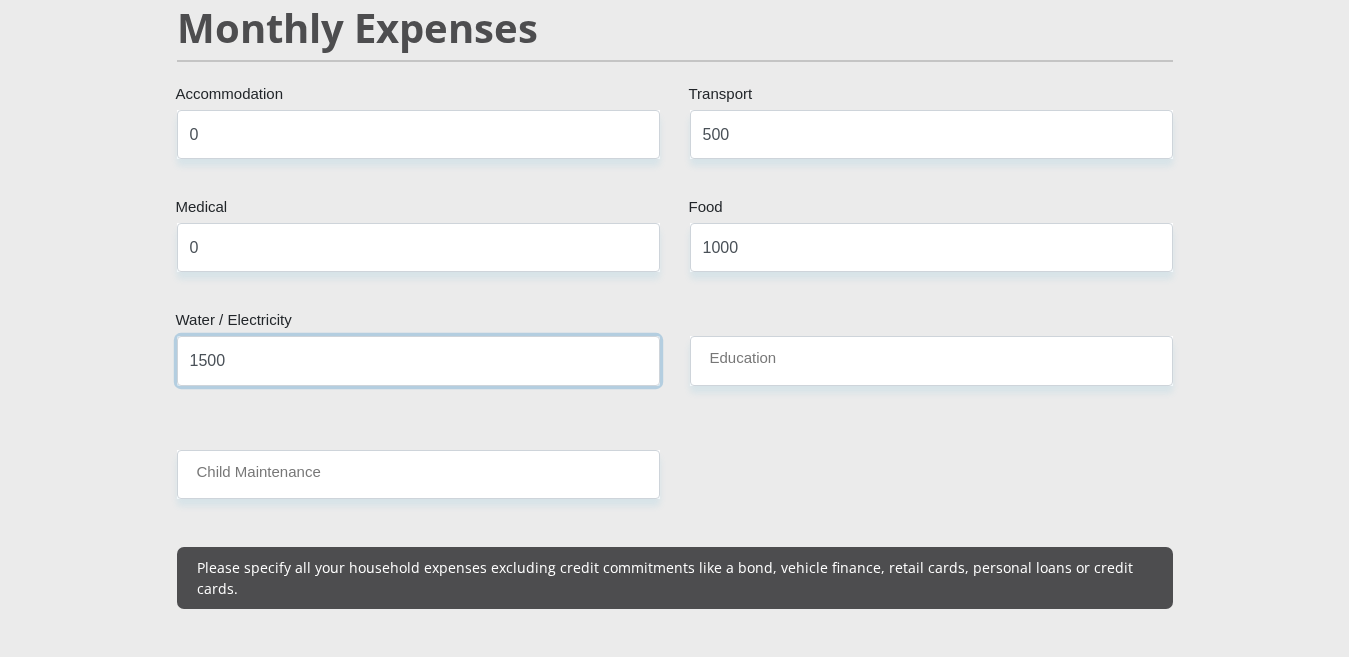 type on "1500" 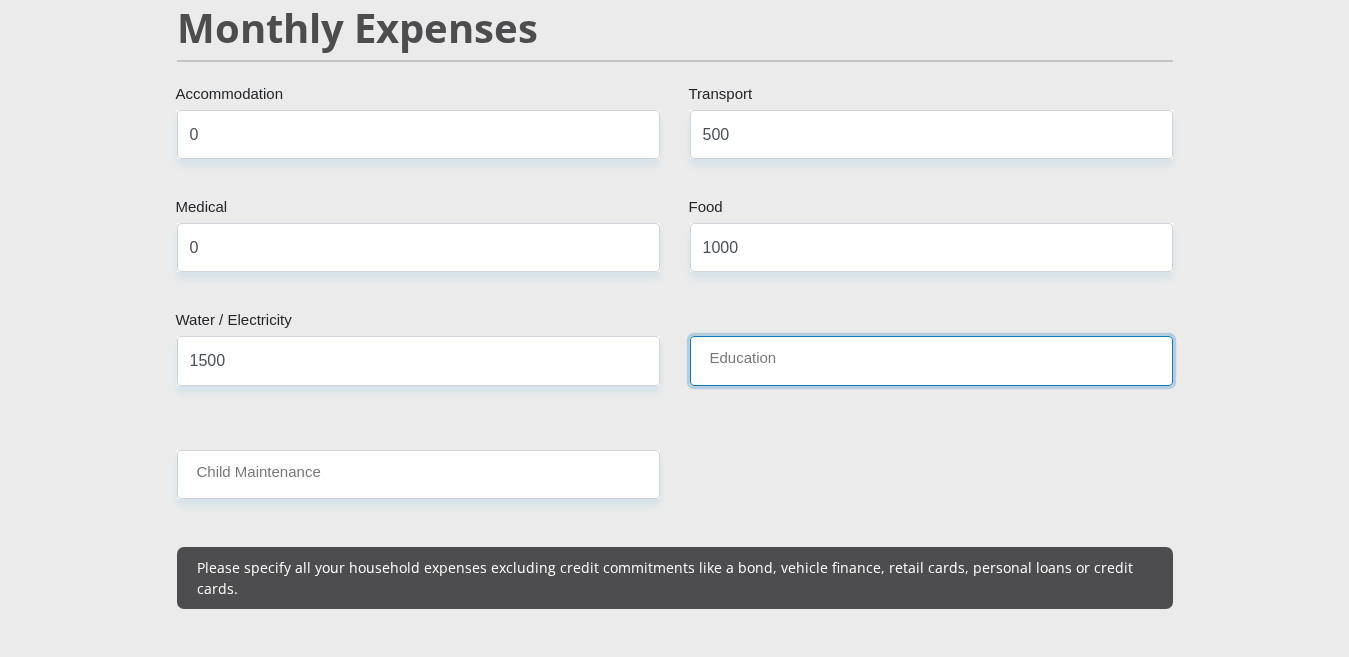 click on "Education" at bounding box center [931, 360] 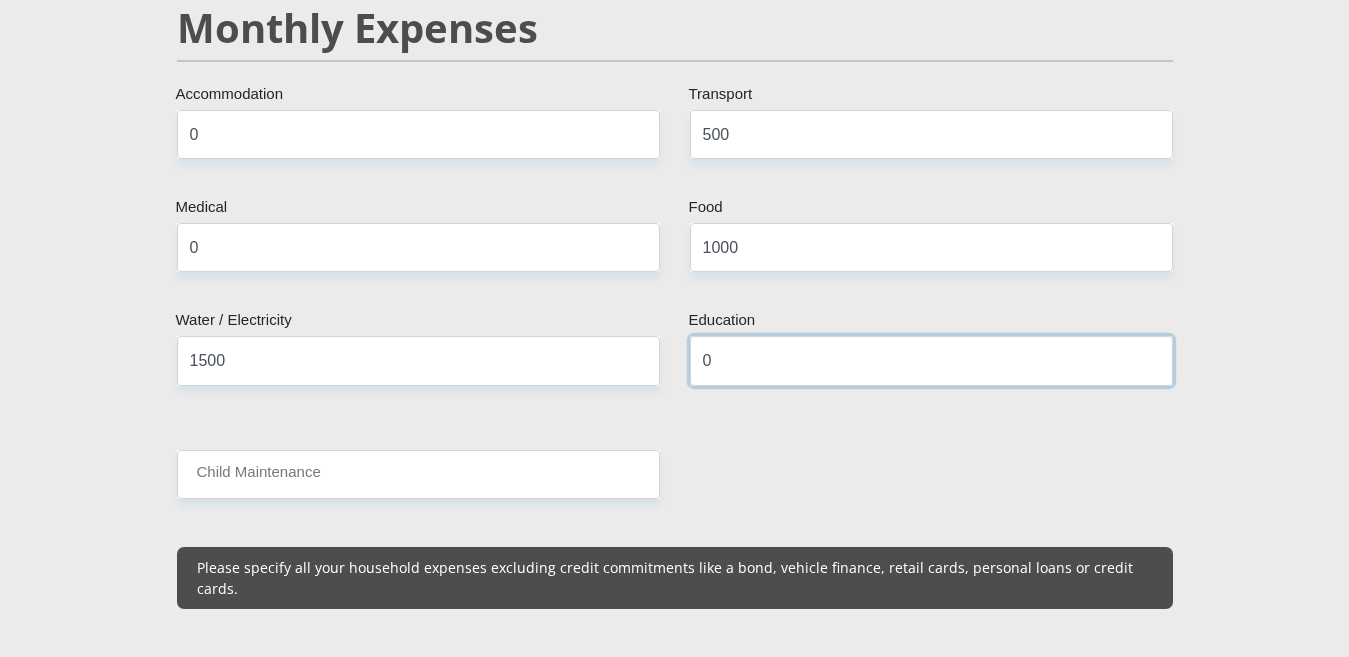 type on "0" 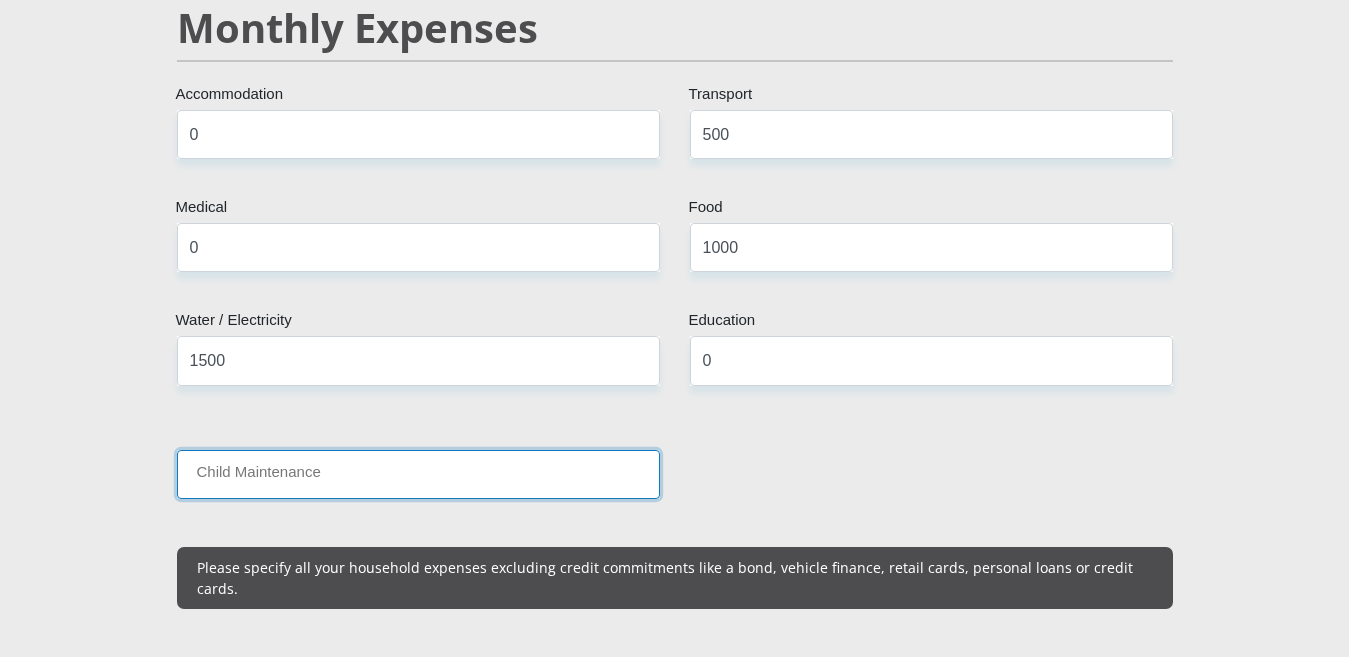 click on "Child Maintenance" at bounding box center (418, 474) 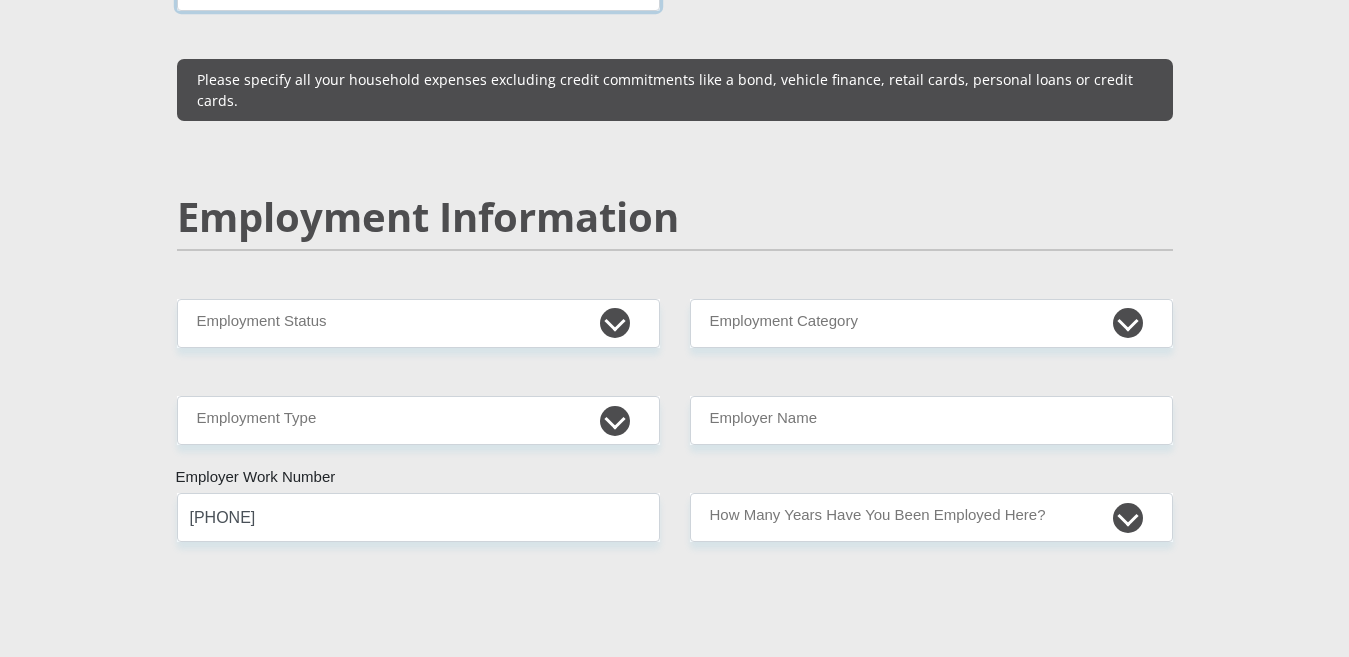scroll, scrollTop: 2900, scrollLeft: 0, axis: vertical 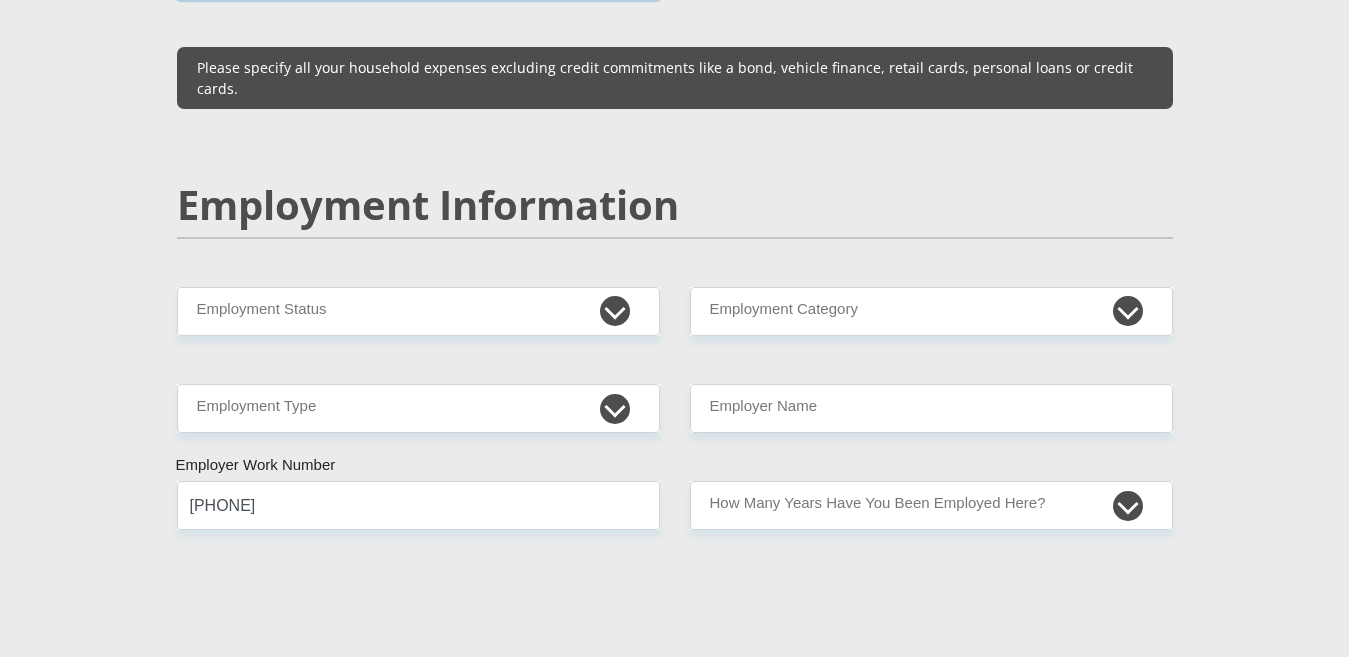 type on "0" 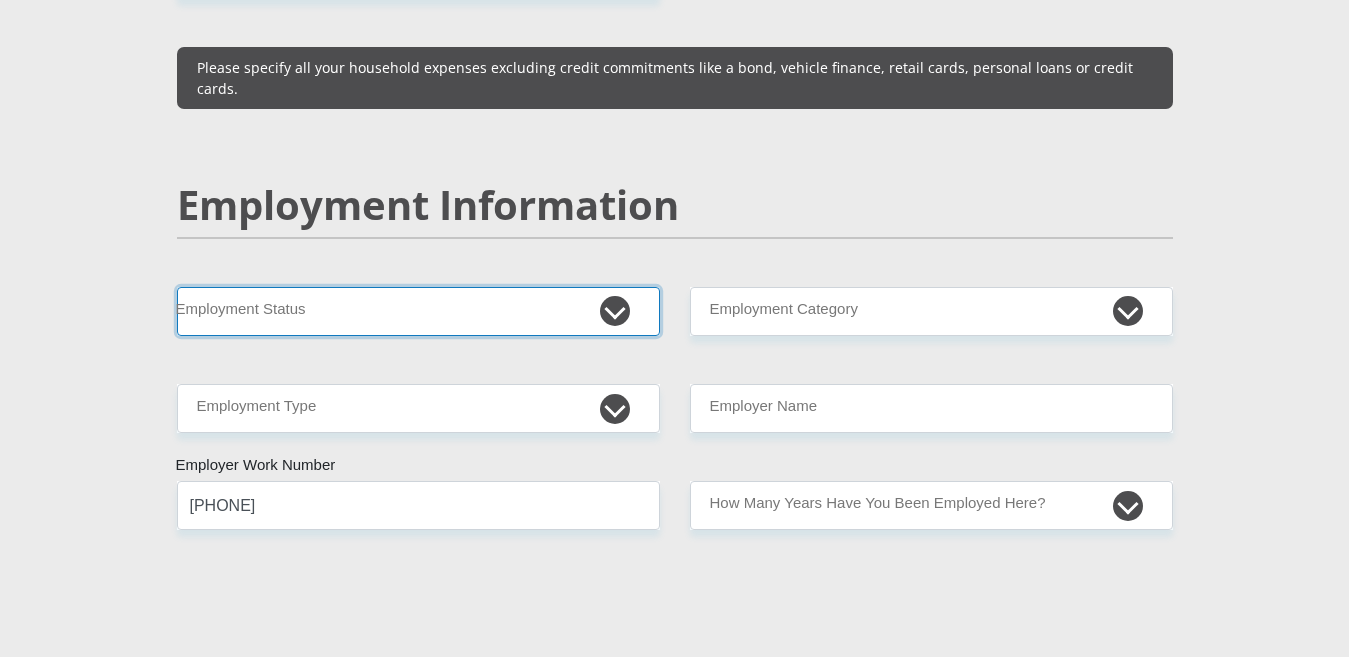 click on "Permanent/Full-time
Part-time/Casual
Contract Worker
Self-Employed
Housewife
Retired
Student
Medically Boarded
Disability
Unemployed" at bounding box center [418, 311] 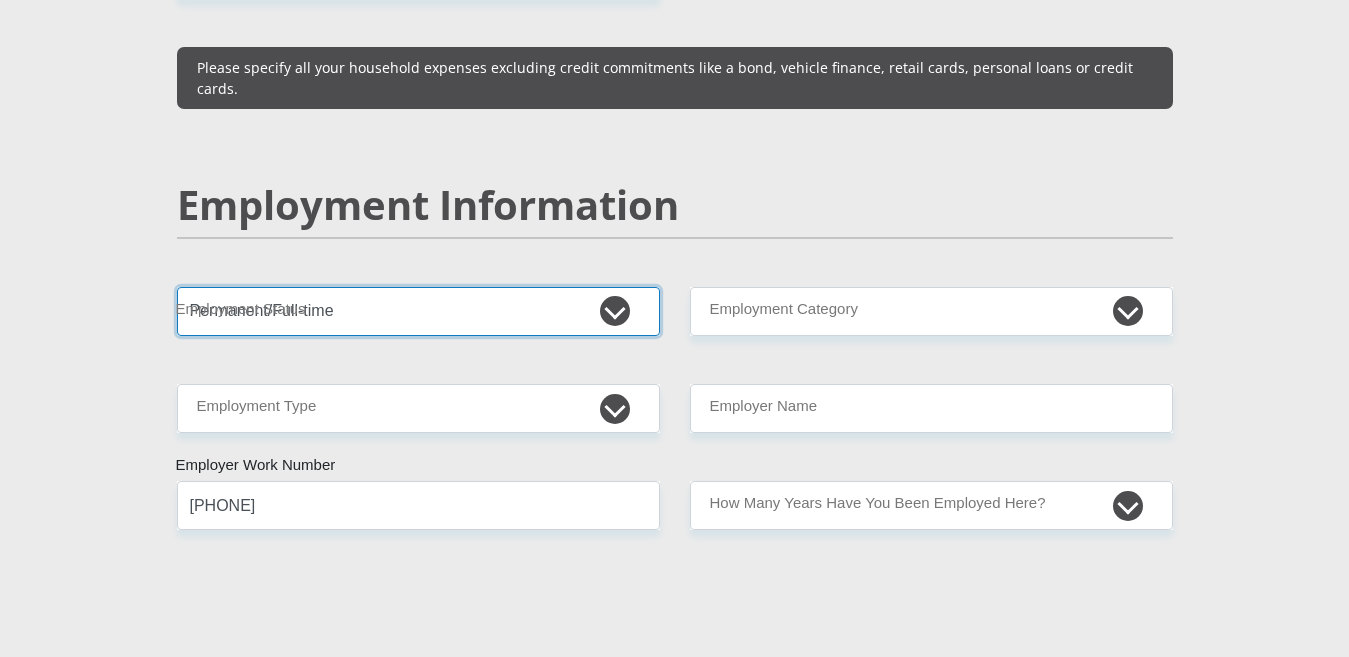 click on "Permanent/Full-time
Part-time/Casual
Contract Worker
Self-Employed
Housewife
Retired
Student
Medically Boarded
Disability
Unemployed" at bounding box center (418, 311) 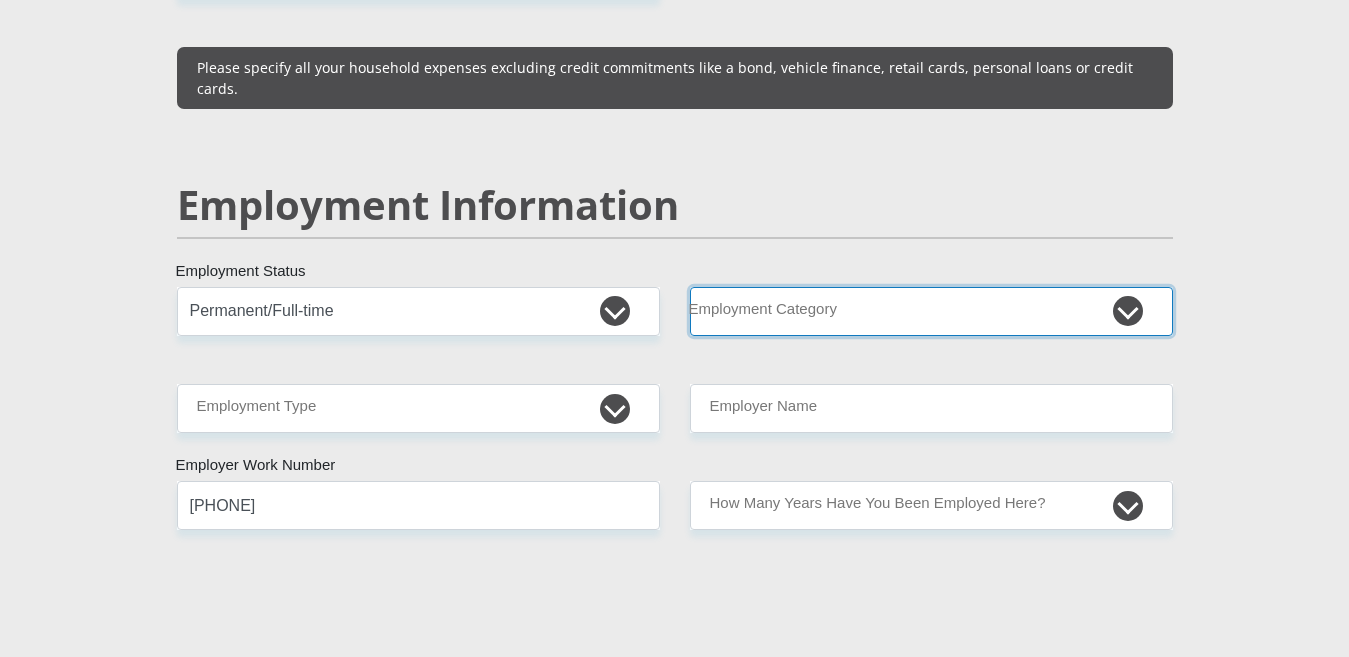 click on "AGRICULTURE
ALCOHOL & TOBACCO
CONSTRUCTION MATERIALS
METALLURGY
EQUIPMENT FOR RENEWABLE ENERGY
SPECIALIZED CONTRACTORS
CAR
GAMING (INCL. INTERNET
OTHER WHOLESALE
UNLICENSED PHARMACEUTICALS
CURRENCY EXCHANGE HOUSES
OTHER FINANCIAL INSTITUTIONS & INSURANCE
REAL ESTATE AGENTS
OIL & GAS
OTHER MATERIALS (E.G. IRON ORE)
PRECIOUS STONES & PRECIOUS METALS
POLITICAL ORGANIZATIONS
RELIGIOUS ORGANIZATIONS(NOT SECTS)
ACTI. HAVING BUSINESS DEAL WITH PUBLIC ADMINISTRATION
LAUNDROMATS" at bounding box center (931, 311) 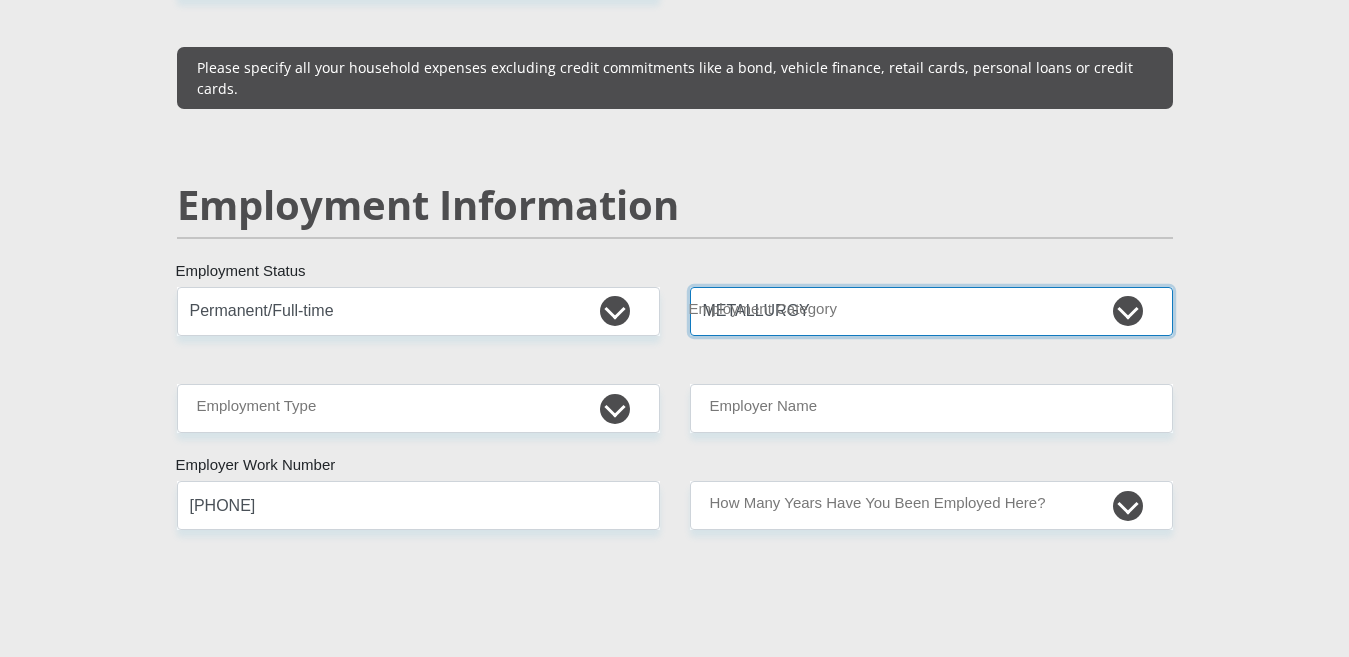click on "AGRICULTURE
ALCOHOL & TOBACCO
CONSTRUCTION MATERIALS
METALLURGY
EQUIPMENT FOR RENEWABLE ENERGY
SPECIALIZED CONTRACTORS
CAR
GAMING (INCL. INTERNET
OTHER WHOLESALE
UNLICENSED PHARMACEUTICALS
CURRENCY EXCHANGE HOUSES
OTHER FINANCIAL INSTITUTIONS & INSURANCE
REAL ESTATE AGENTS
OIL & GAS
OTHER MATERIALS (E.G. IRON ORE)
PRECIOUS STONES & PRECIOUS METALS
POLITICAL ORGANIZATIONS
RELIGIOUS ORGANIZATIONS(NOT SECTS)
ACTI. HAVING BUSINESS DEAL WITH PUBLIC ADMINISTRATION
LAUNDROMATS" at bounding box center (931, 311) 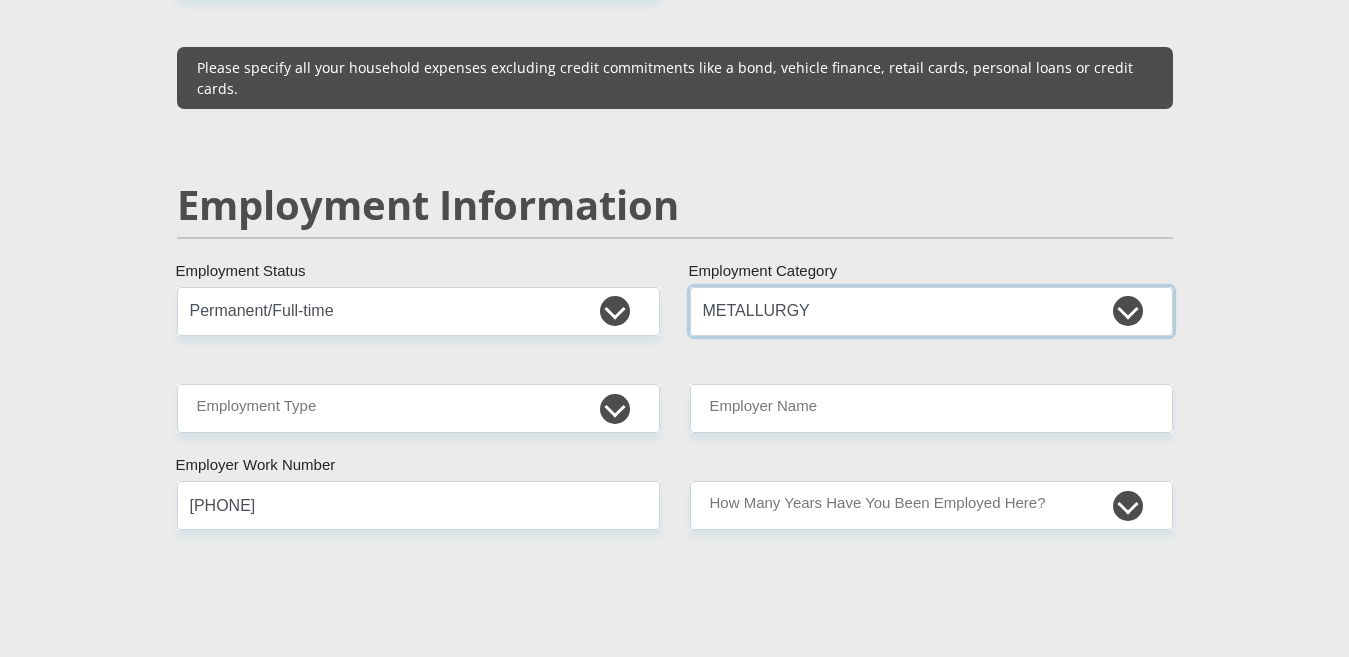 drag, startPoint x: 966, startPoint y: 286, endPoint x: 964, endPoint y: 305, distance: 19.104973 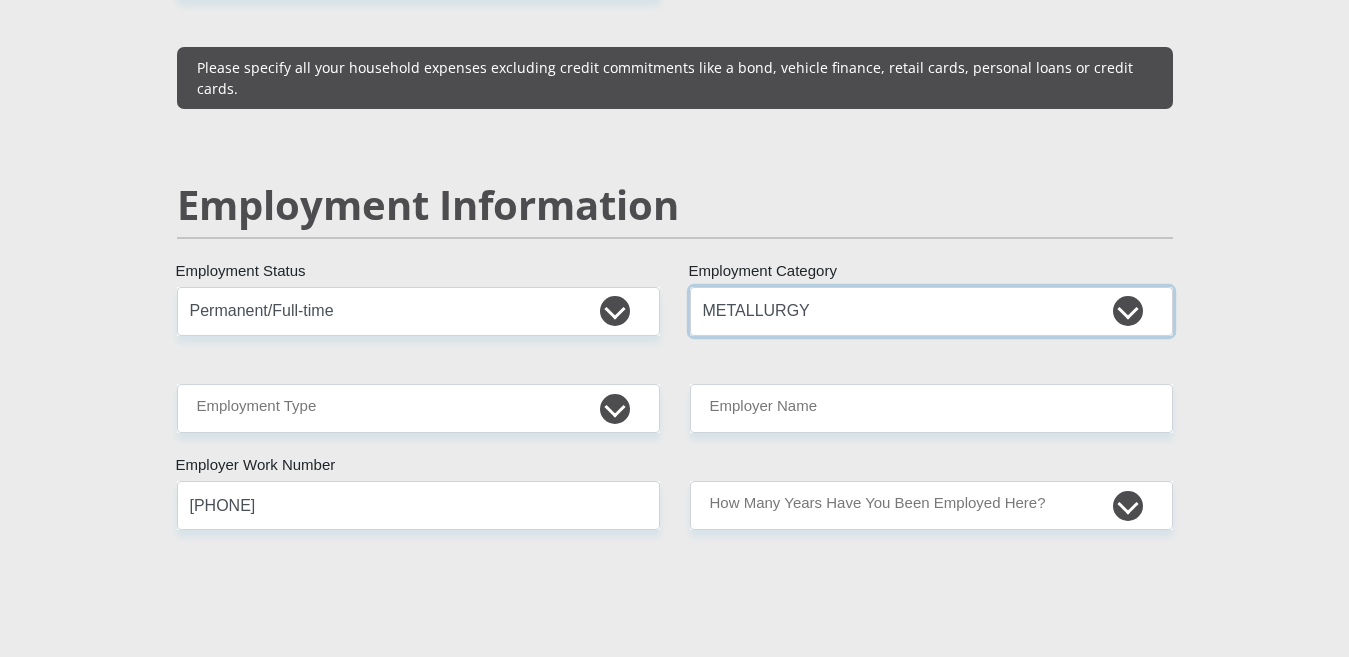 click on "AGRICULTURE
ALCOHOL & TOBACCO
CONSTRUCTION MATERIALS
METALLURGY
EQUIPMENT FOR RENEWABLE ENERGY
SPECIALIZED CONTRACTORS
CAR
GAMING (INCL. INTERNET
OTHER WHOLESALE
UNLICENSED PHARMACEUTICALS
CURRENCY EXCHANGE HOUSES
OTHER FINANCIAL INSTITUTIONS & INSURANCE
REAL ESTATE AGENTS
OIL & GAS
OTHER MATERIALS (E.G. IRON ORE)
PRECIOUS STONES & PRECIOUS METALS
POLITICAL ORGANIZATIONS
RELIGIOUS ORGANIZATIONS(NOT SECTS)
ACTI. HAVING BUSINESS DEAL WITH PUBLIC ADMINISTRATION
LAUNDROMATS" at bounding box center (931, 311) 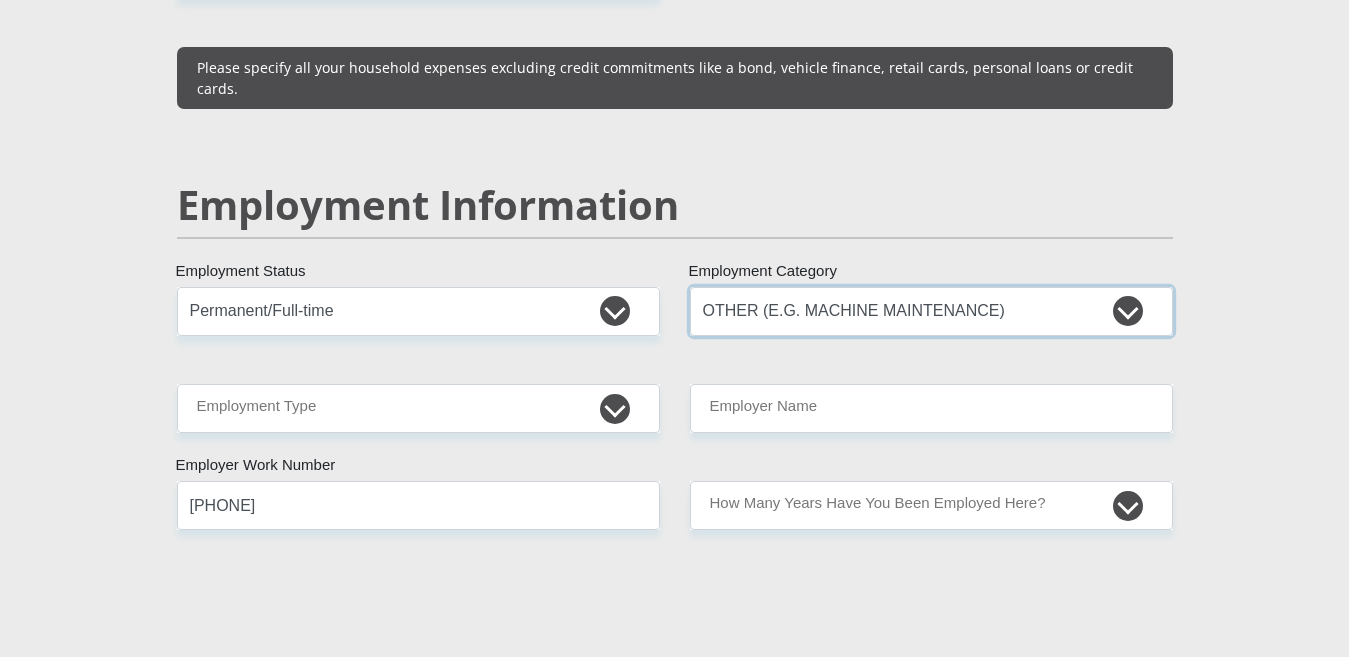 click on "AGRICULTURE
ALCOHOL & TOBACCO
CONSTRUCTION MATERIALS
METALLURGY
EQUIPMENT FOR RENEWABLE ENERGY
SPECIALIZED CONTRACTORS
CAR
GAMING (INCL. INTERNET
OTHER WHOLESALE
UNLICENSED PHARMACEUTICALS
CURRENCY EXCHANGE HOUSES
OTHER FINANCIAL INSTITUTIONS & INSURANCE
REAL ESTATE AGENTS
OIL & GAS
OTHER MATERIALS (E.G. IRON ORE)
PRECIOUS STONES & PRECIOUS METALS
POLITICAL ORGANIZATIONS
RELIGIOUS ORGANIZATIONS(NOT SECTS)
ACTI. HAVING BUSINESS DEAL WITH PUBLIC ADMINISTRATION
LAUNDROMATS" at bounding box center [931, 311] 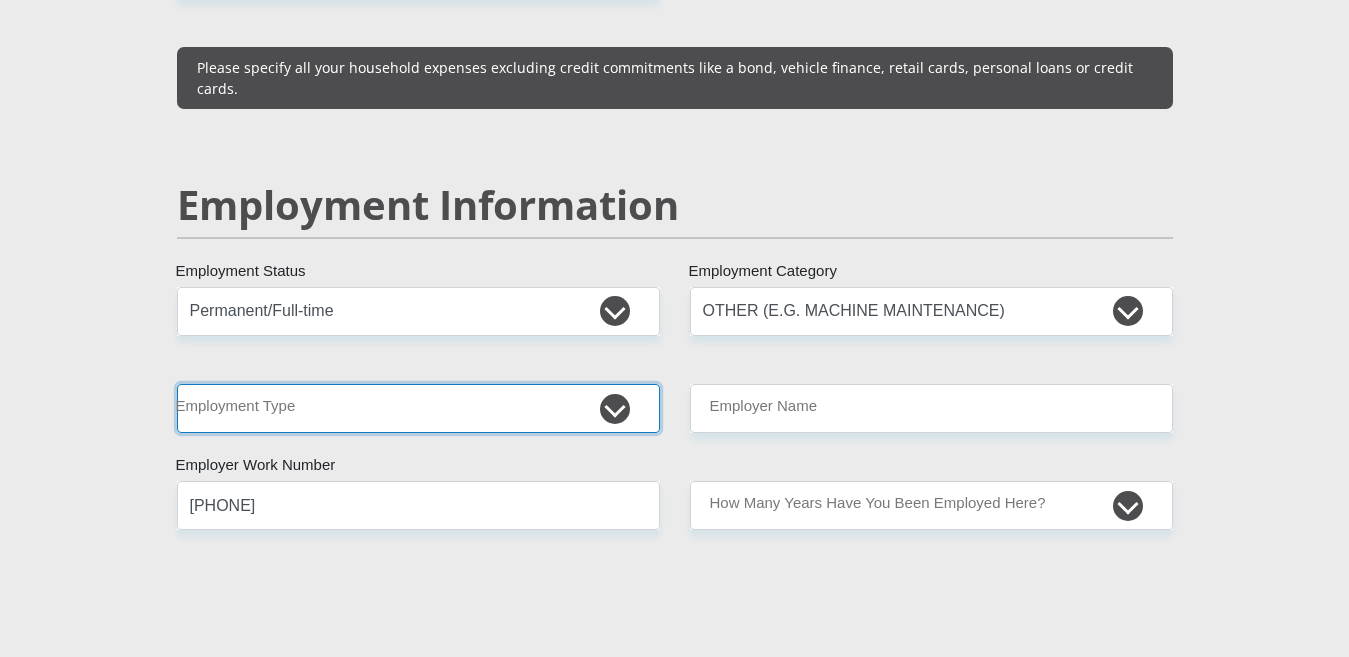 click on "College/Lecturer
Craft Seller
Creative
Driver
Executive
Farmer
Forces - Non Commissioned
Forces - Officer
Hawker
Housewife
Labourer
Licenced Professional
Manager
Miner
Non Licenced Professional
Office Staff/Clerk
Outside Worker
Pensioner
Permanent Teacher
Production/Manufacturing
Sales
Self-Employed
Semi-Professional Worker
Service Industry  Social Worker  Student" at bounding box center (418, 408) 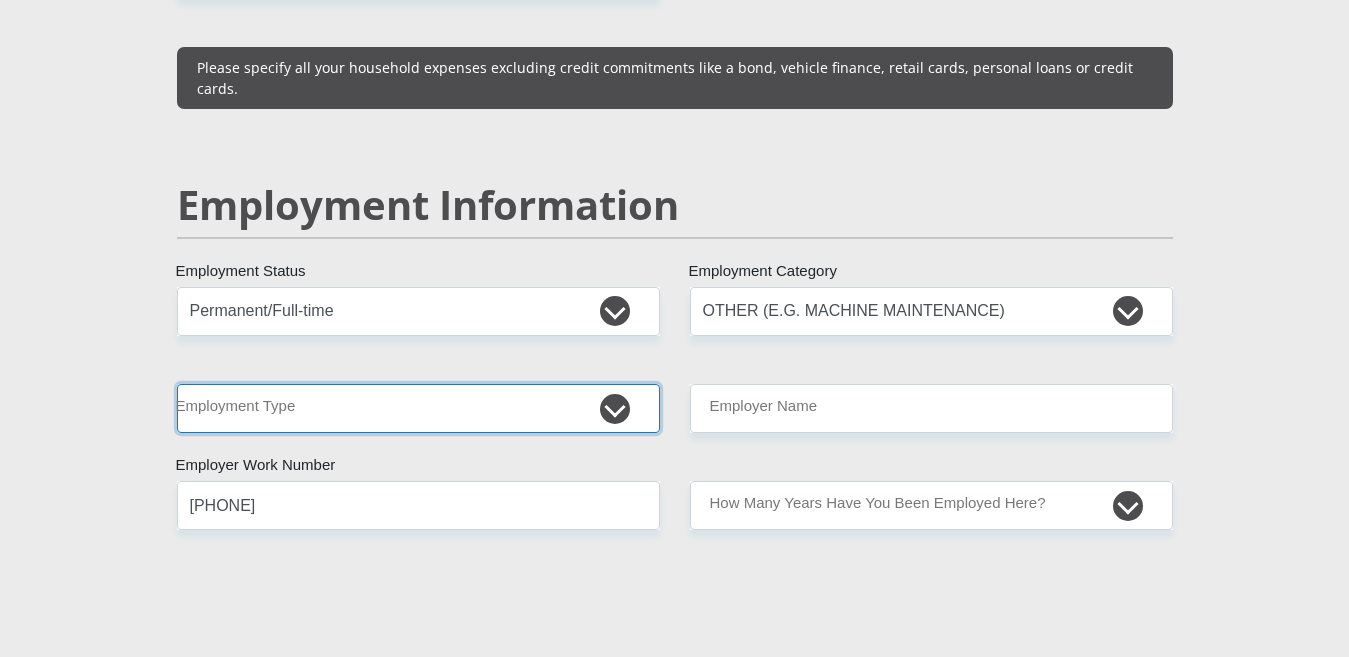 click on "College/Lecturer
Craft Seller
Creative
Driver
Executive
Farmer
Forces - Non Commissioned
Forces - Officer
Hawker
Housewife
Labourer
Licenced Professional
Manager
Miner
Non Licenced Professional
Office Staff/Clerk
Outside Worker
Pensioner
Permanent Teacher
Production/Manufacturing
Sales
Self-Employed
Semi-Professional Worker
Service Industry  Social Worker  Student" at bounding box center (418, 408) 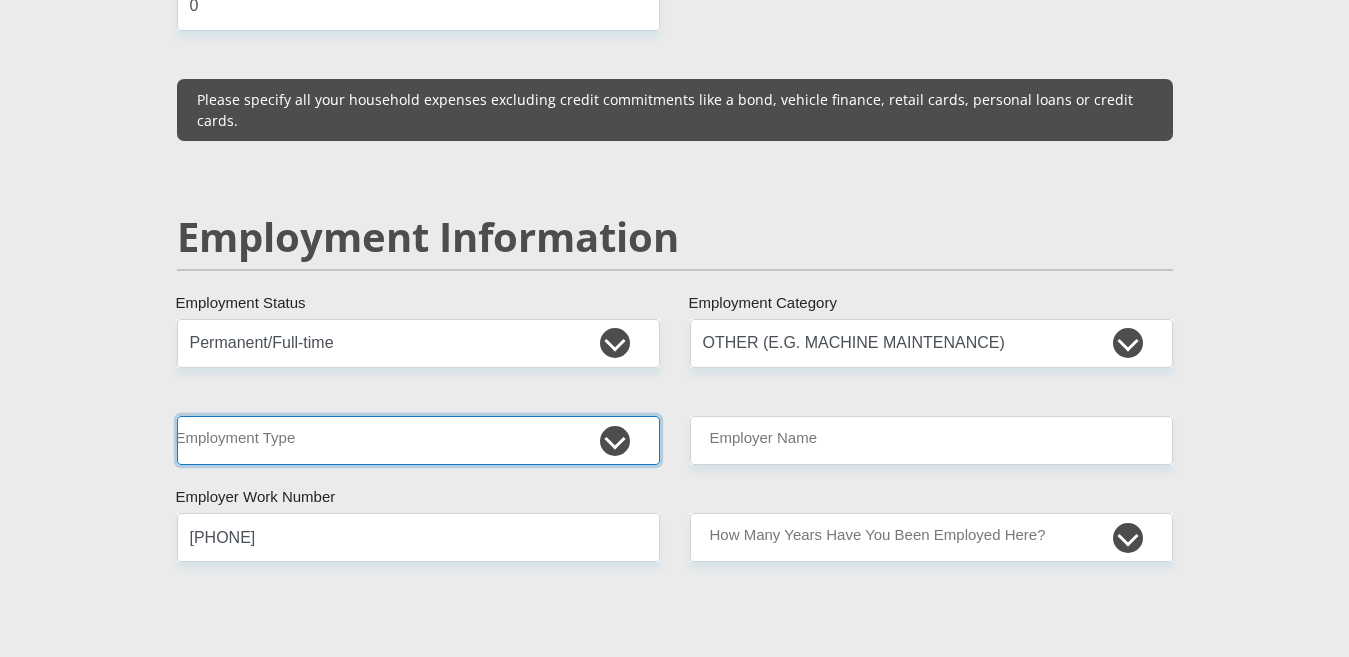 scroll, scrollTop: 2900, scrollLeft: 0, axis: vertical 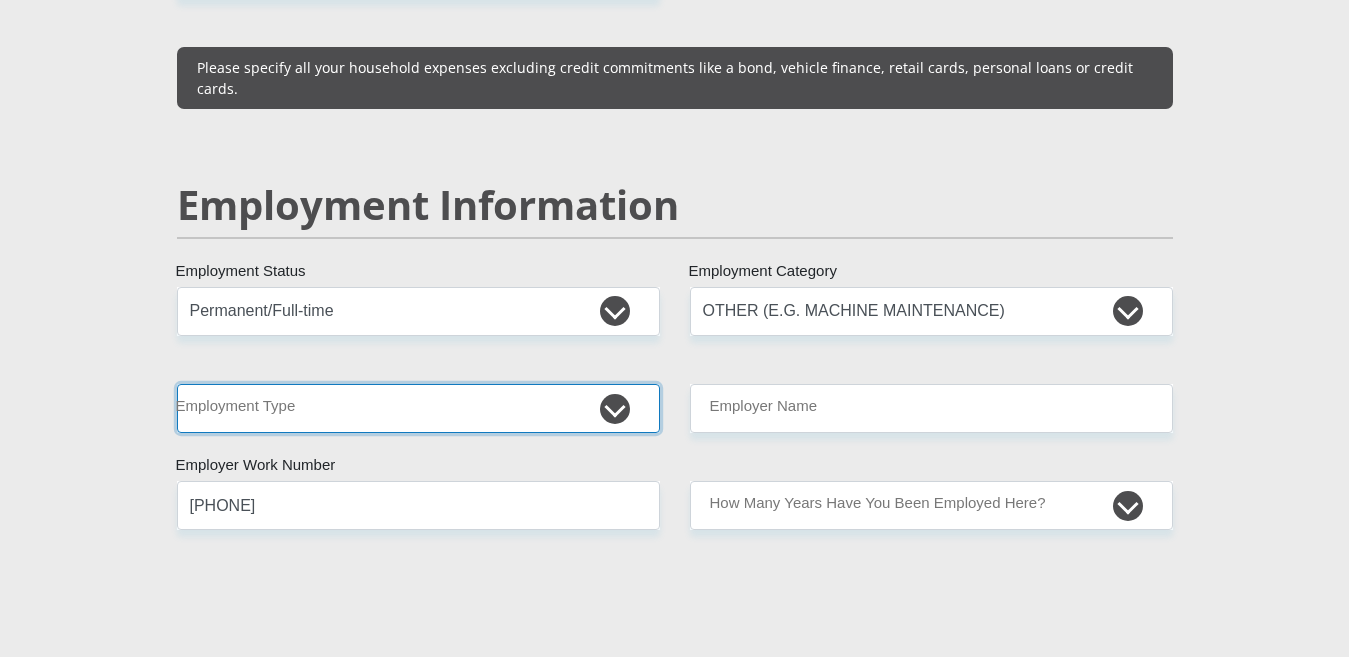 drag, startPoint x: 294, startPoint y: 388, endPoint x: 326, endPoint y: 395, distance: 32.75668 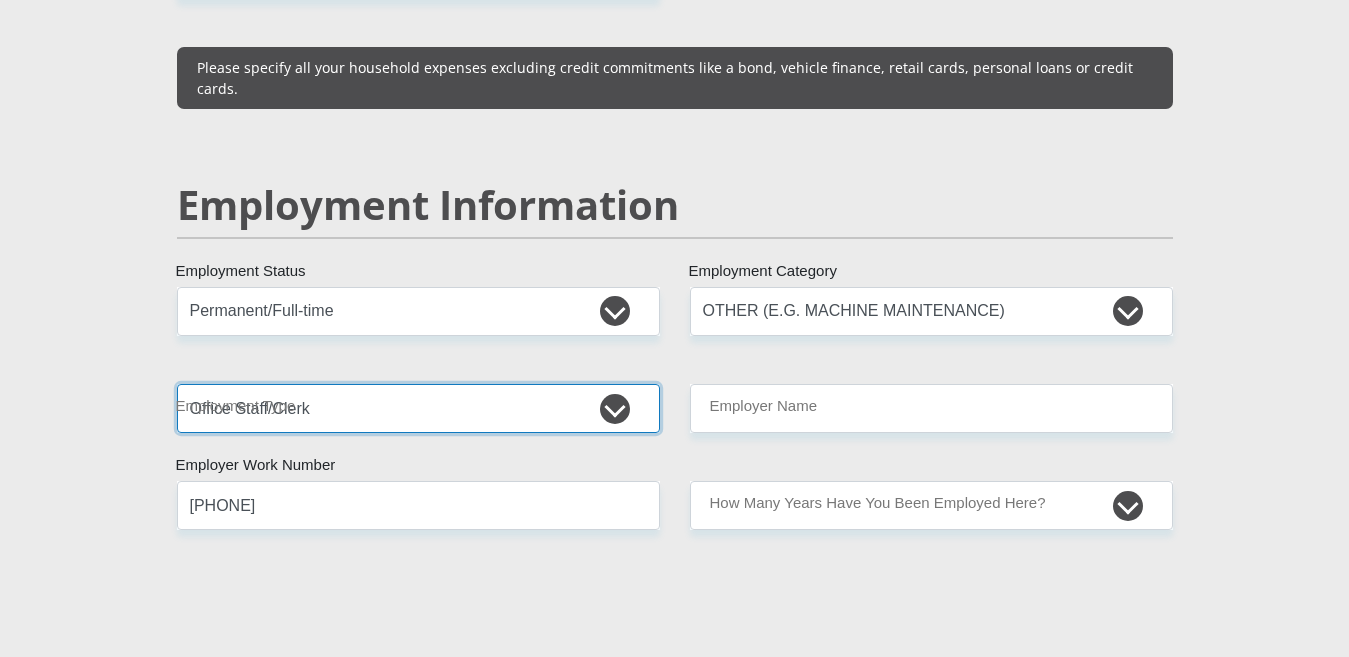 click on "College/Lecturer
Craft Seller
Creative
Driver
Executive
Farmer
Forces - Non Commissioned
Forces - Officer
Hawker
Housewife
Labourer
Licenced Professional
Manager
Miner
Non Licenced Professional
Office Staff/Clerk
Outside Worker
Pensioner
Permanent Teacher
Production/Manufacturing
Sales
Self-Employed
Semi-Professional Worker
Service Industry  Social Worker  Student" at bounding box center [418, 408] 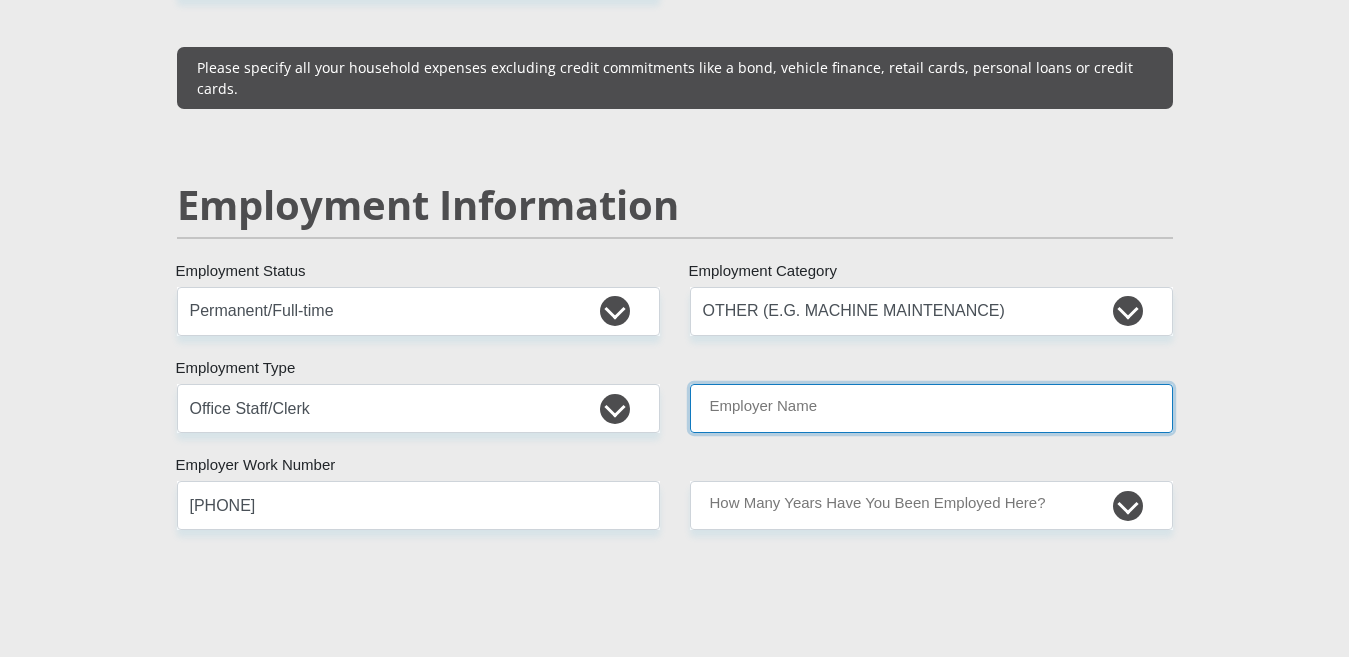 click on "Employer Name" at bounding box center [931, 408] 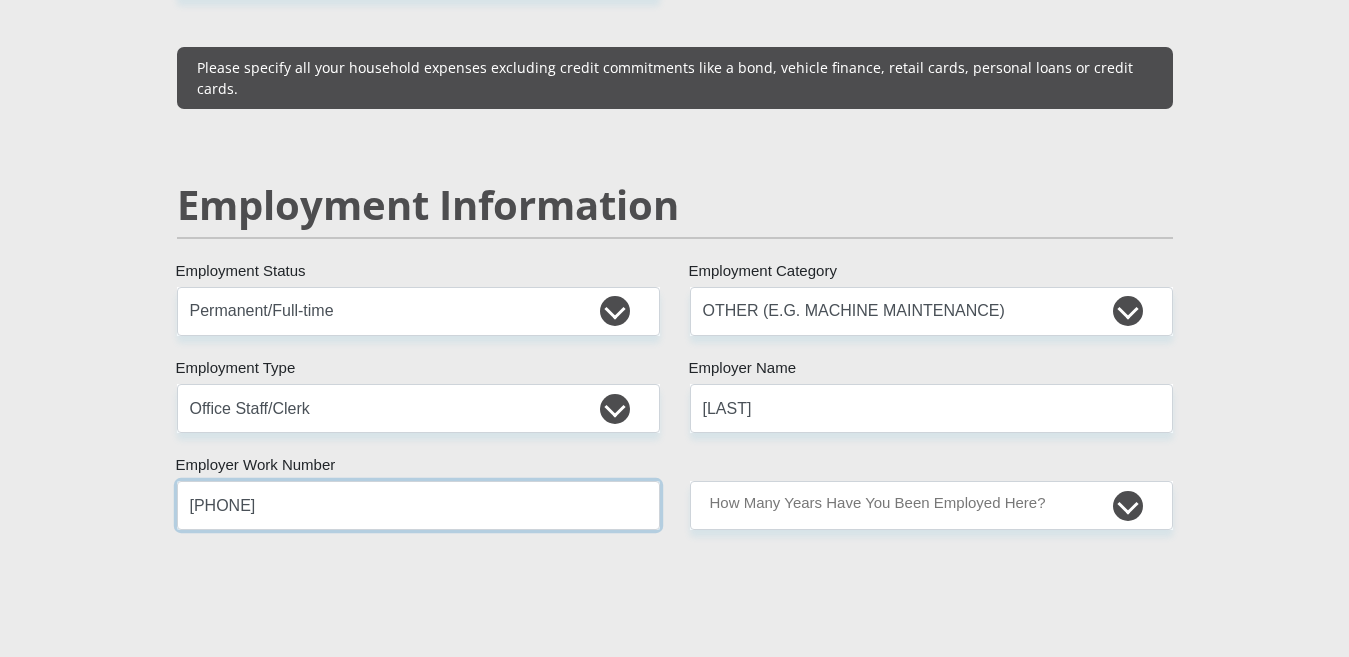 click on "[PHONE]" at bounding box center (418, 505) 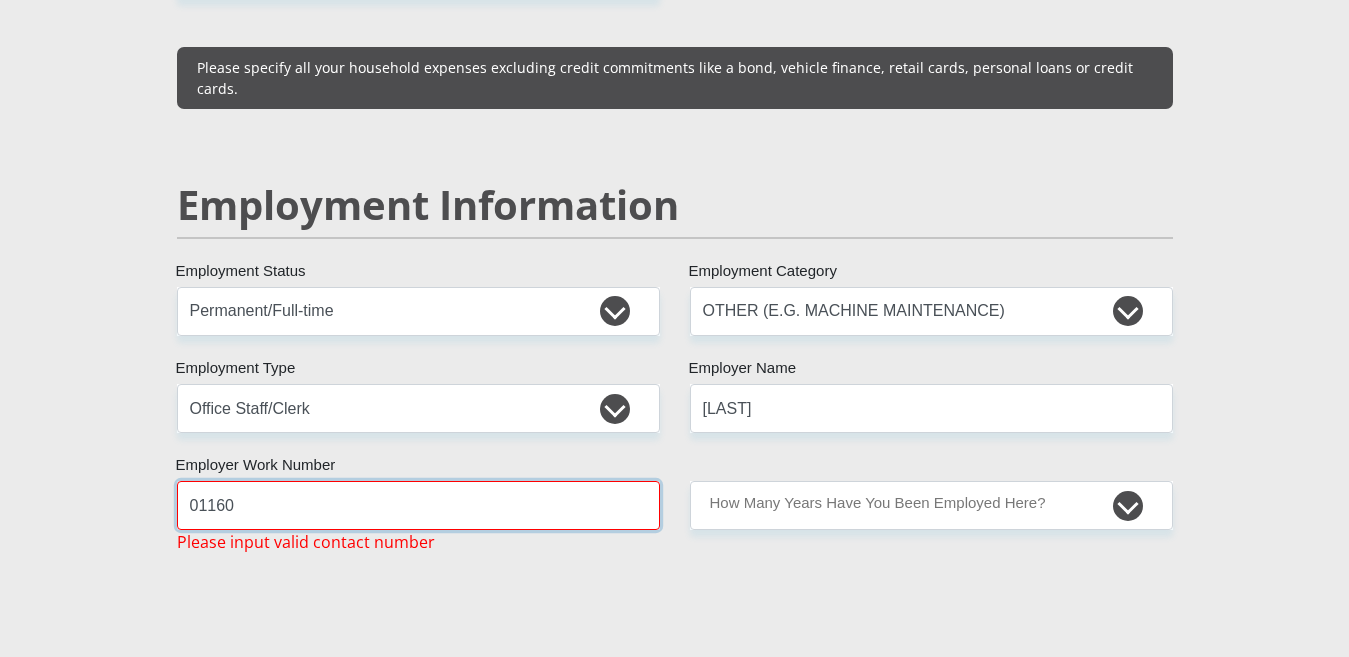 type on "[ID NUMBER]" 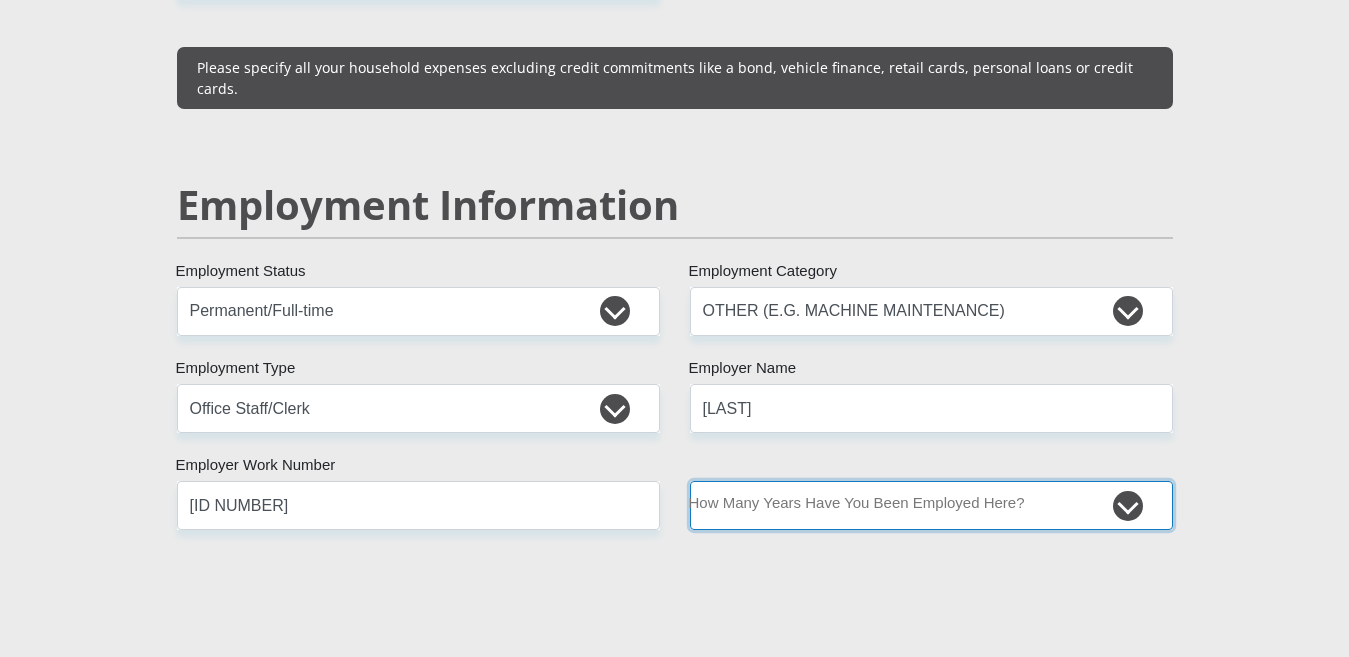 click on "less than 1 year
1-3 years
3-5 years
5+ years" at bounding box center [931, 505] 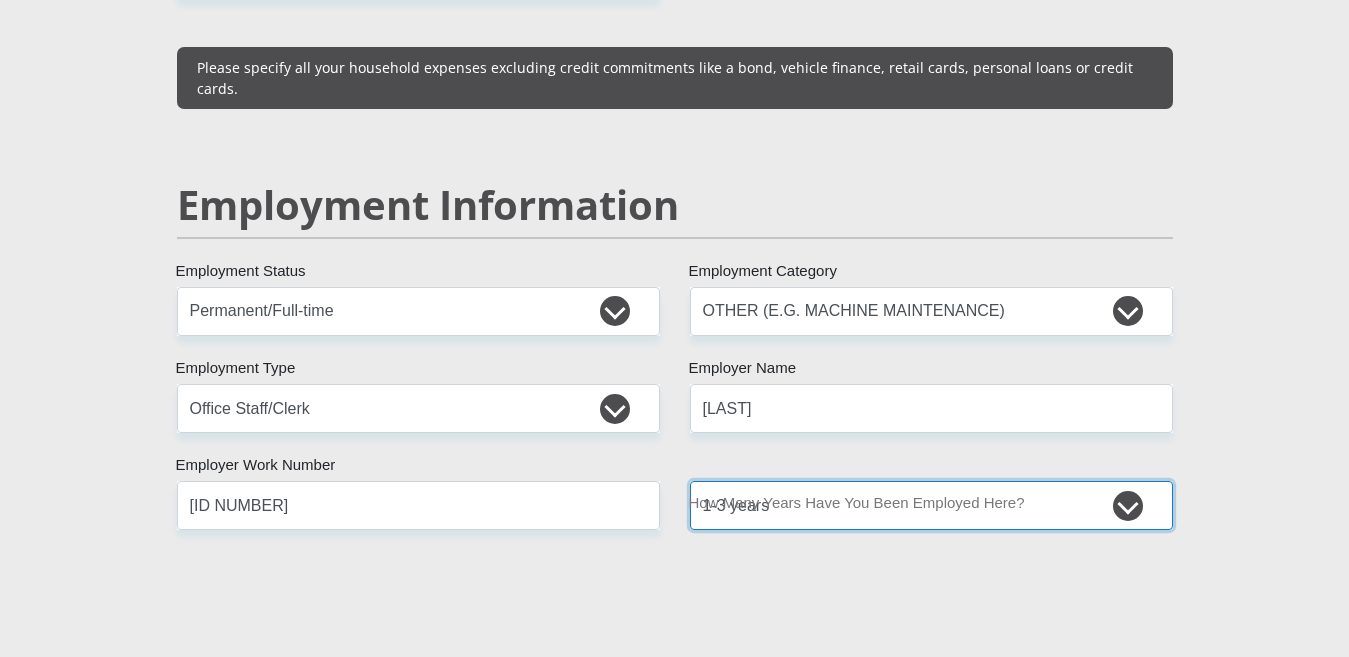 click on "less than 1 year
1-3 years
3-5 years
5+ years" at bounding box center (931, 505) 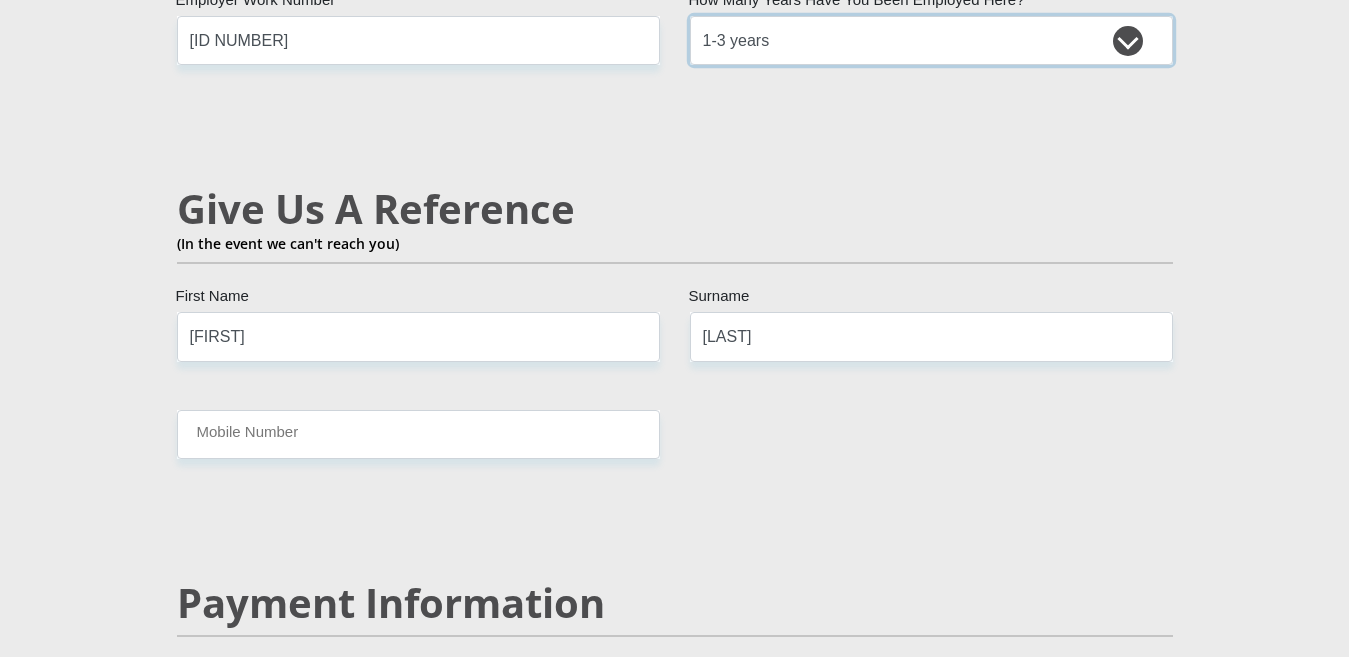 scroll, scrollTop: 3400, scrollLeft: 0, axis: vertical 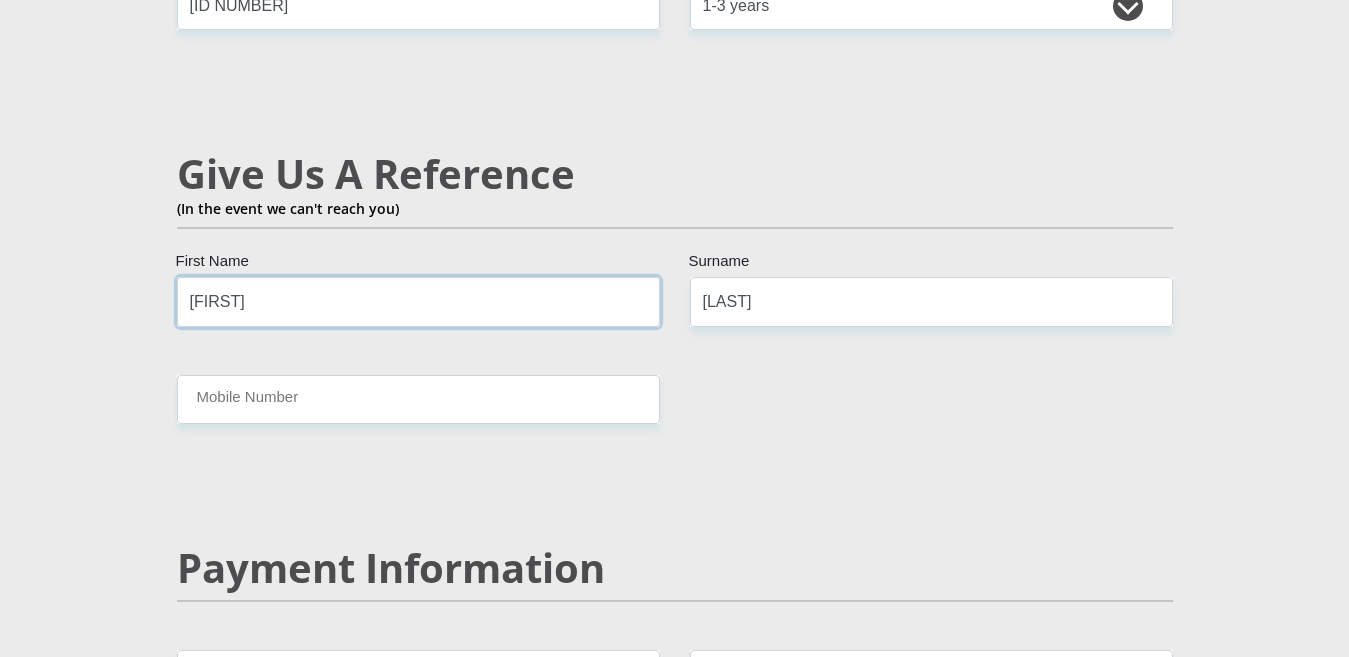 click on "[FIRST]" at bounding box center (418, 301) 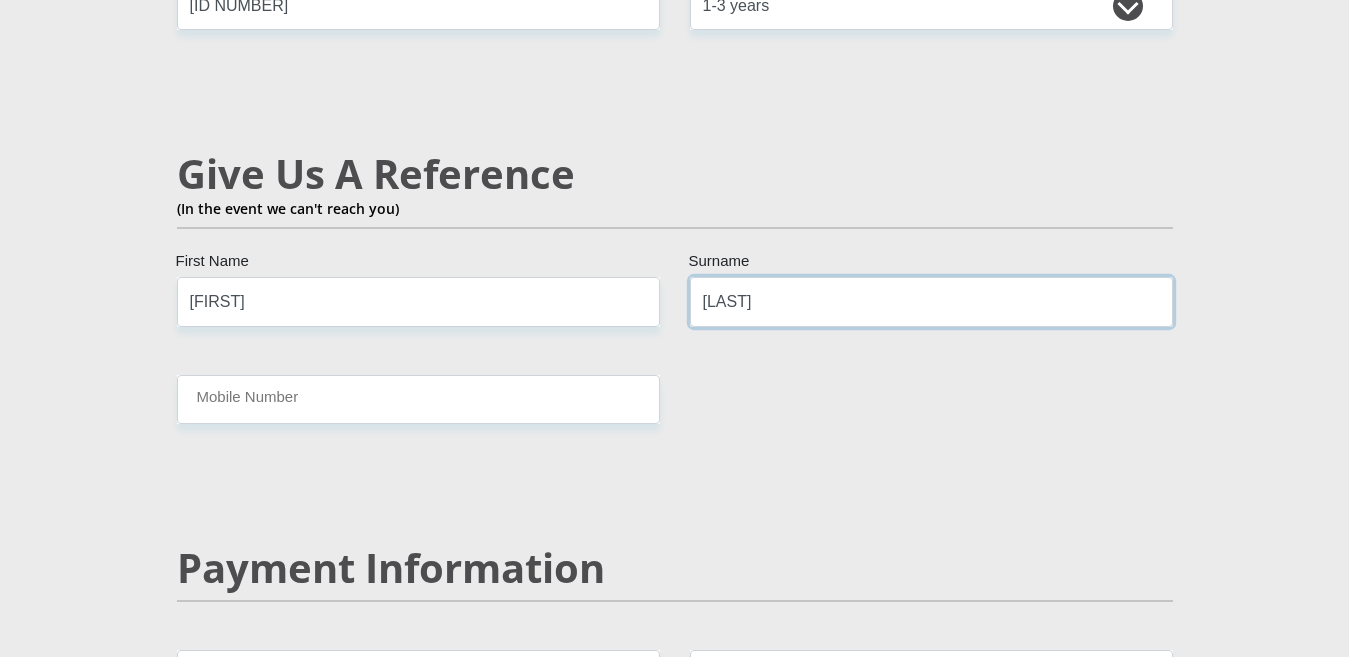 click on "[LAST]" at bounding box center [931, 301] 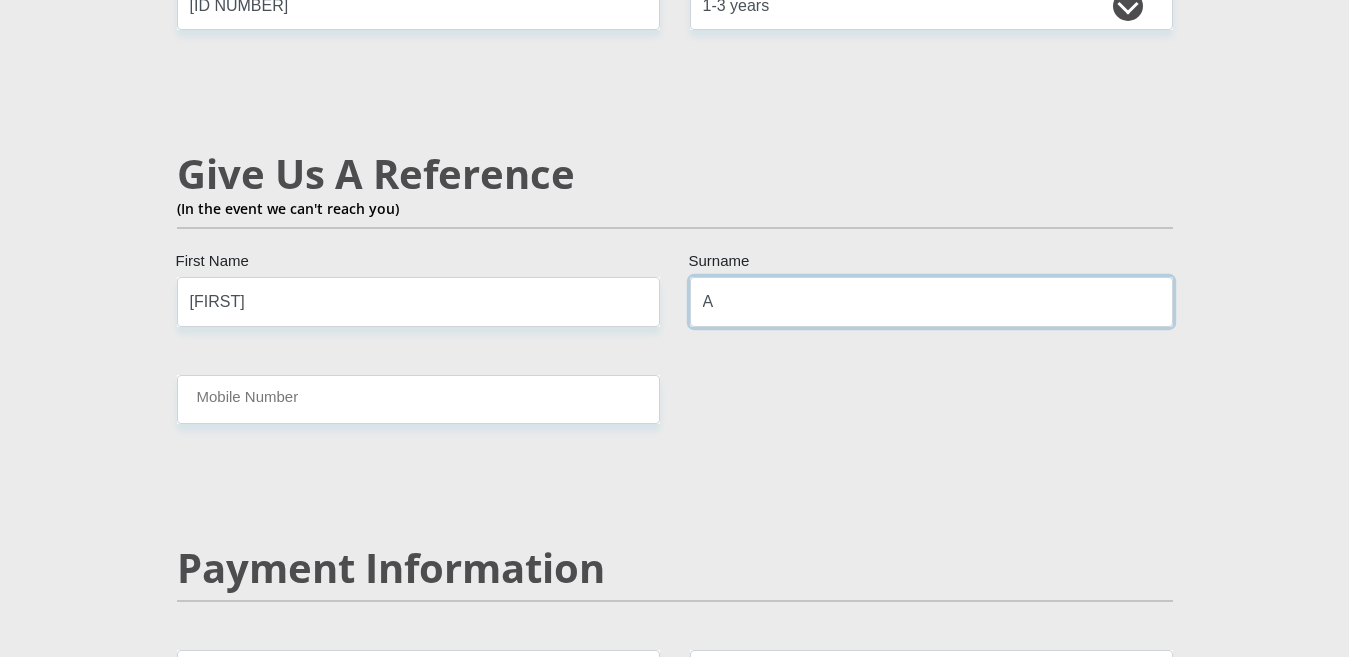 type on "[LAST]" 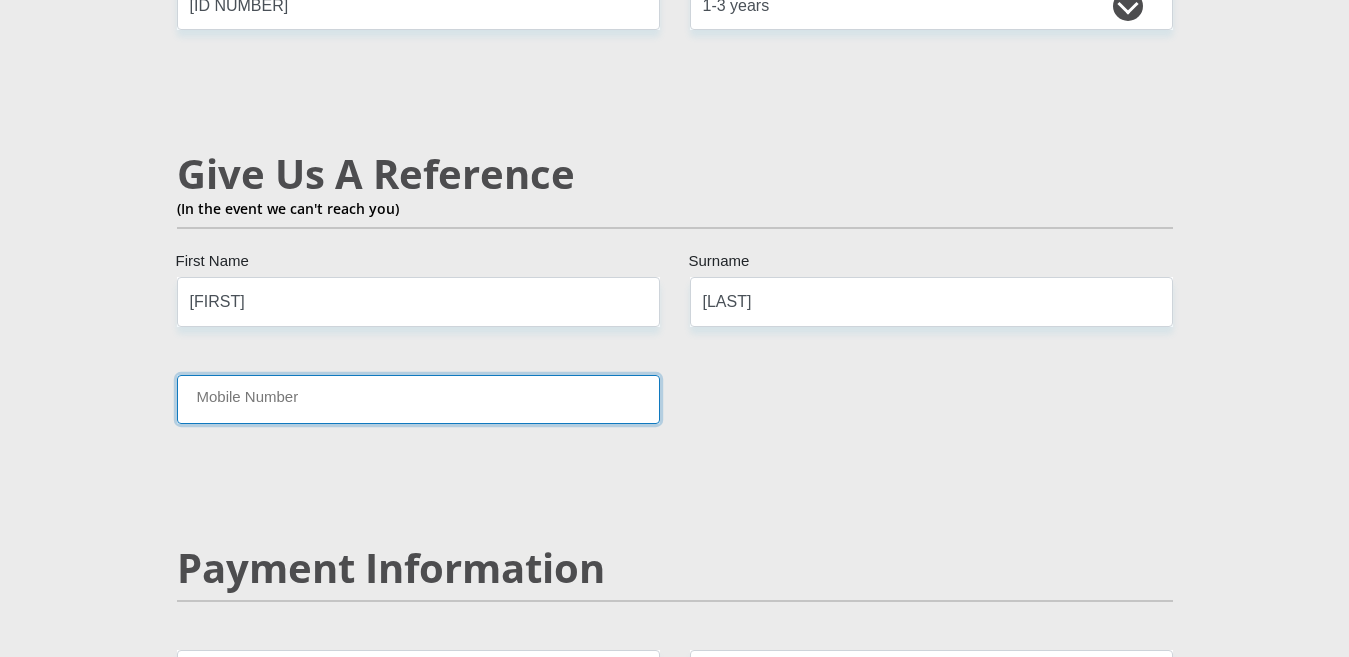 click on "Mobile Number" at bounding box center [418, 399] 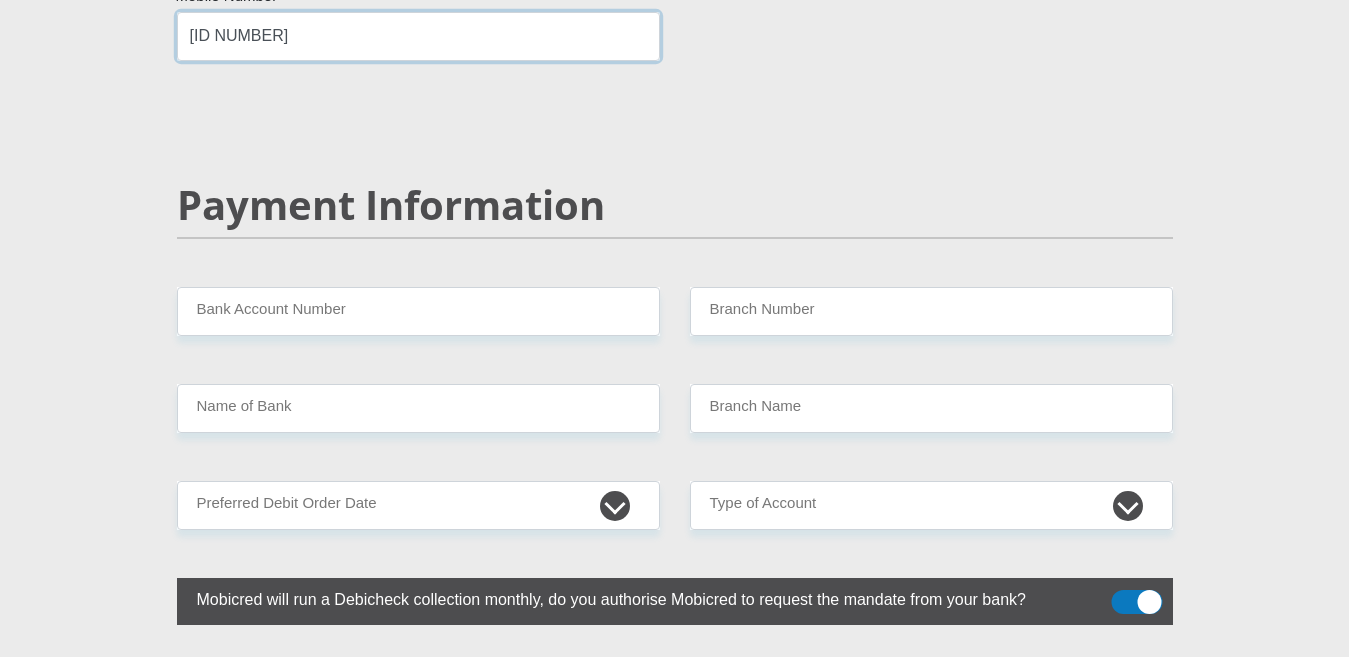 scroll, scrollTop: 3800, scrollLeft: 0, axis: vertical 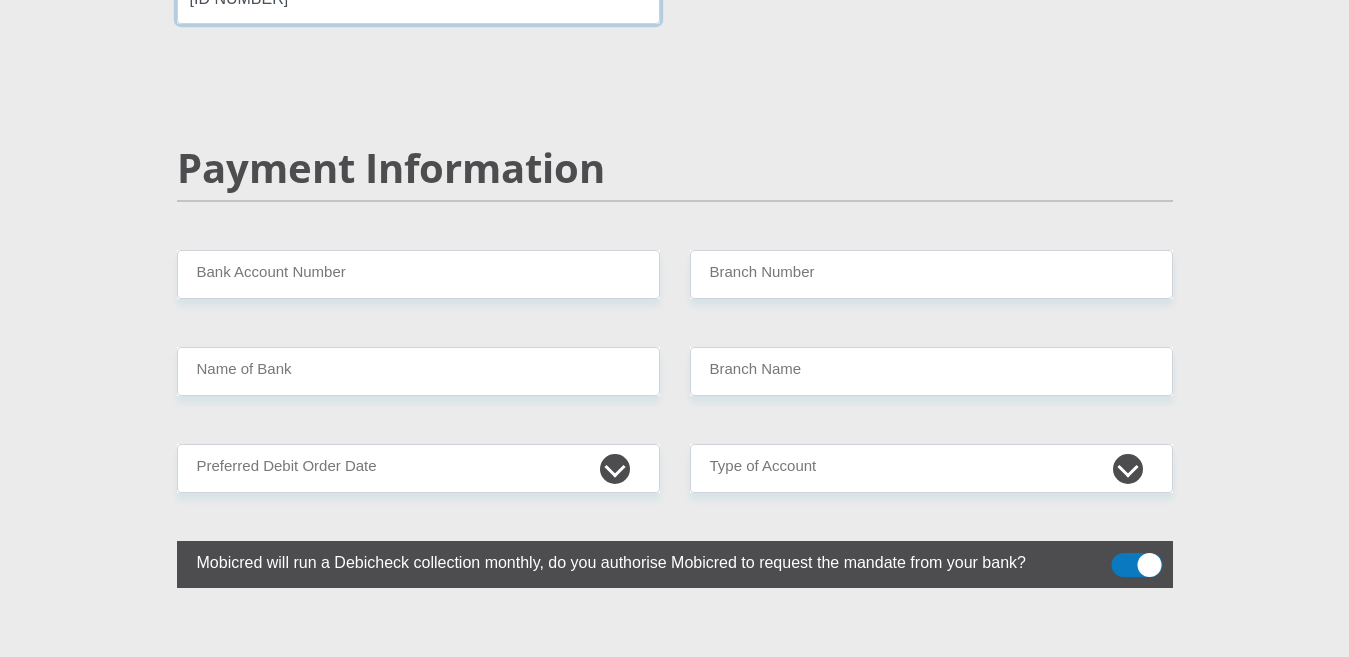 type on "[ID NUMBER]" 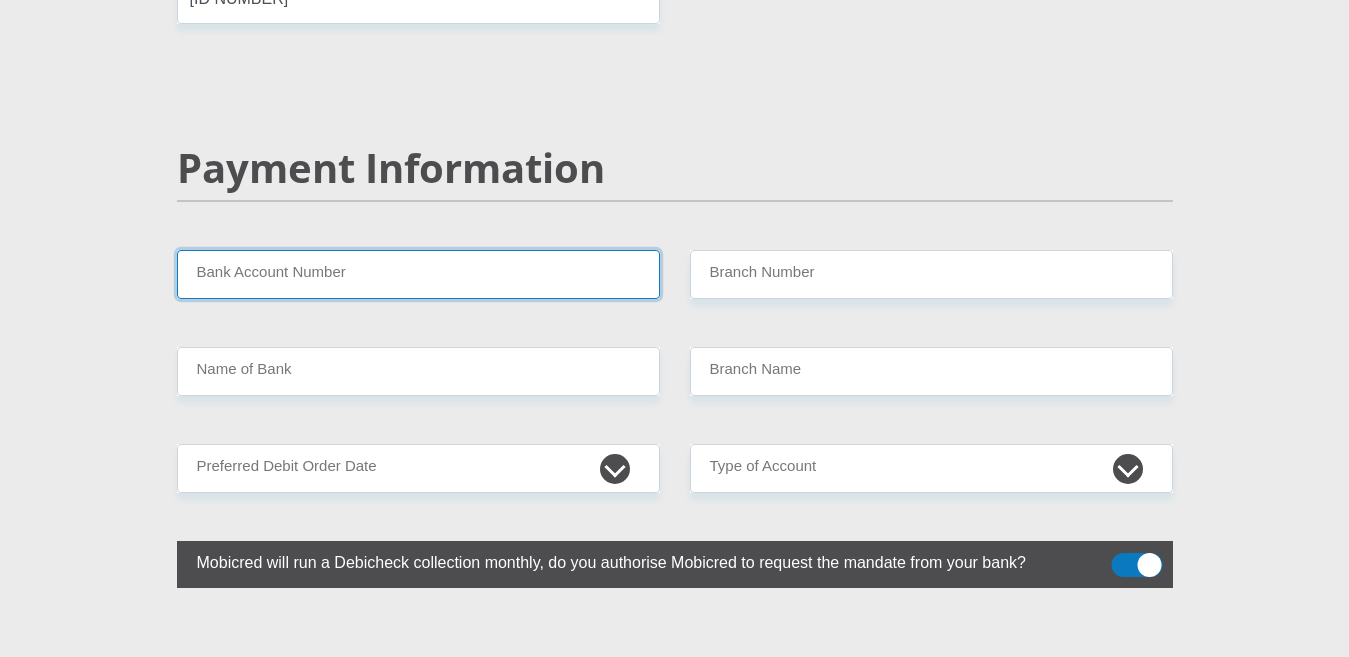 click on "Bank Account Number" at bounding box center [418, 274] 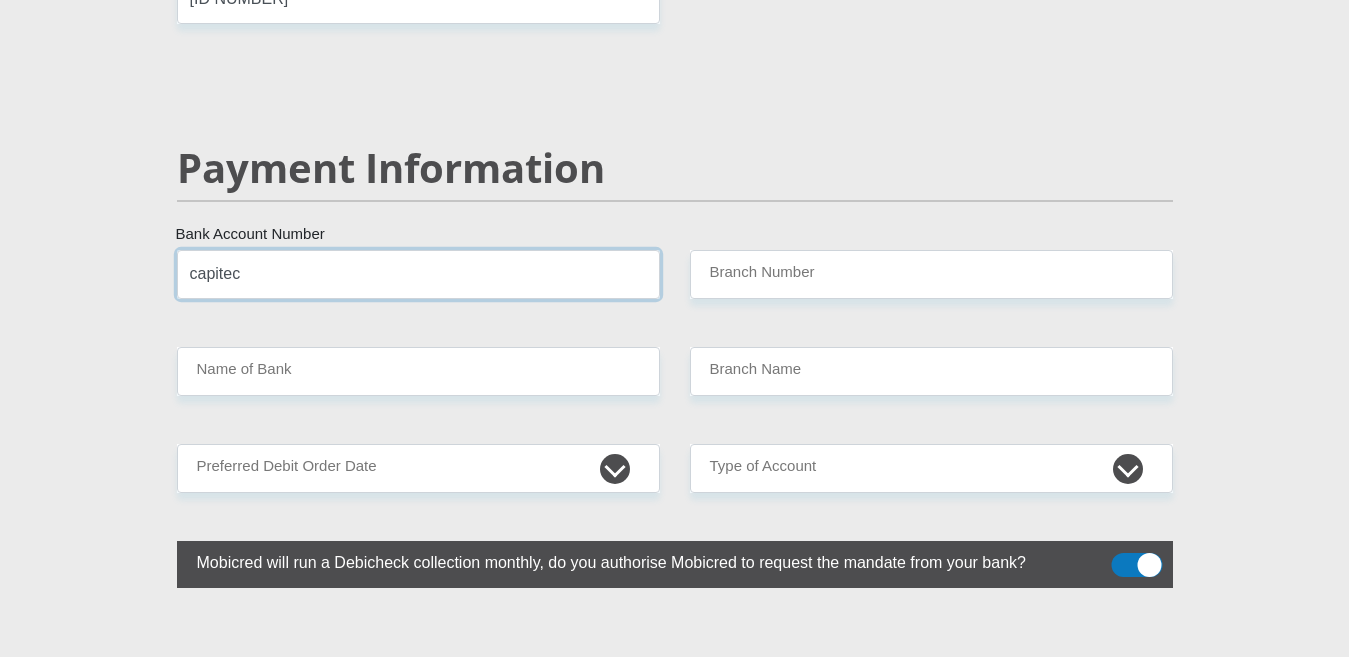 type on "capitec" 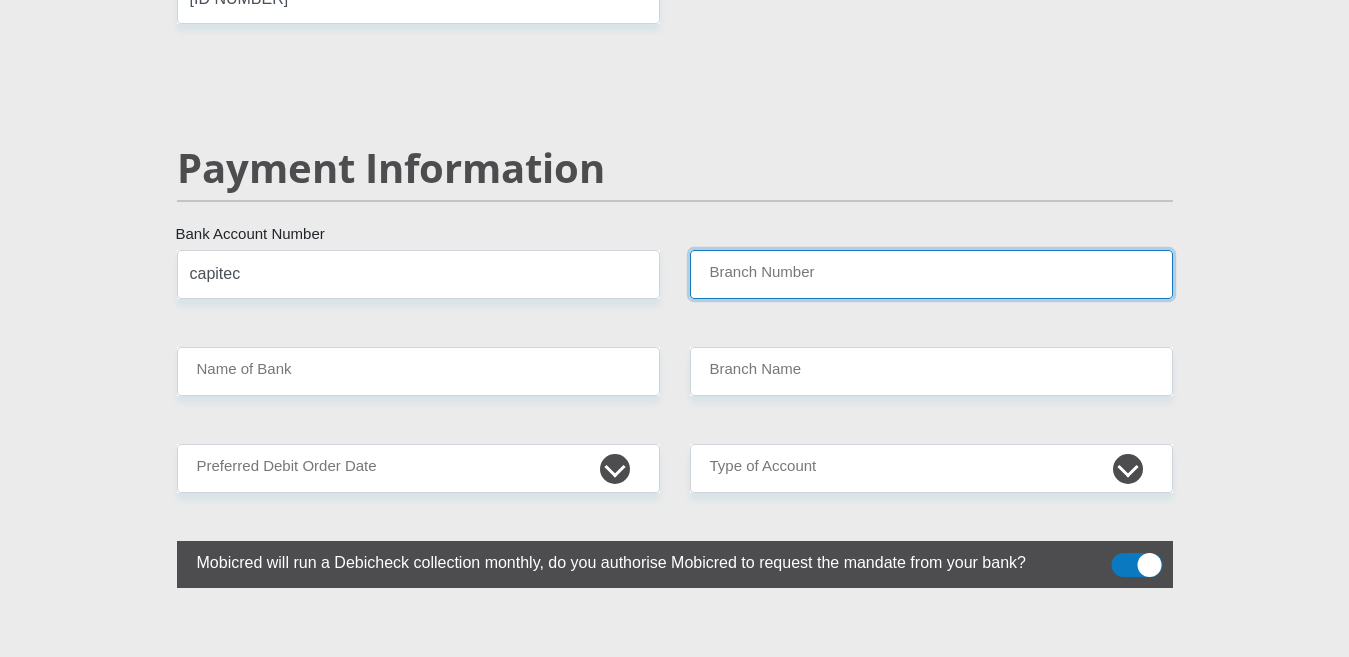 click on "Branch Number" at bounding box center [931, 274] 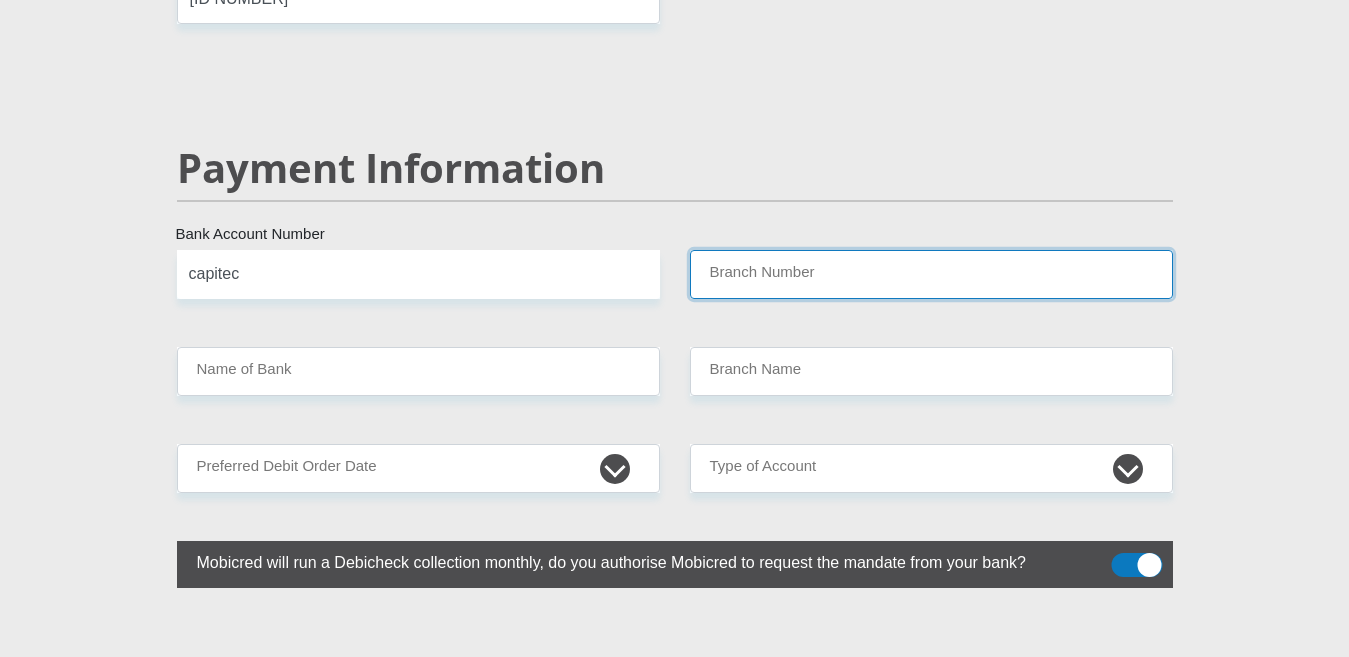 type on "470010" 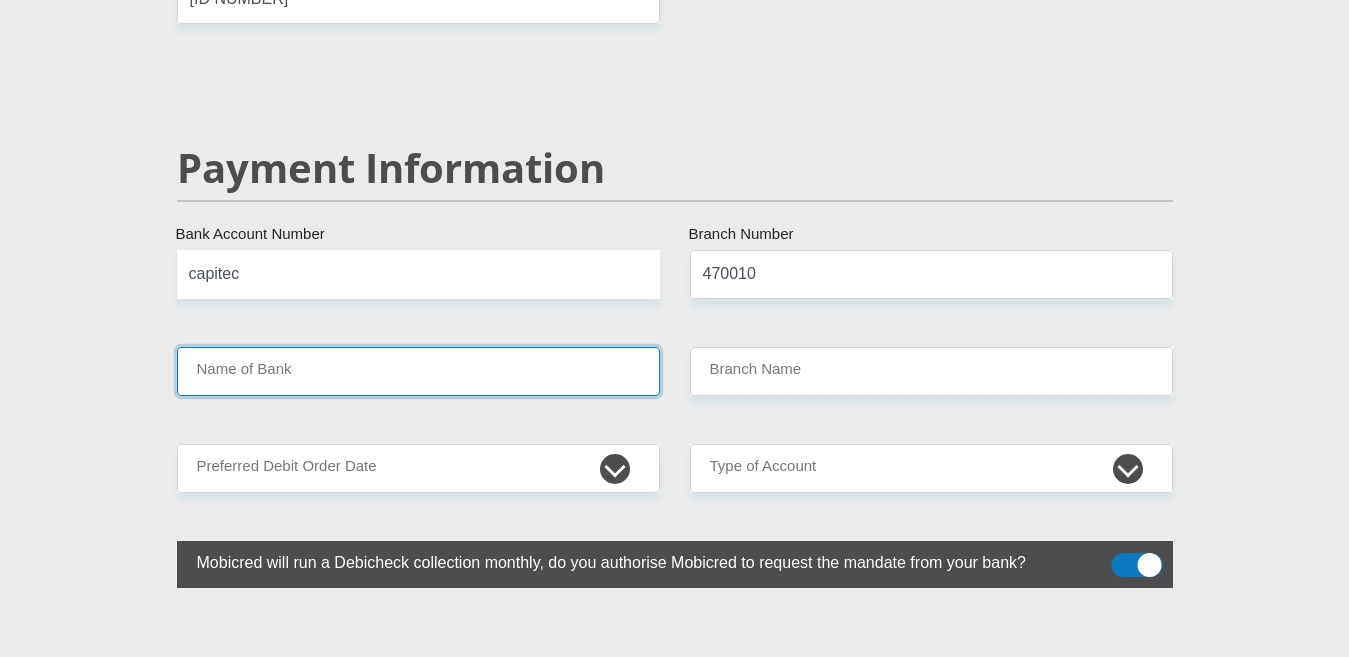 click on "Name of Bank" at bounding box center [418, 371] 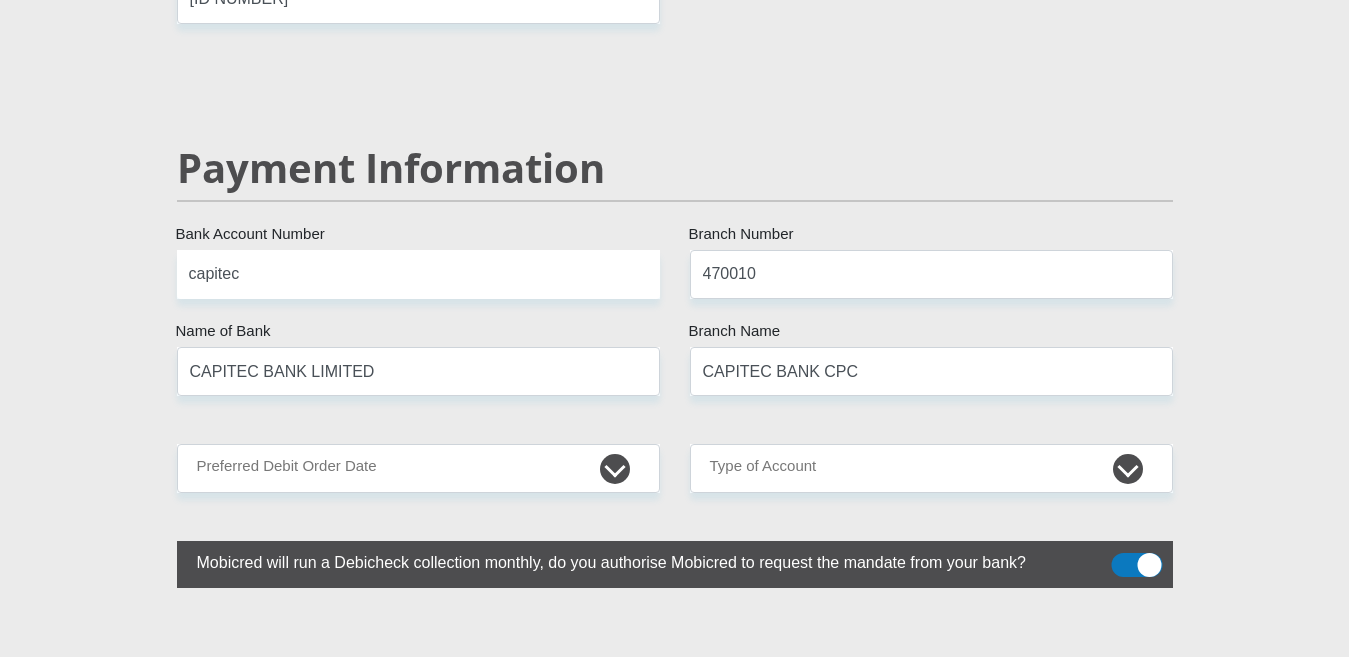 click on "Payment Information" at bounding box center [675, 197] 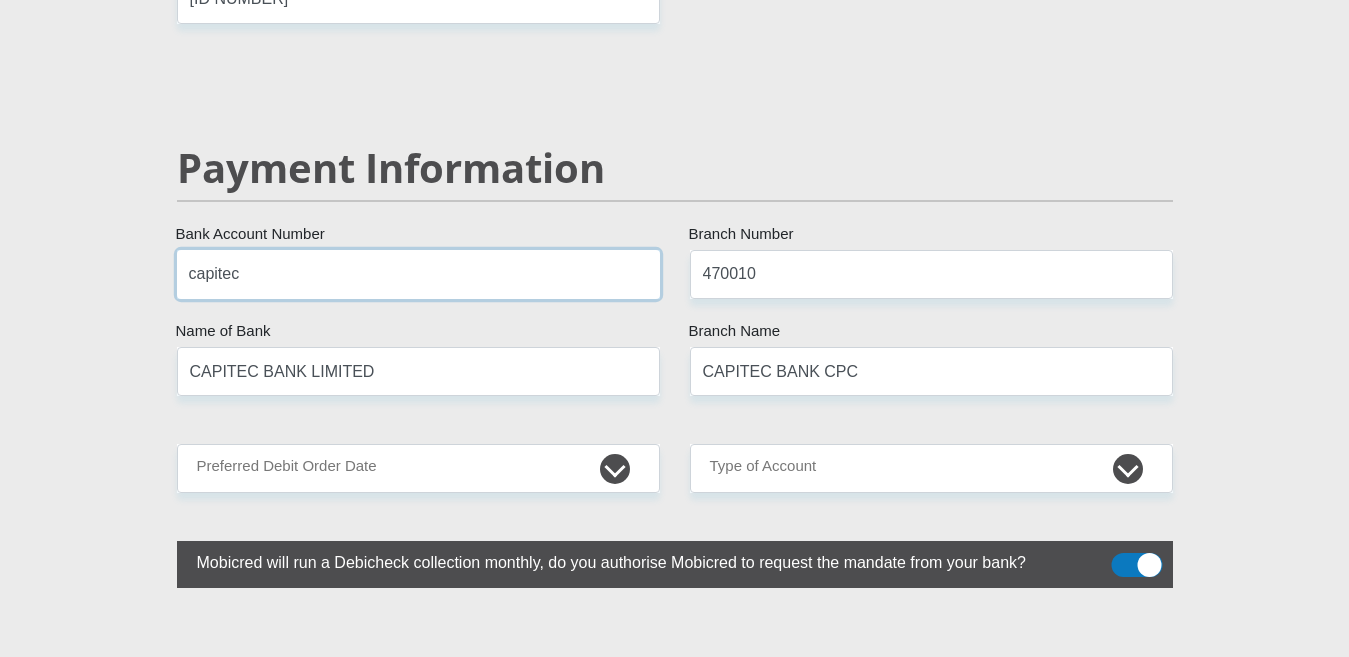 drag, startPoint x: 378, startPoint y: 254, endPoint x: 11, endPoint y: 240, distance: 367.26694 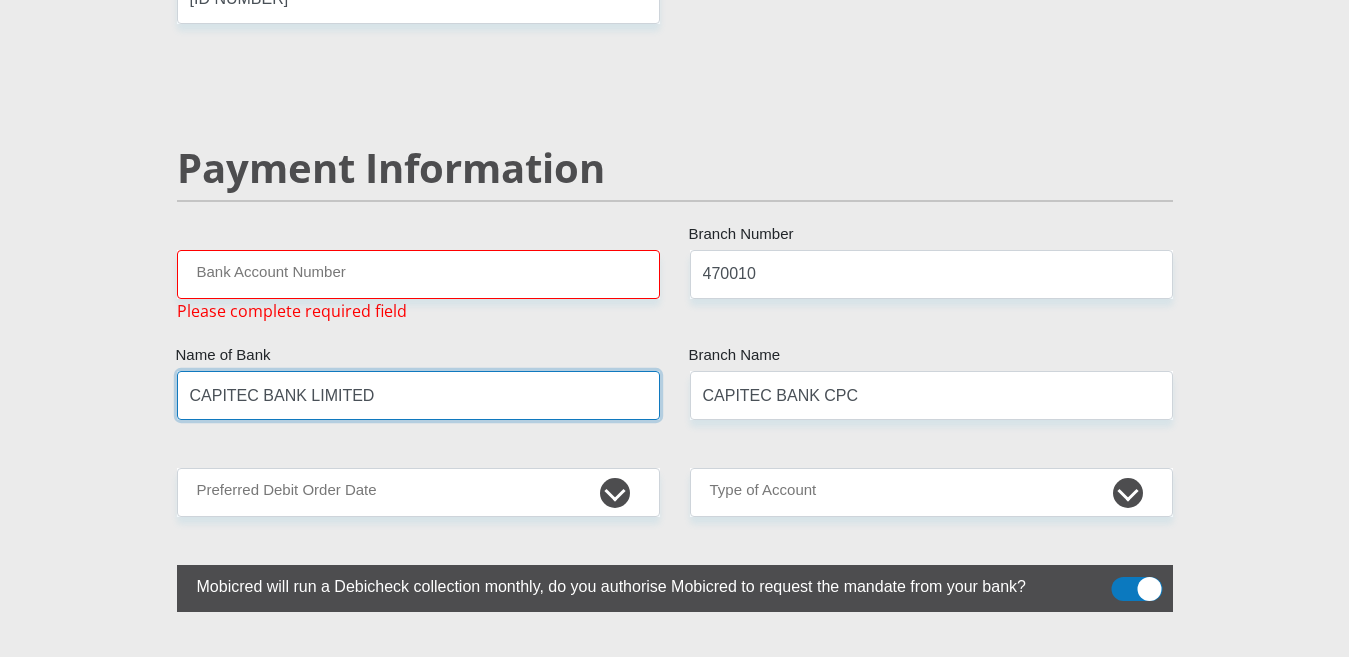 drag, startPoint x: 316, startPoint y: 374, endPoint x: 297, endPoint y: 286, distance: 90.02777 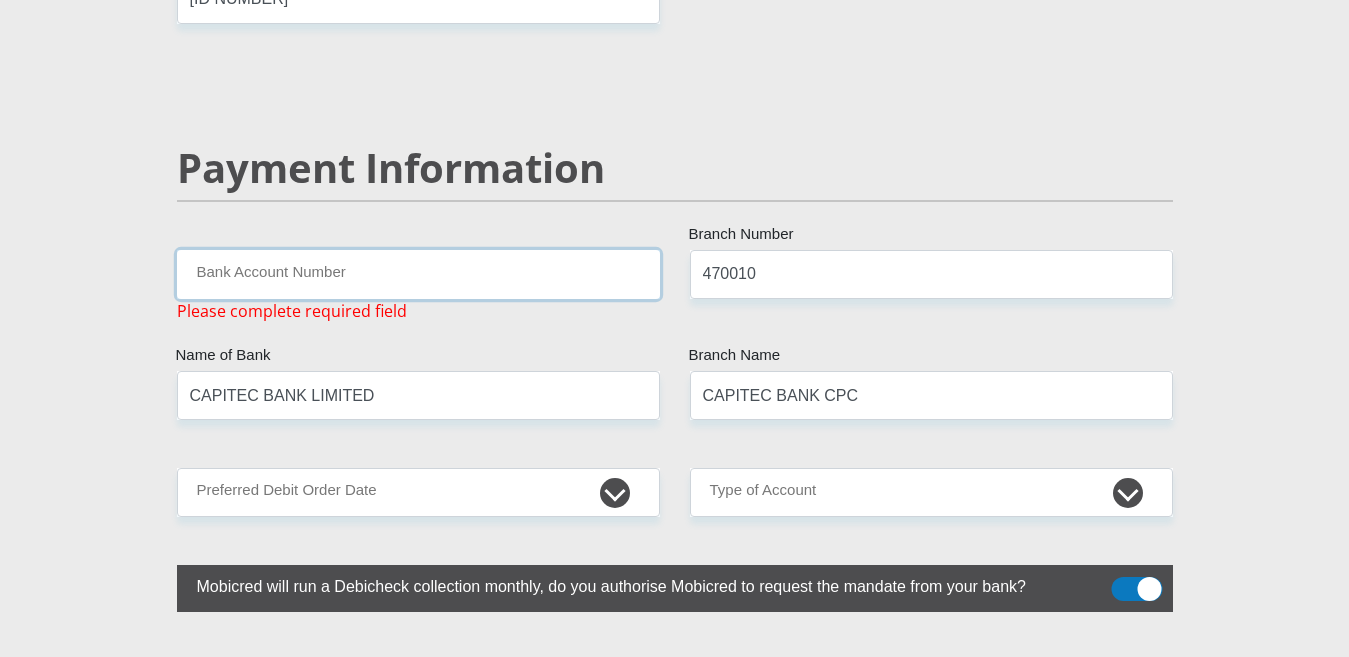 click on "Bank Account Number" at bounding box center [418, 274] 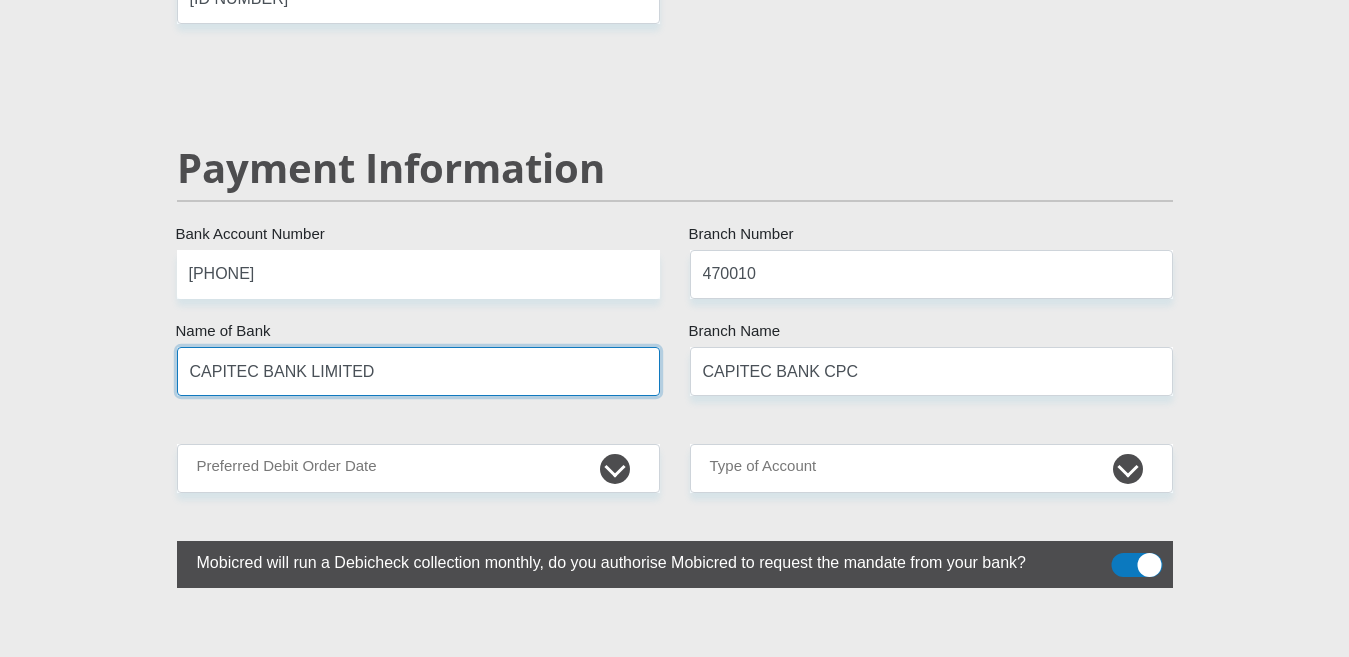 click on "CAPITEC BANK LIMITED" at bounding box center [418, 371] 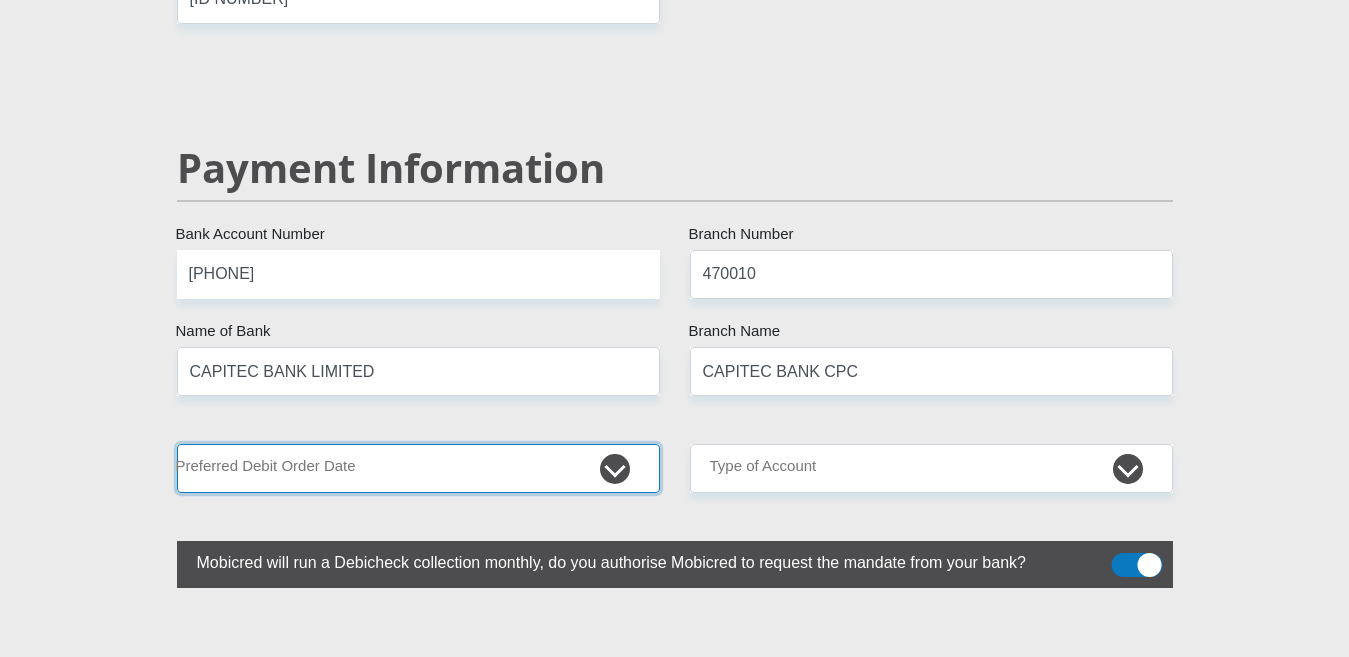 click on "1st
2nd
3rd
4th
5th
7th
18th
19th
20th
21st
22nd
23rd
24th
25th
26th
27th
28th
29th
30th" at bounding box center (418, 468) 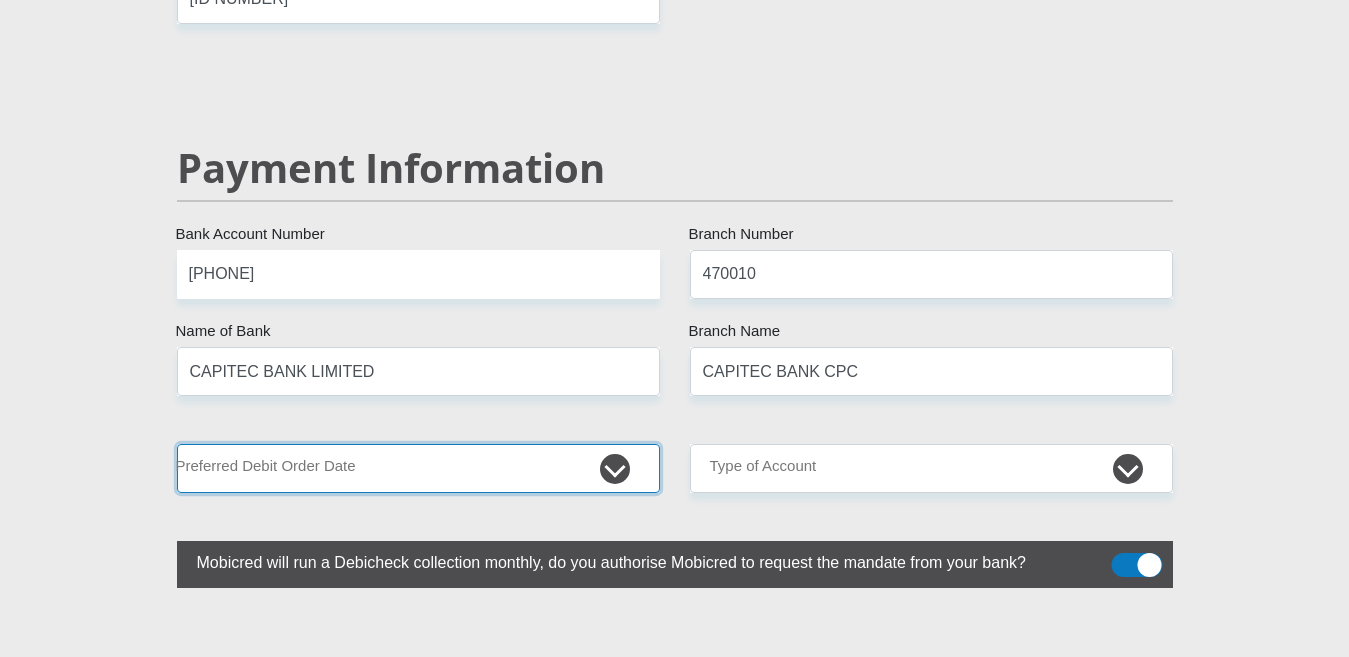 select on "26" 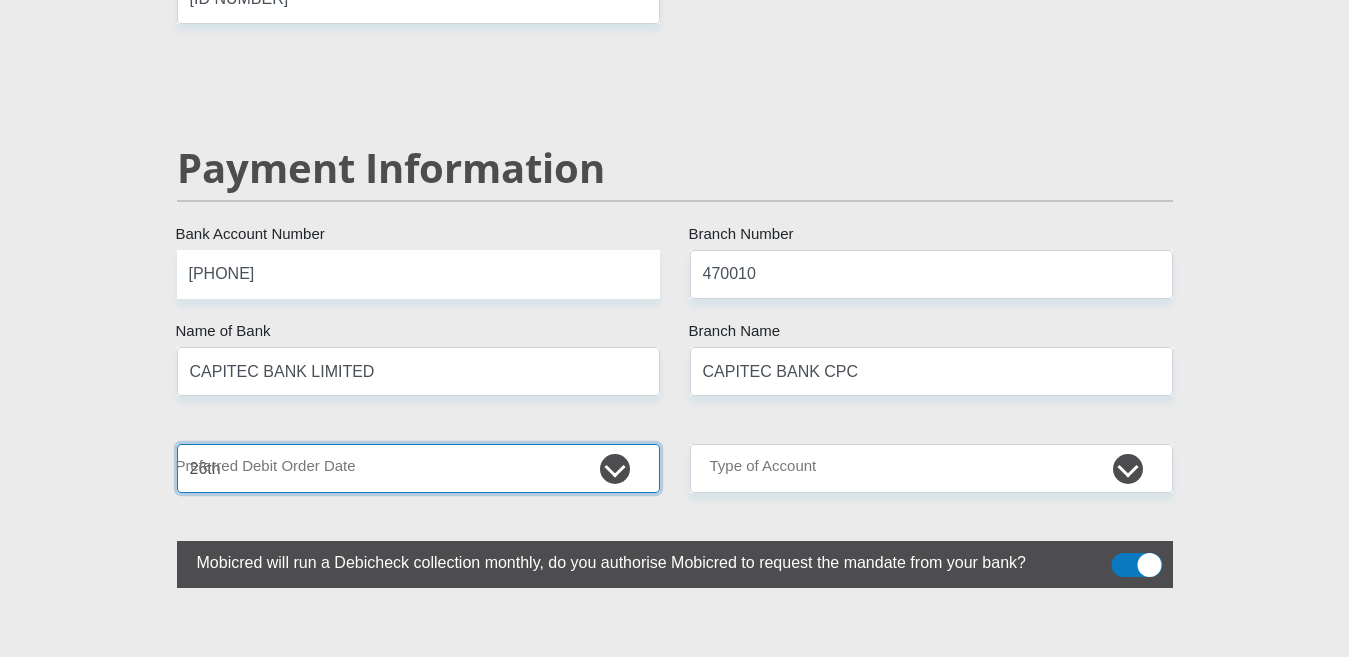 click on "1st
2nd
3rd
4th
5th
7th
18th
19th
20th
21st
22nd
23rd
24th
25th
26th
27th
28th
29th
30th" at bounding box center (418, 468) 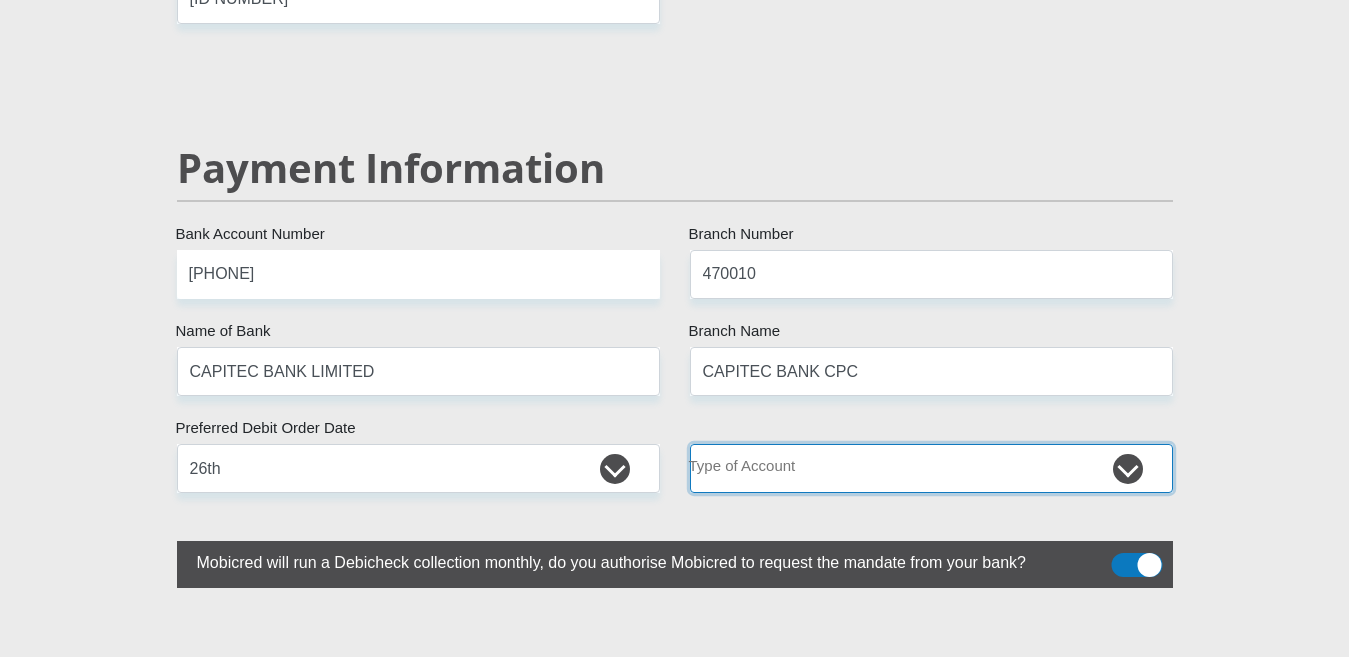 click on "Cheque
Savings" at bounding box center (931, 468) 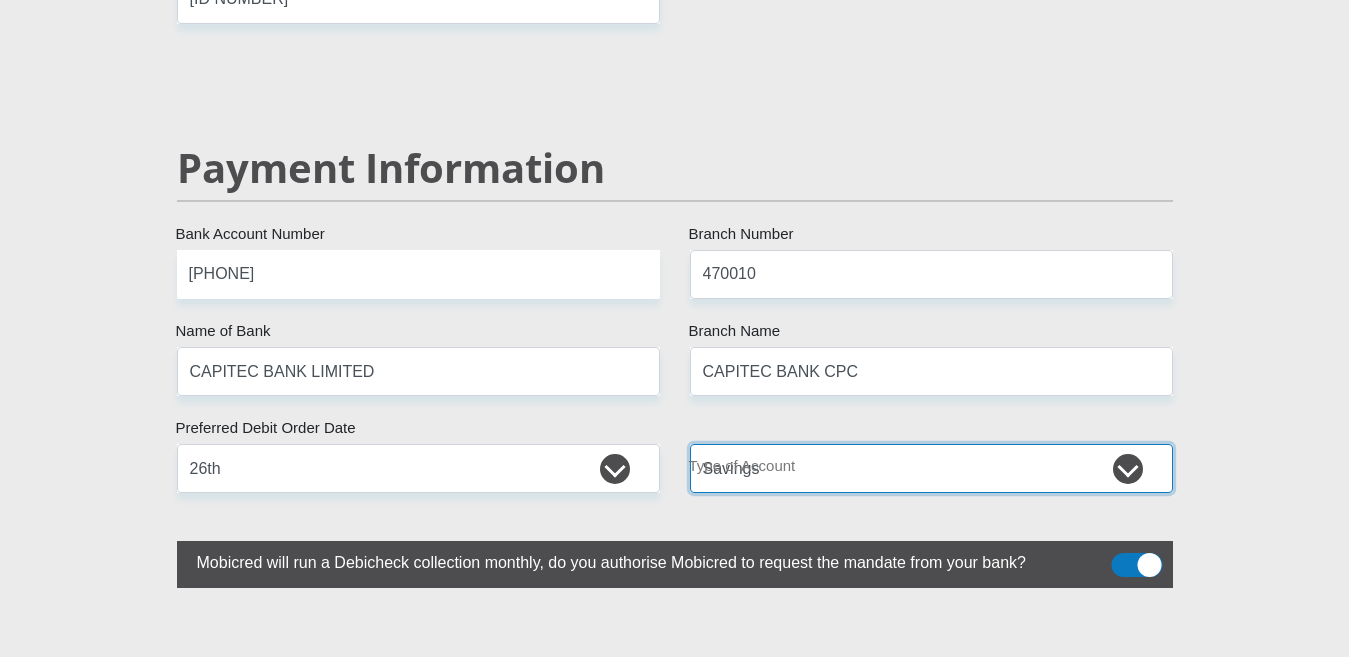 click on "Cheque
Savings" at bounding box center [931, 468] 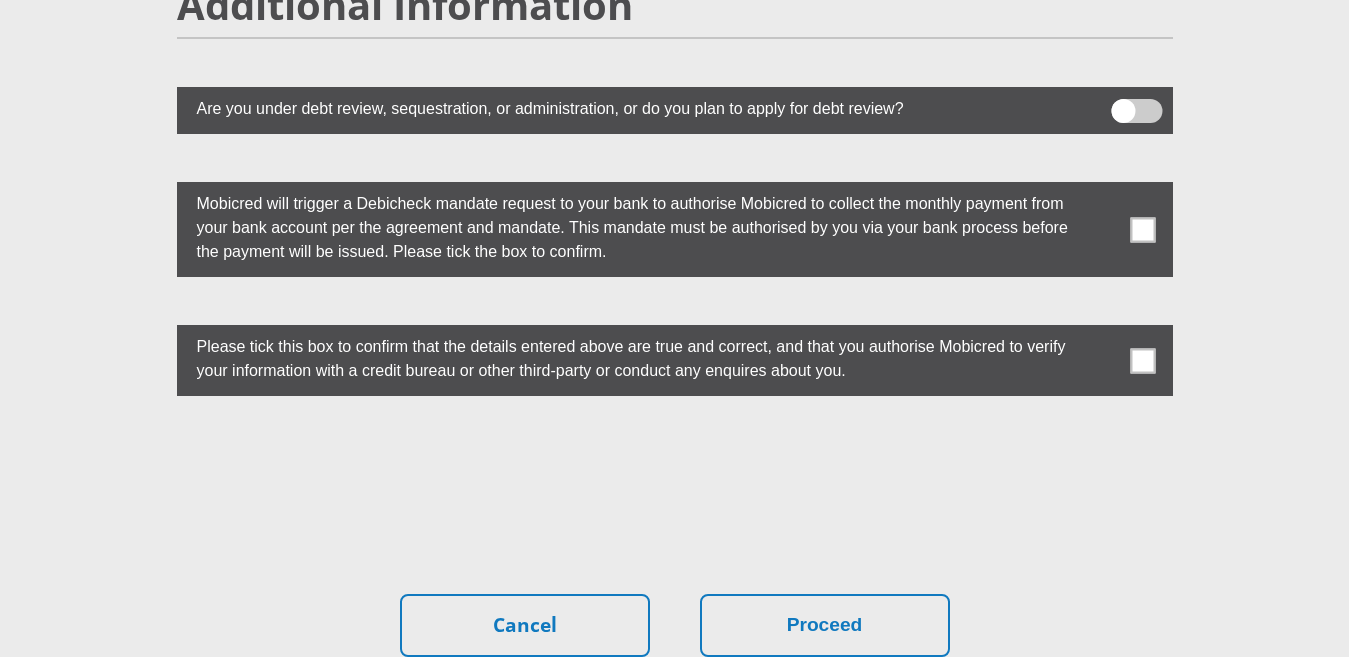 scroll, scrollTop: 5500, scrollLeft: 0, axis: vertical 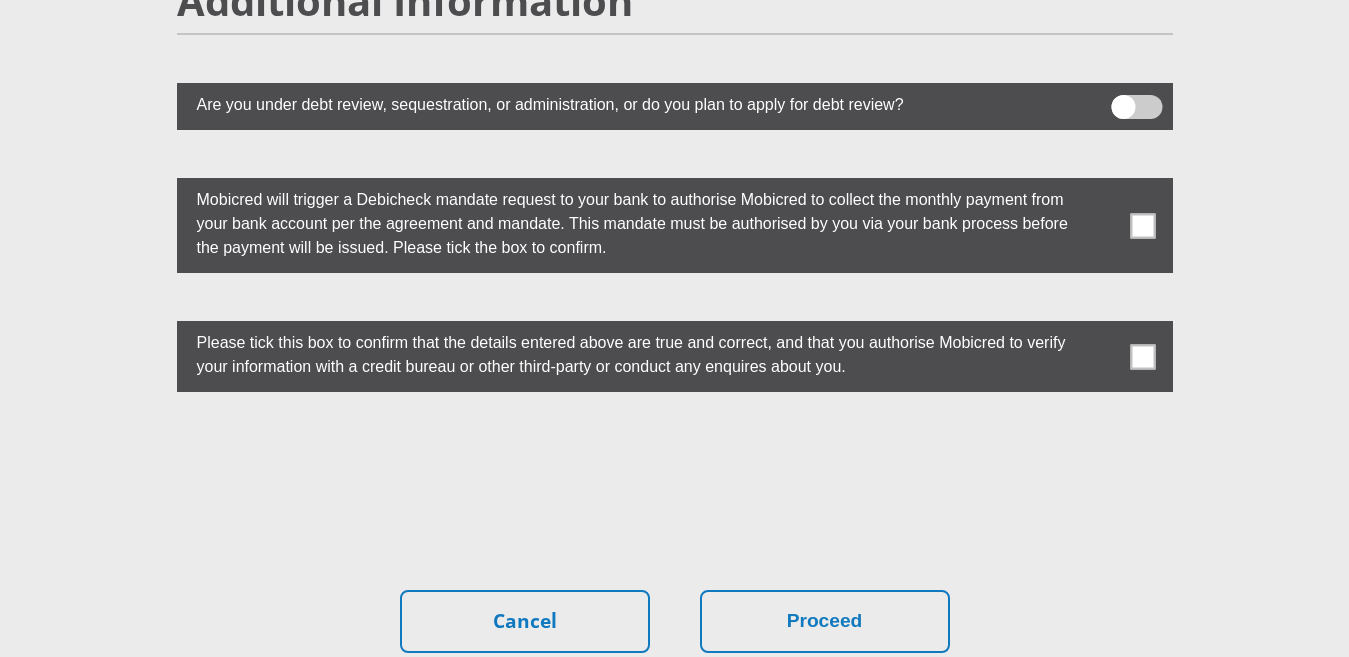 click at bounding box center [1142, 356] 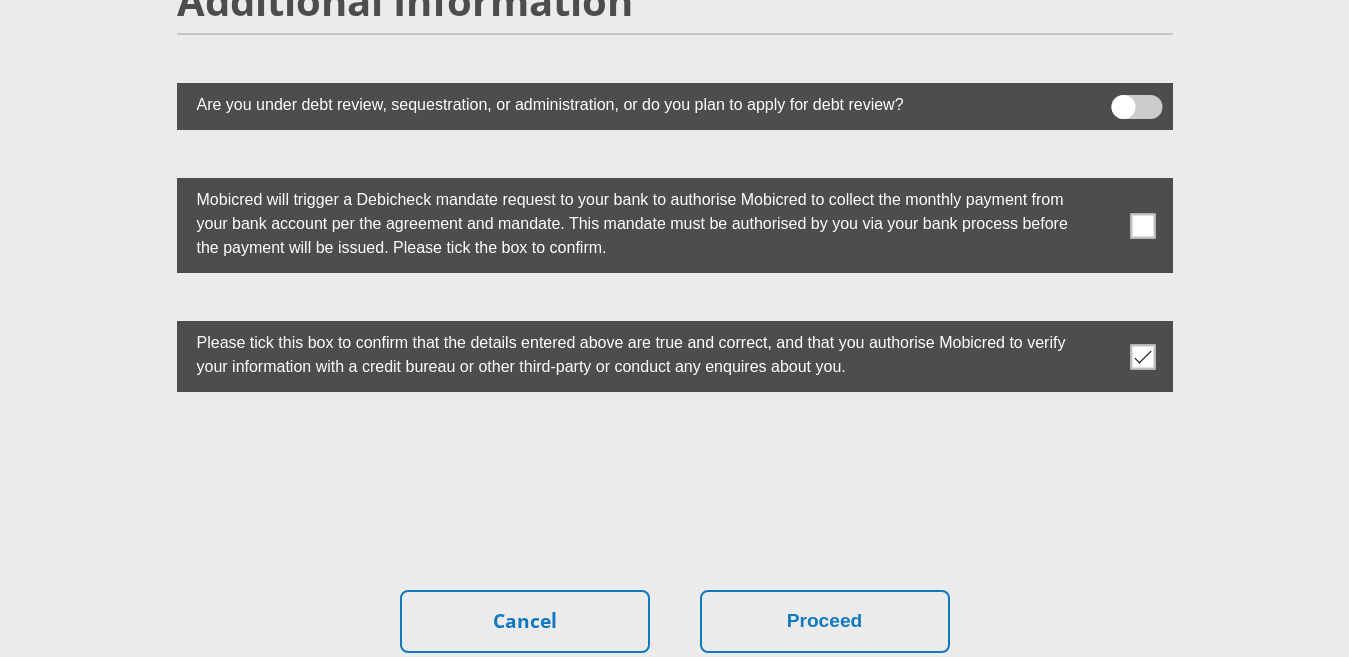 click at bounding box center (1142, 225) 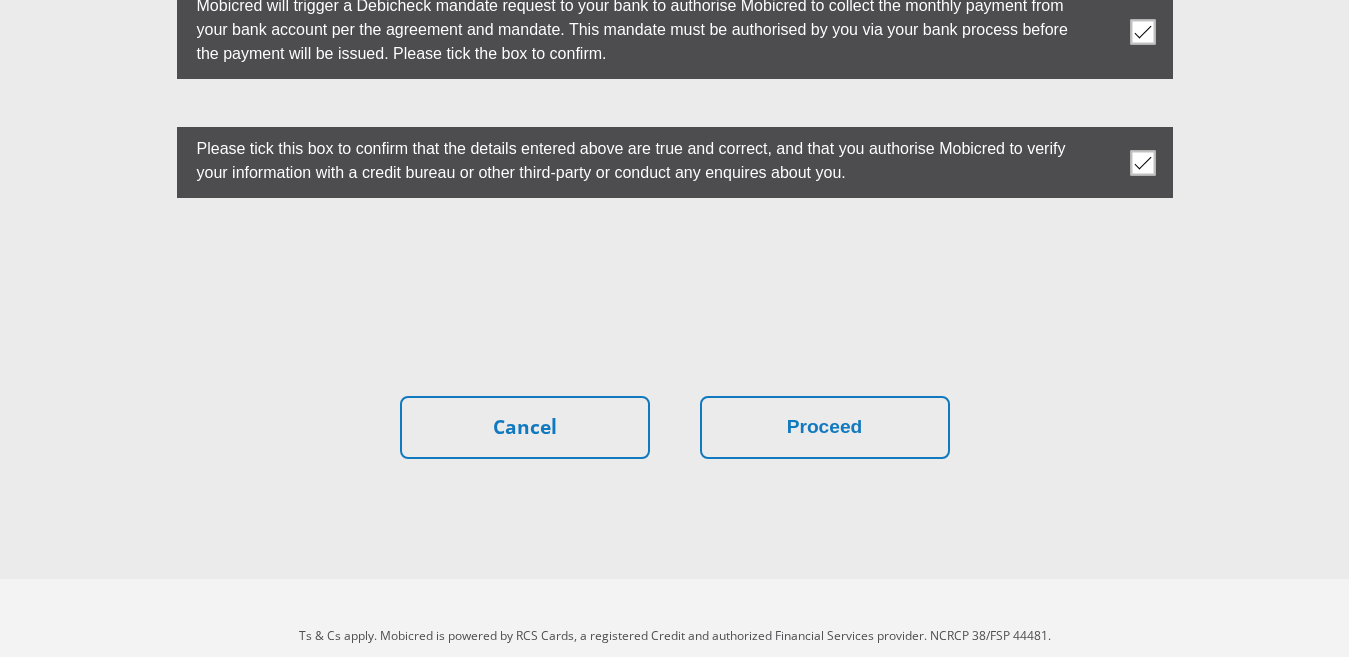 scroll, scrollTop: 5709, scrollLeft: 0, axis: vertical 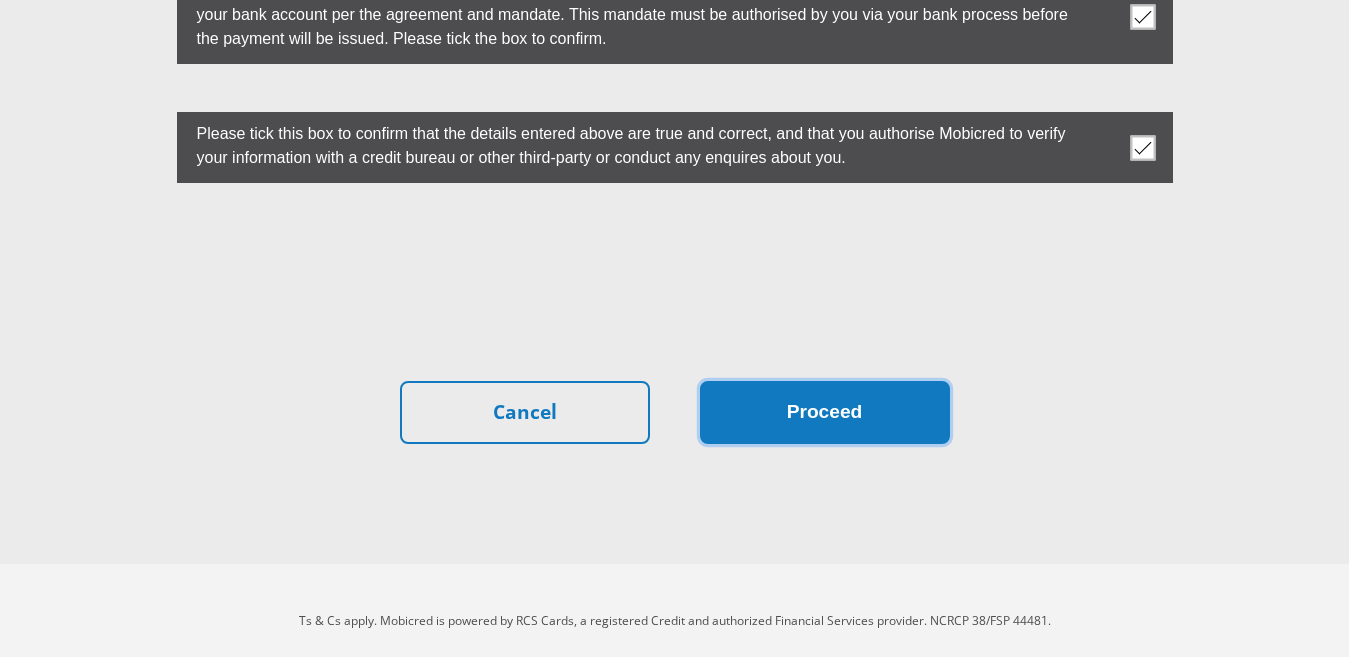 click on "Proceed" at bounding box center (825, 412) 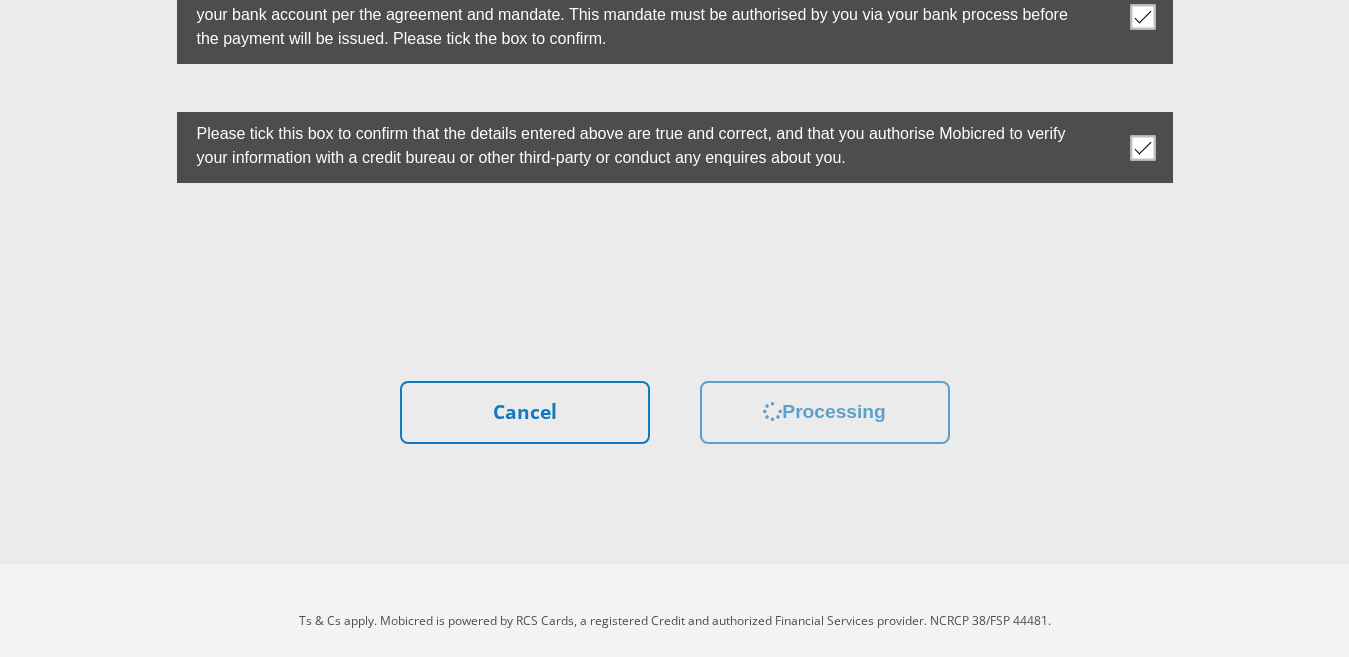 scroll, scrollTop: 0, scrollLeft: 0, axis: both 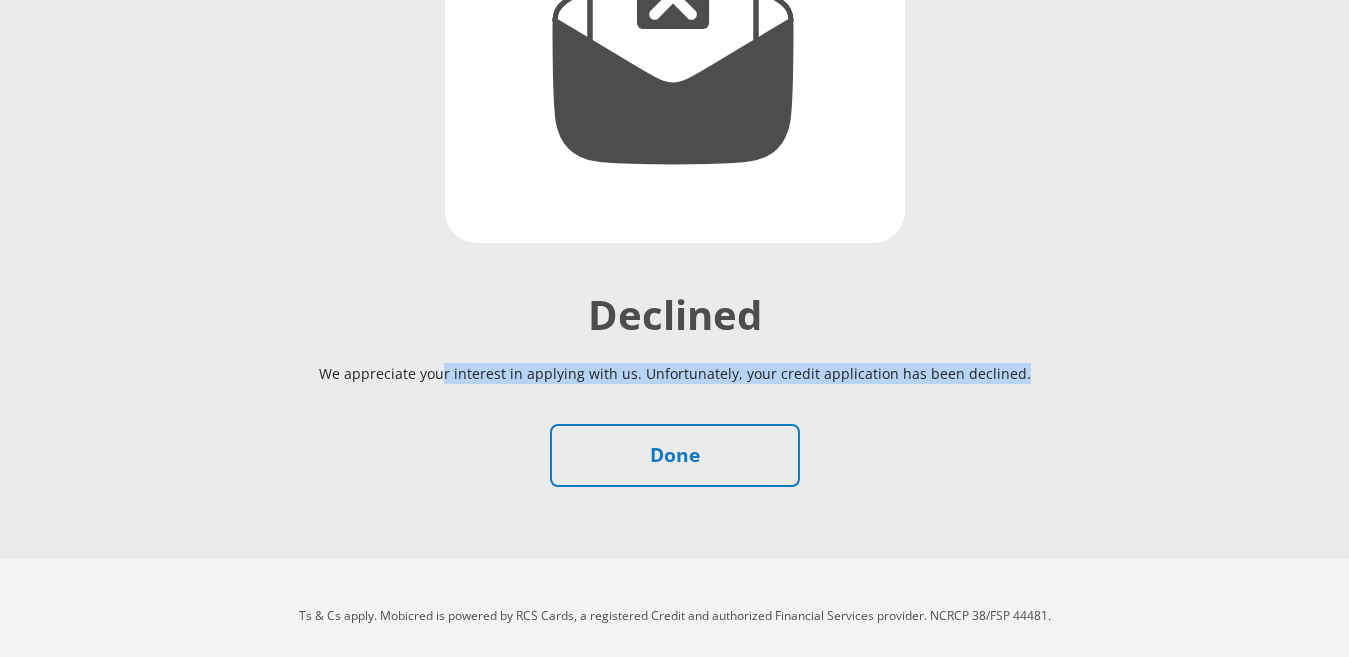 drag, startPoint x: 455, startPoint y: 372, endPoint x: 1034, endPoint y: 370, distance: 579.0035 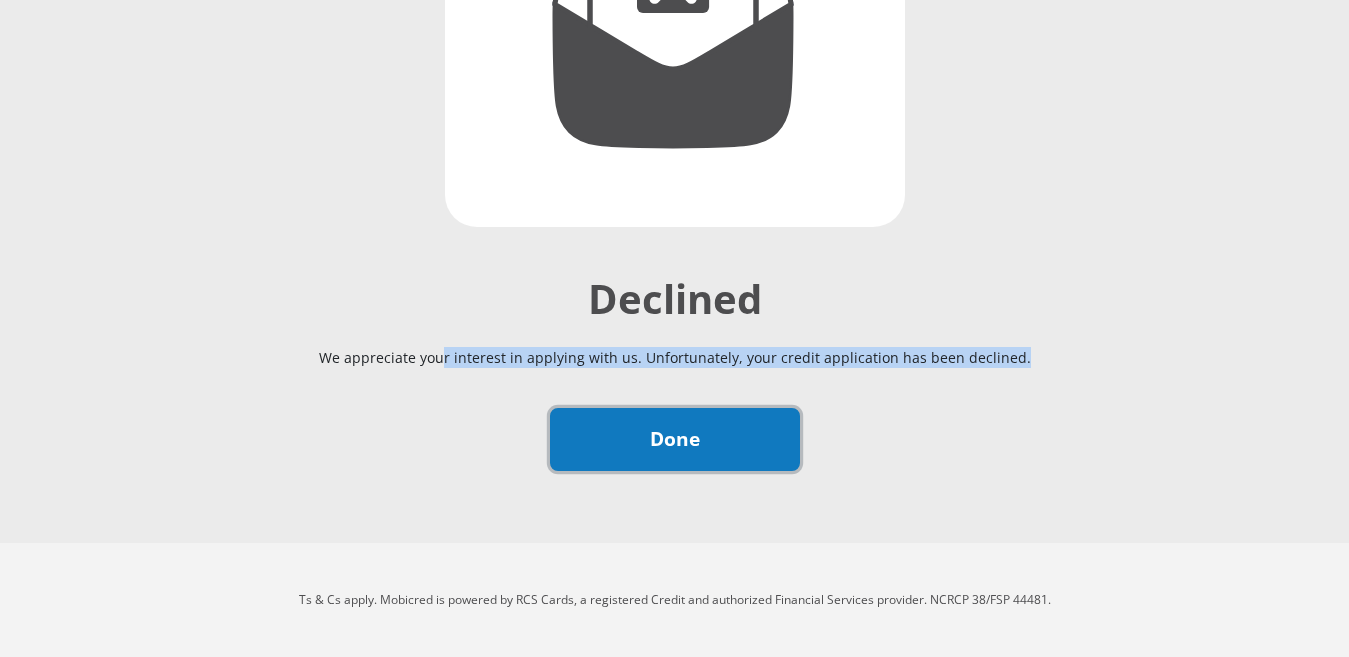 click on "Done" at bounding box center [675, 439] 